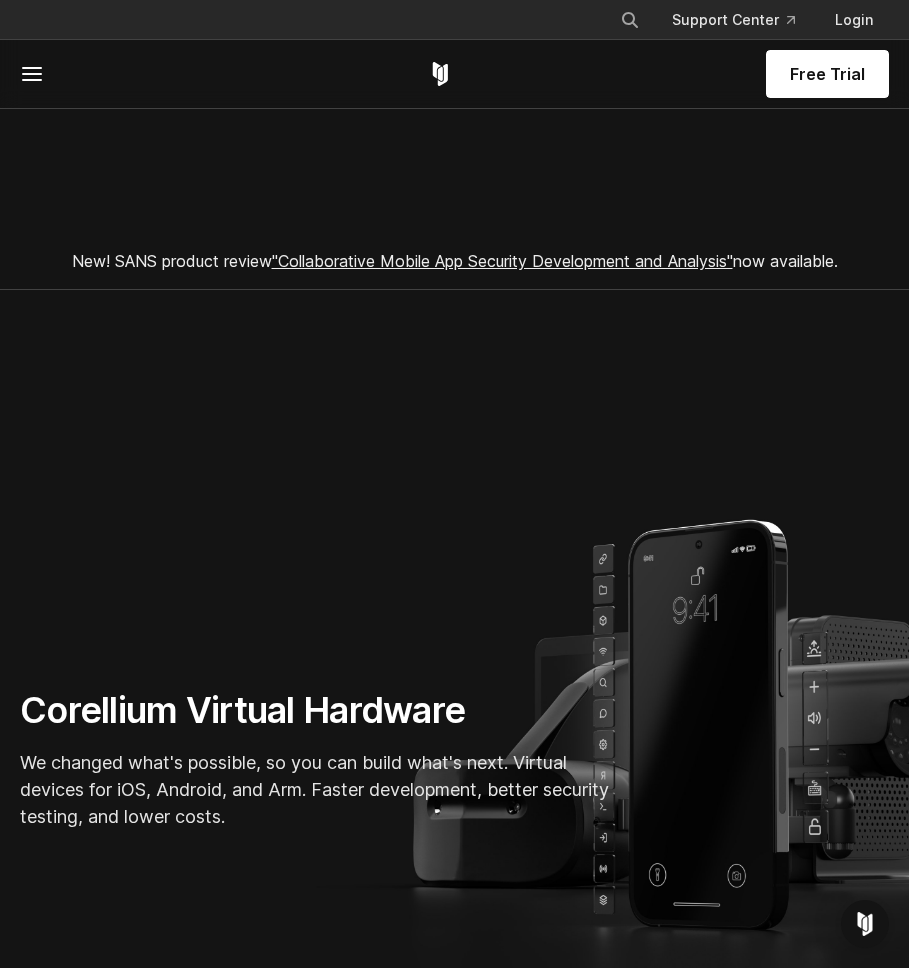 scroll, scrollTop: 0, scrollLeft: 0, axis: both 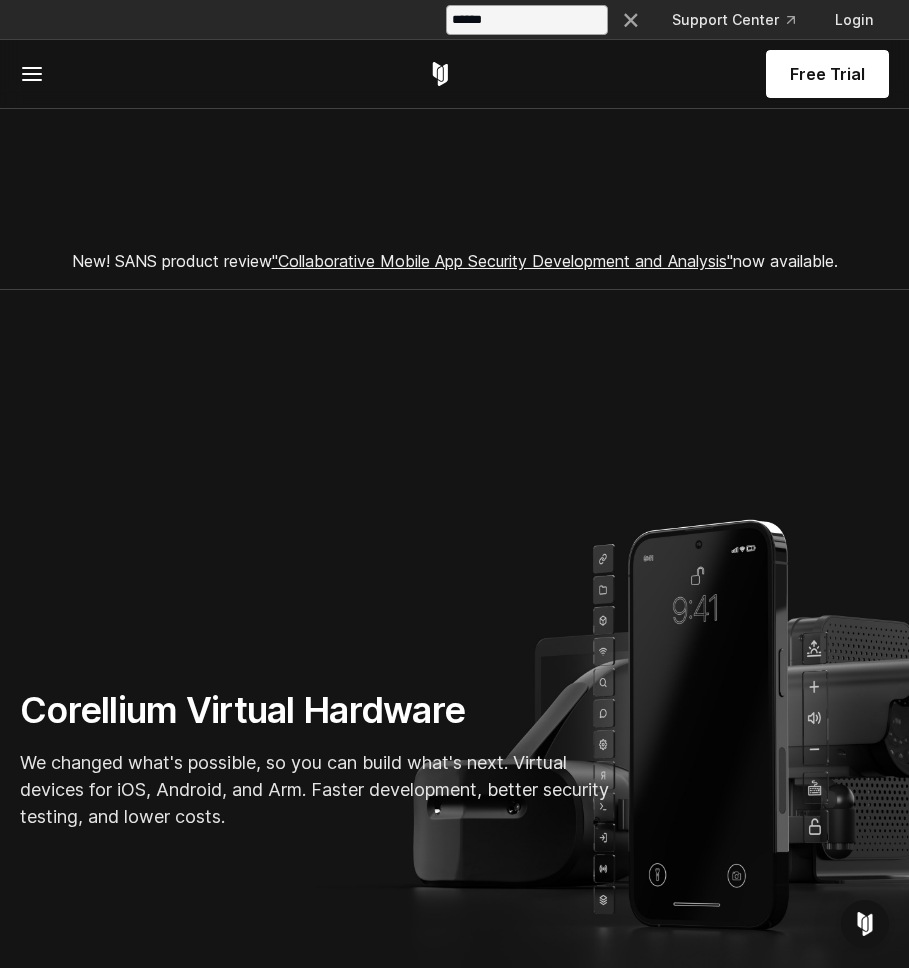 click on "Search our site..." at bounding box center [527, 20] 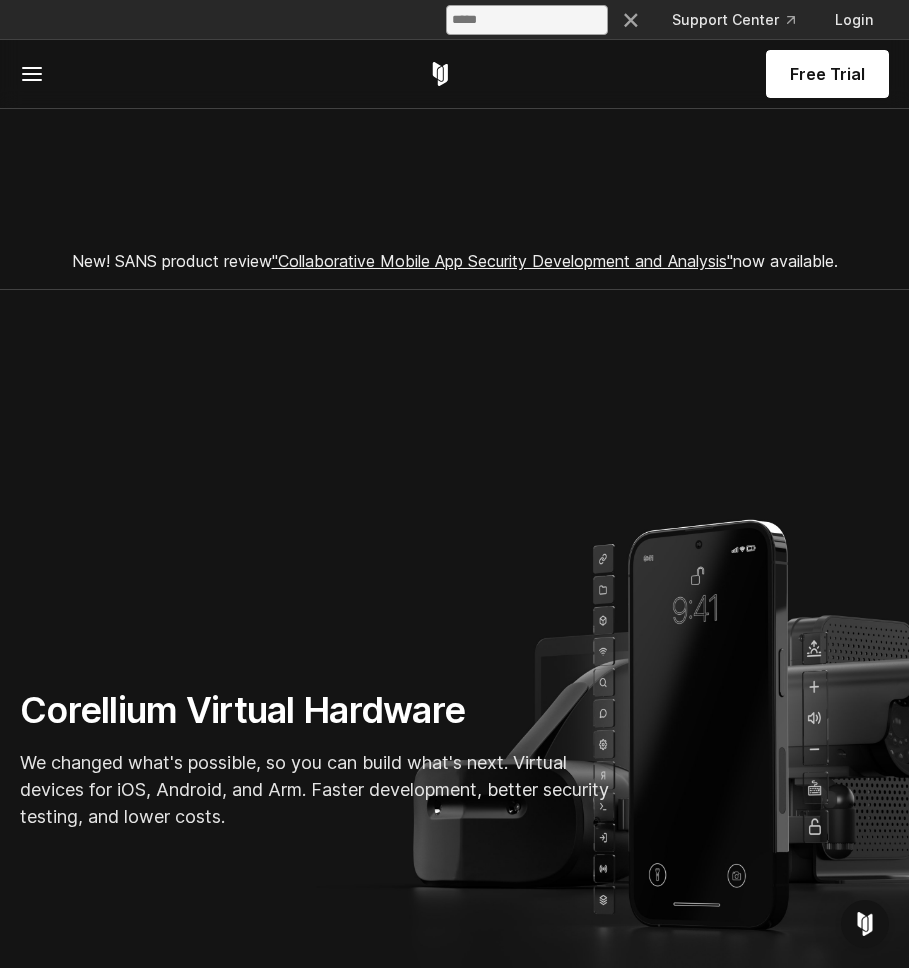 type on "*****" 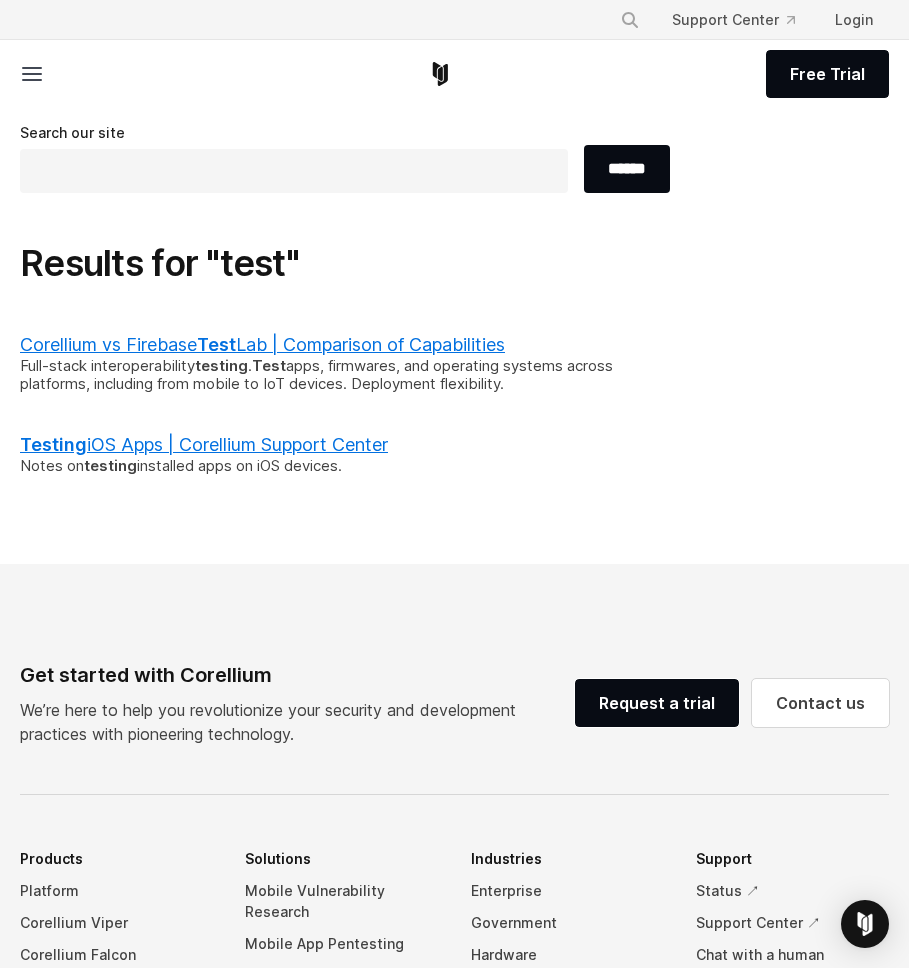 scroll, scrollTop: 0, scrollLeft: 0, axis: both 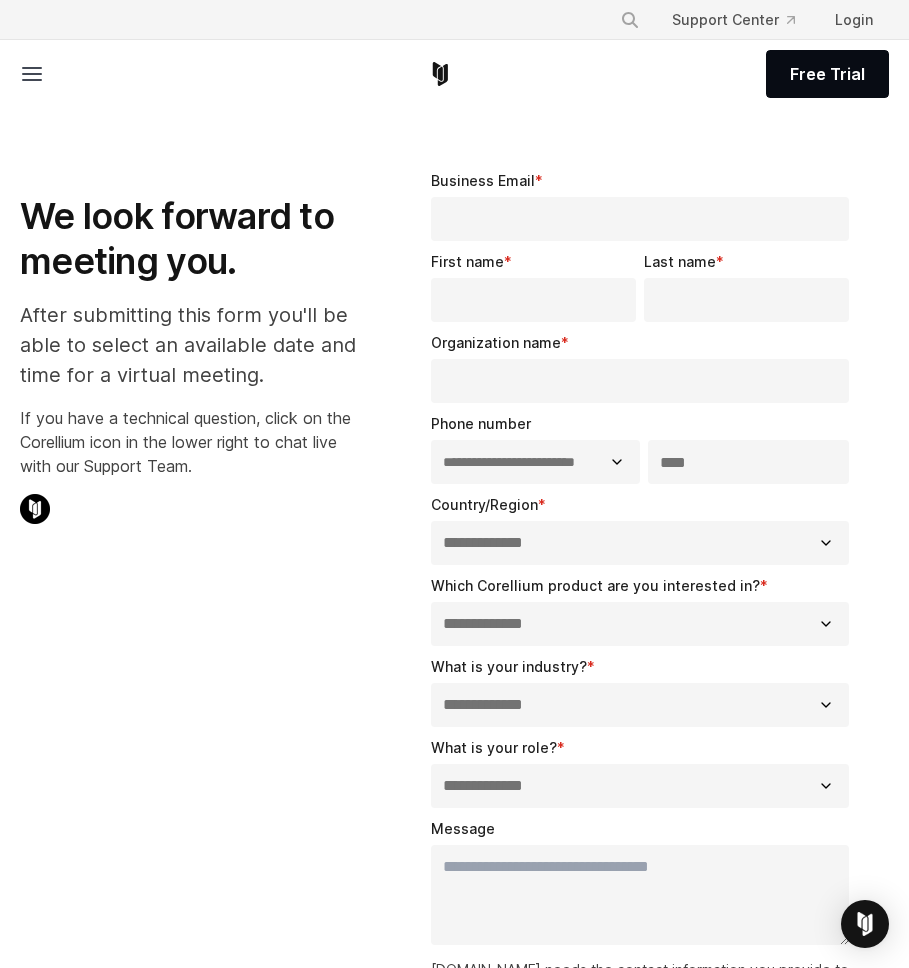 select on "**" 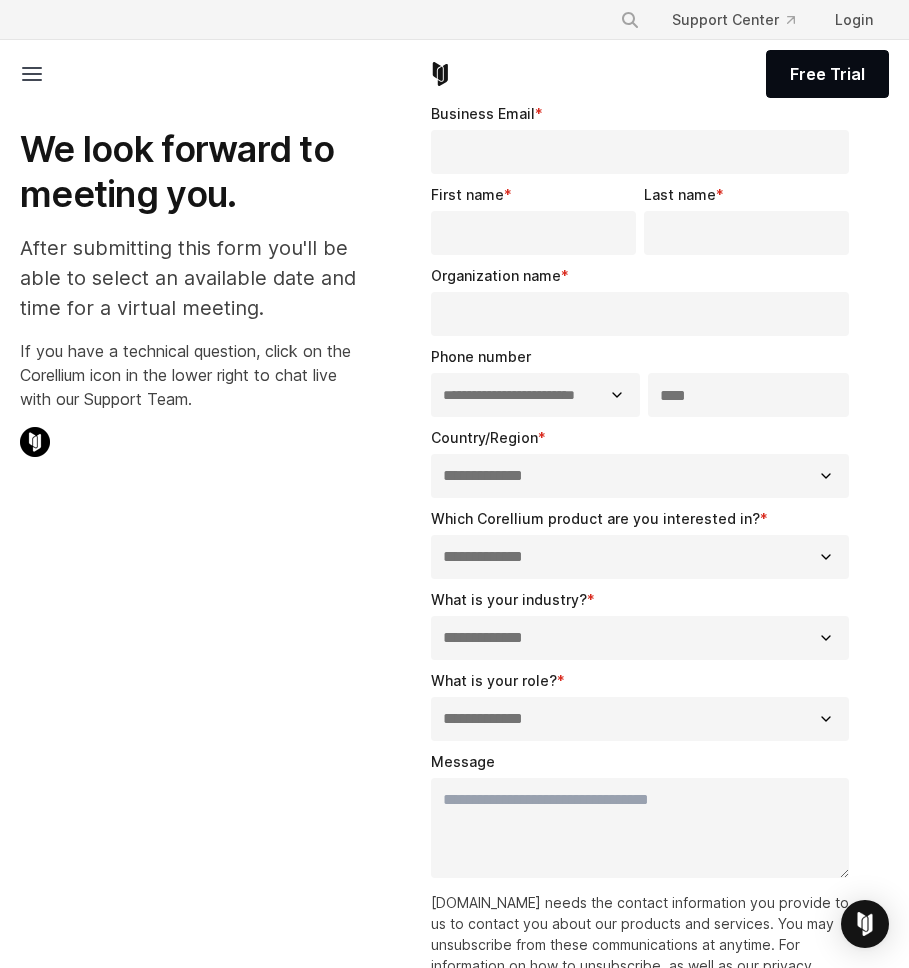 scroll, scrollTop: 0, scrollLeft: 0, axis: both 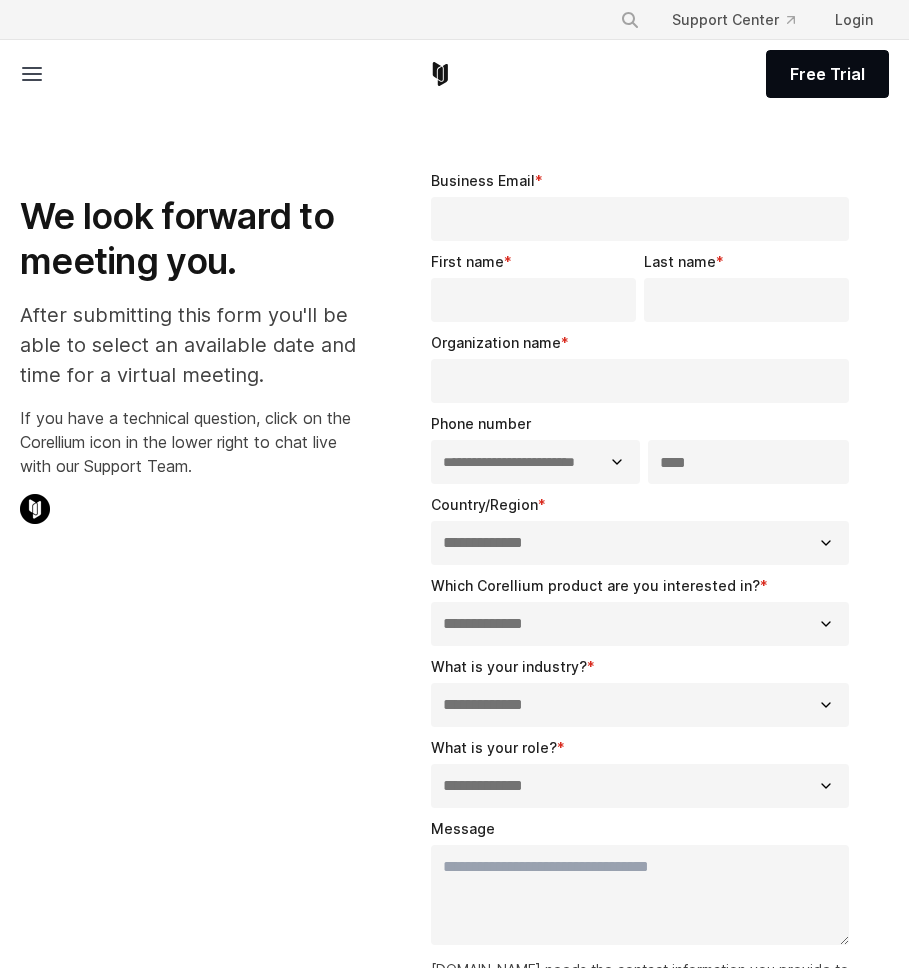 select on "**" 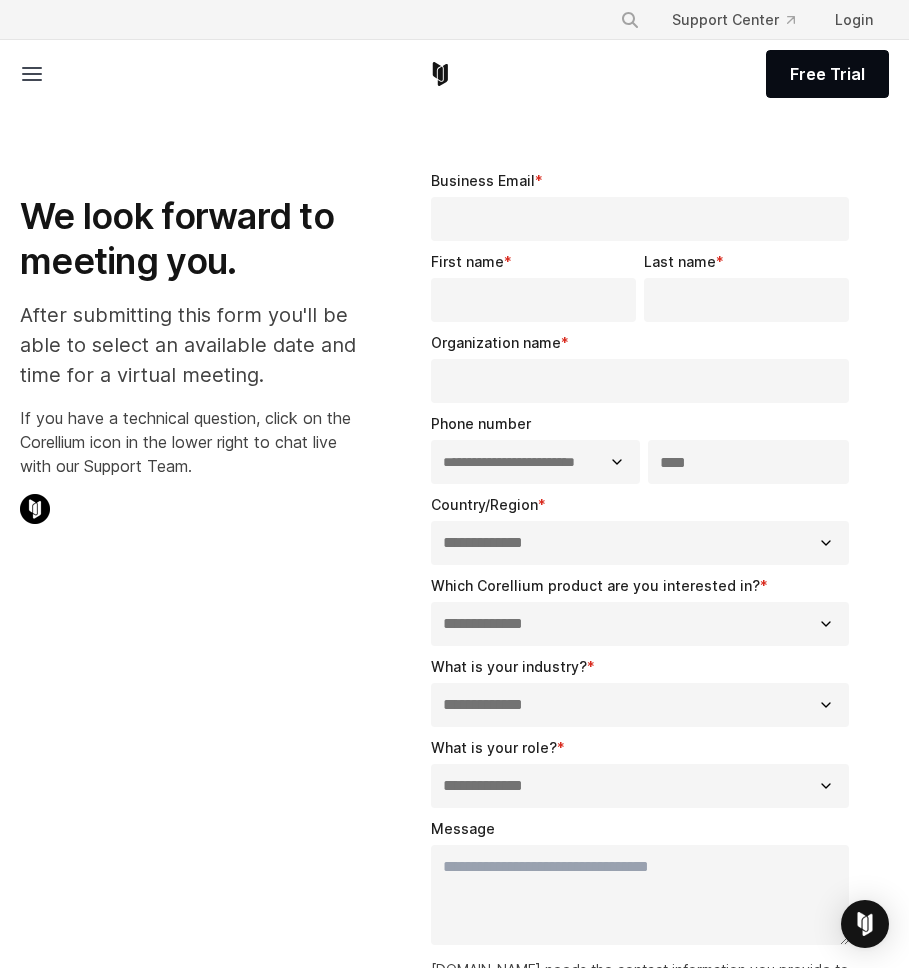 click on "We look forward to meeting you.
After submitting this form you'll be able to select an available date and time for a virtual meeting.
If you have a technical question, click on the Corellium icon in the lower right to chat live with our Support Team." at bounding box center (189, 342) 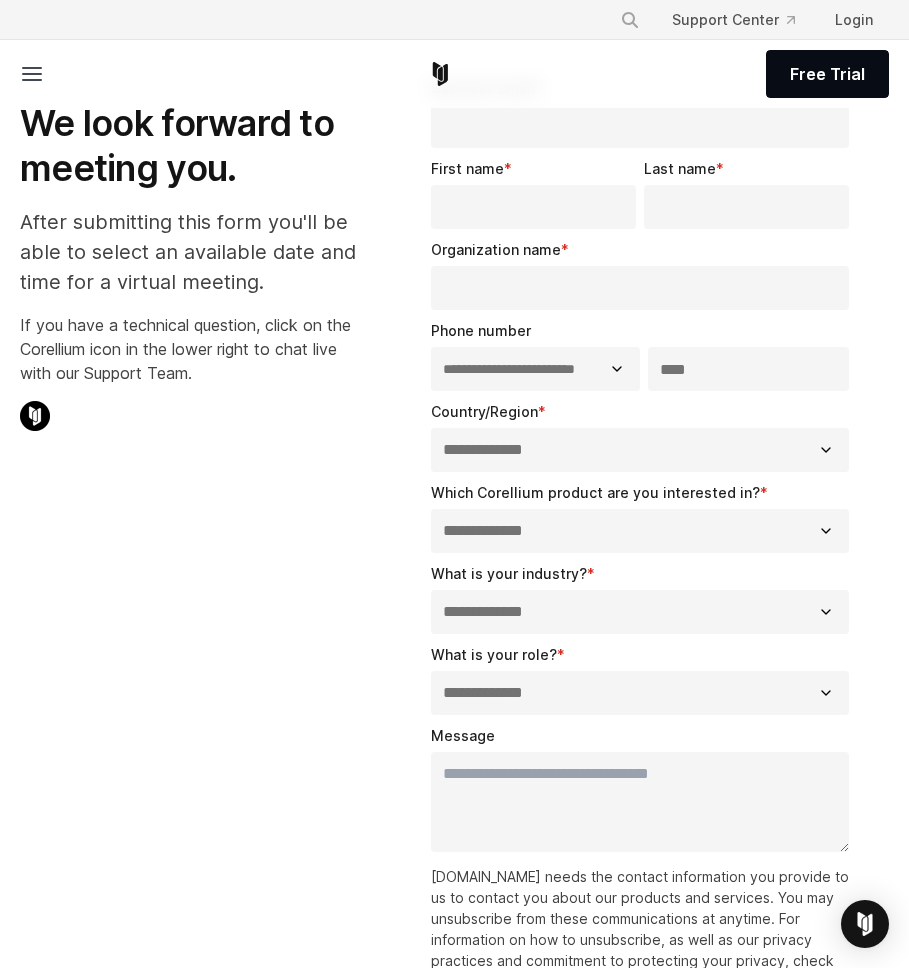 scroll, scrollTop: 29, scrollLeft: 0, axis: vertical 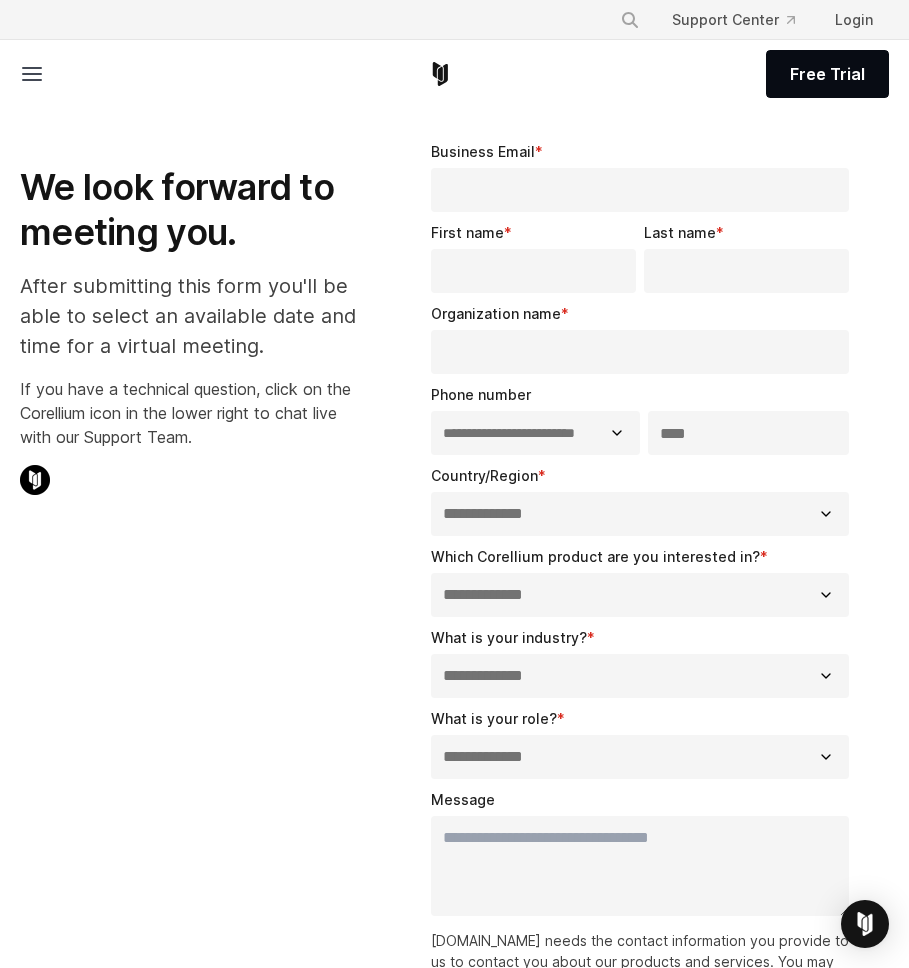 click on "Business Email *" at bounding box center (640, 190) 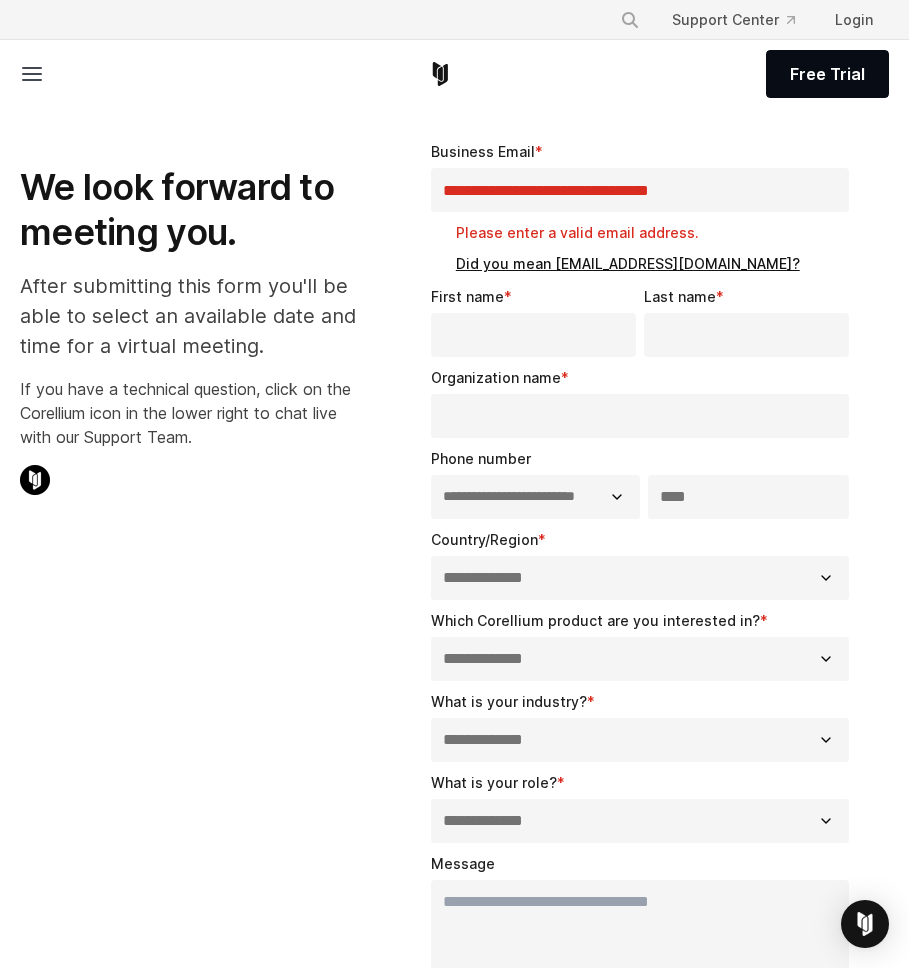 type on "**********" 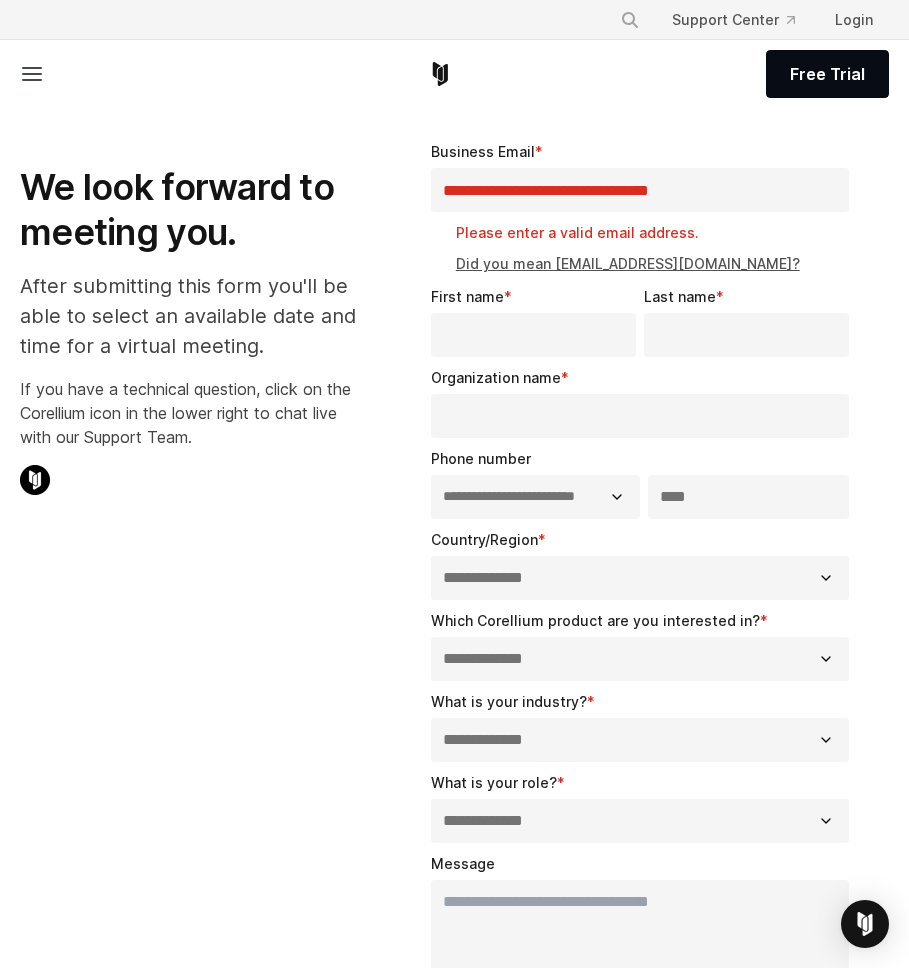 click on "Did you mean test@testteststtstststtststst.net?" at bounding box center [628, 264] 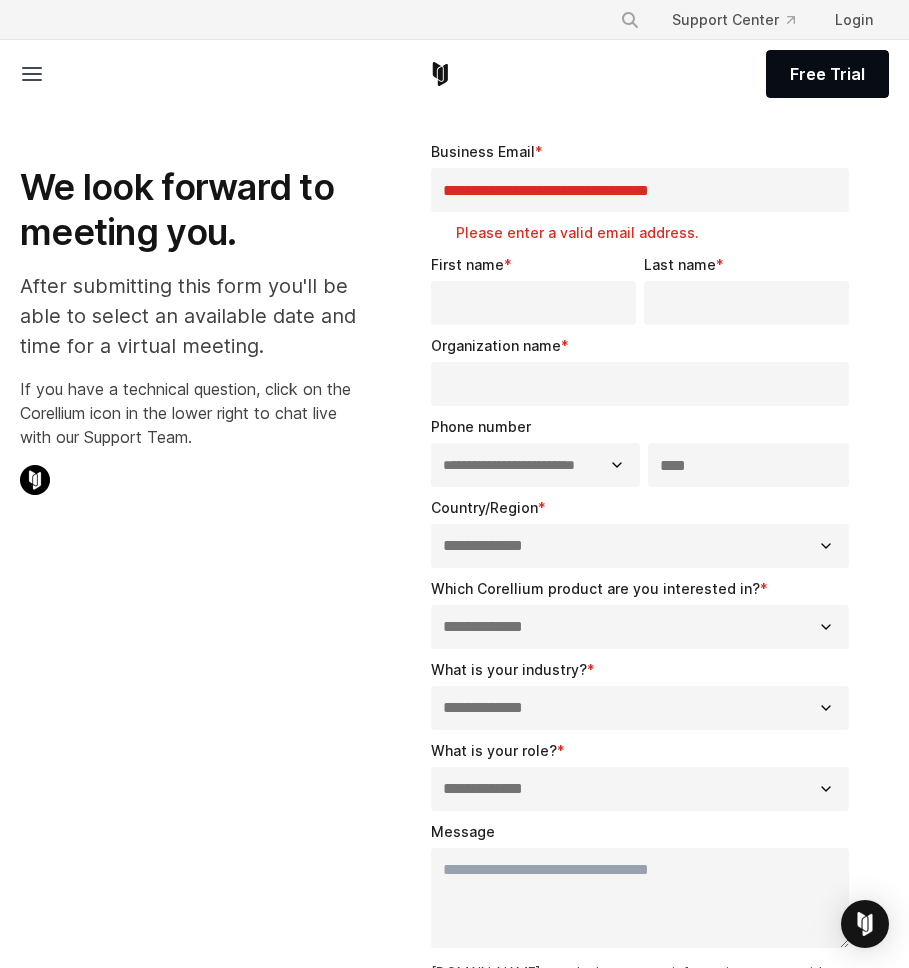 click on "First name * Last name *" at bounding box center (644, 294) 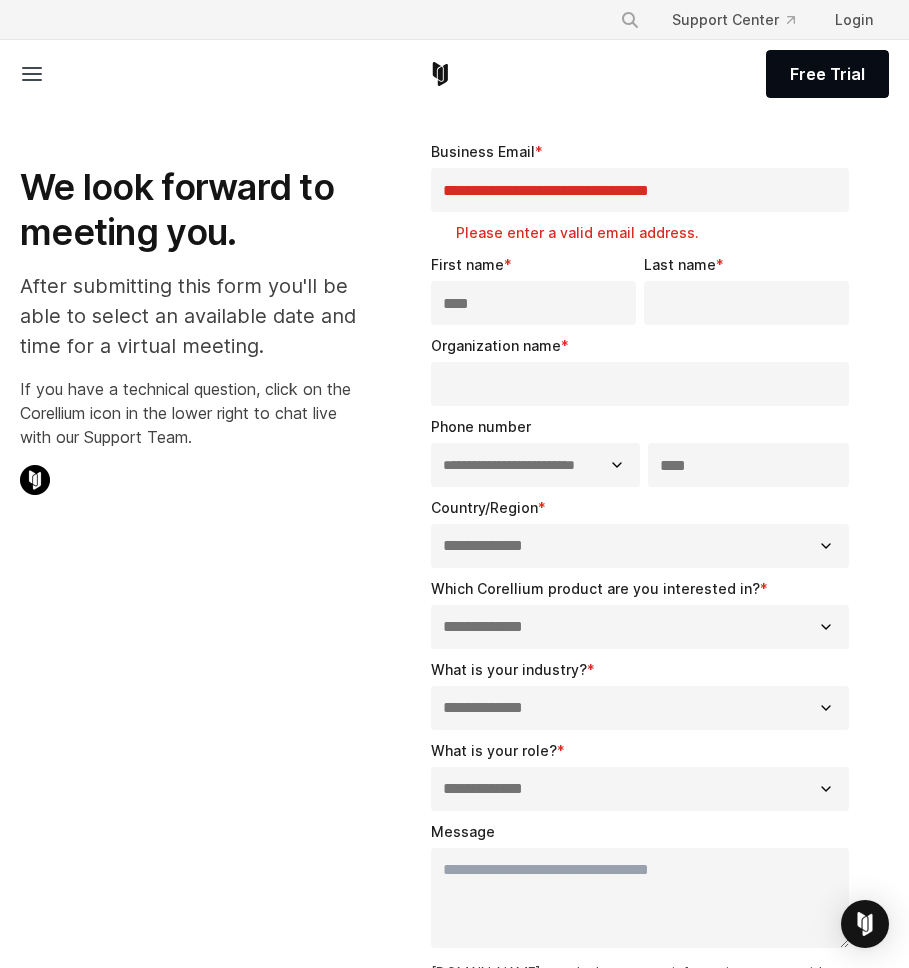 type on "****" 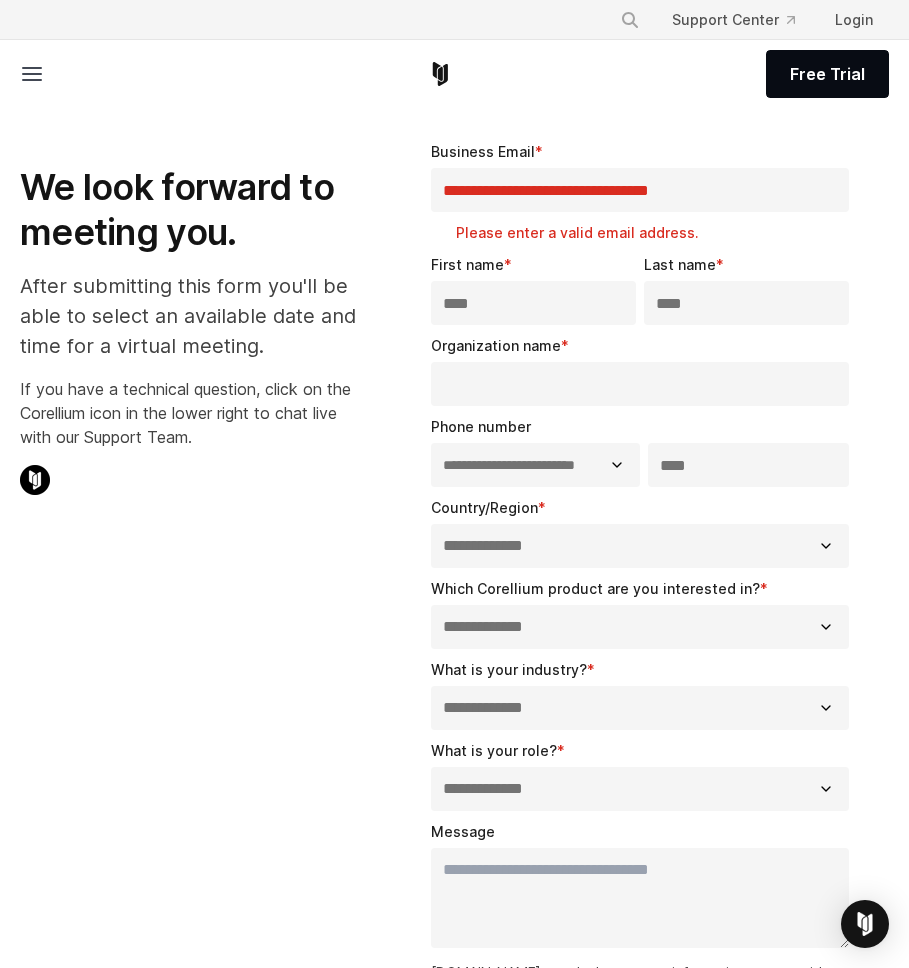 type on "****" 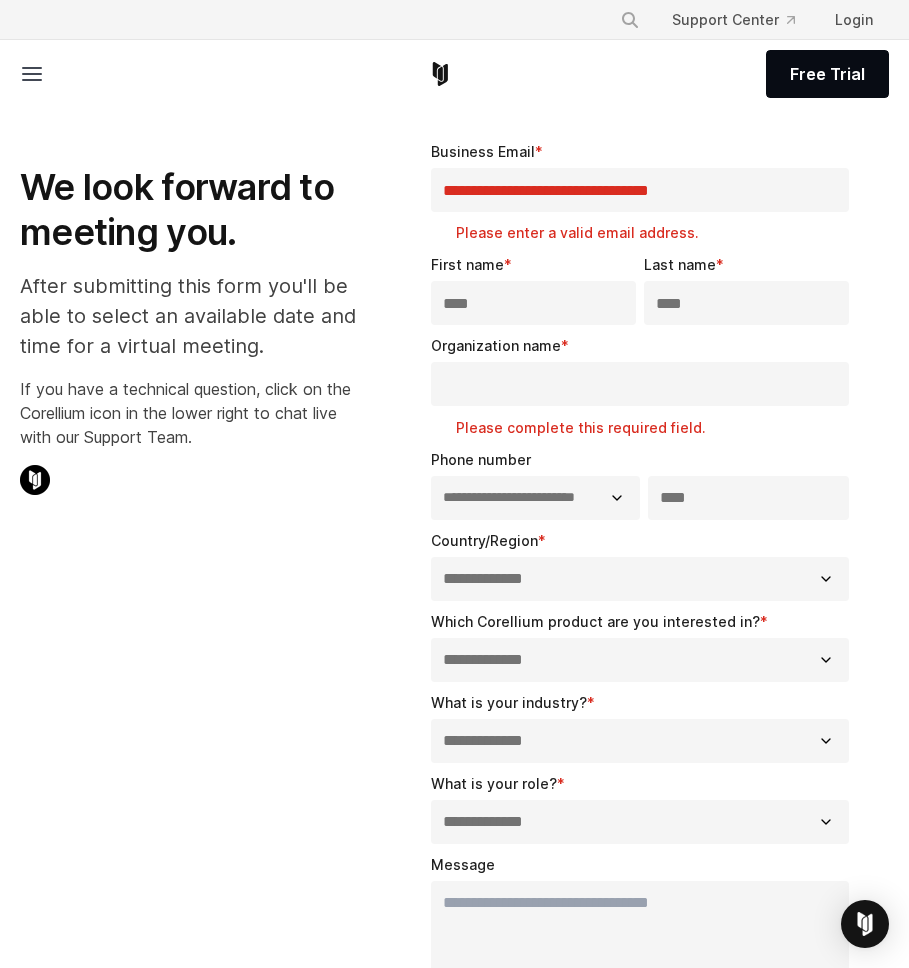 drag, startPoint x: 536, startPoint y: 319, endPoint x: 429, endPoint y: 319, distance: 107 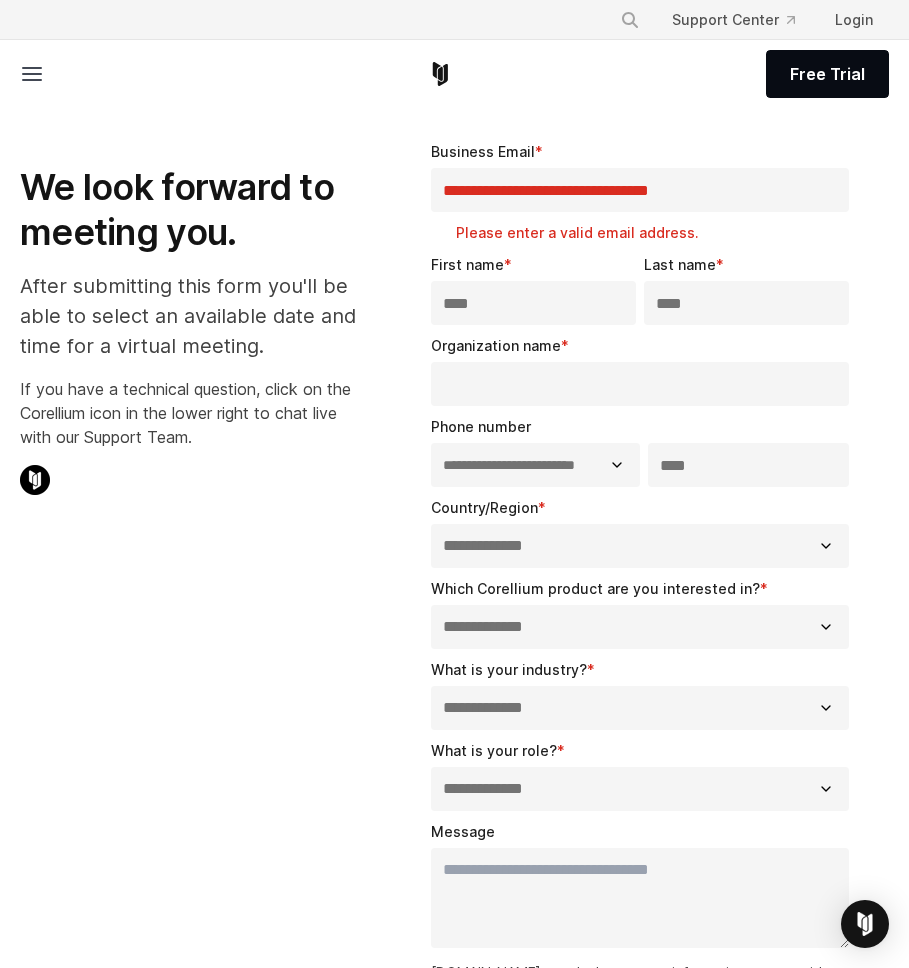 paste on "****" 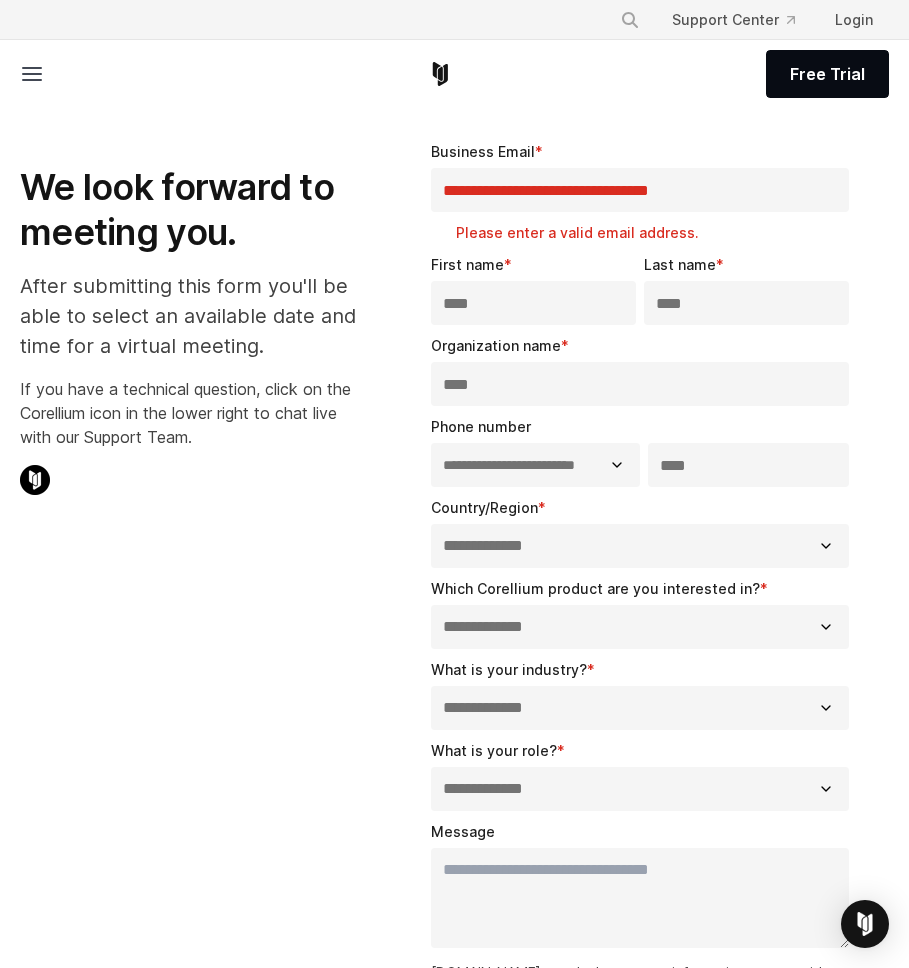 type on "****" 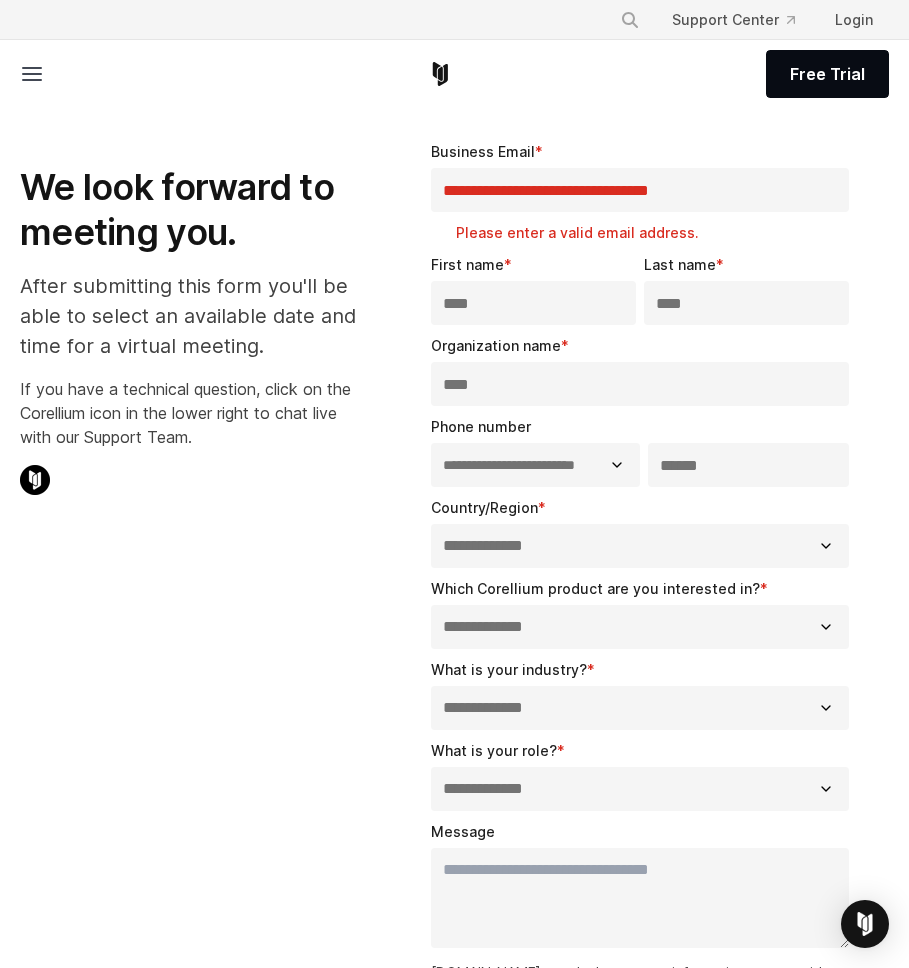 click on "***" at bounding box center [748, 465] 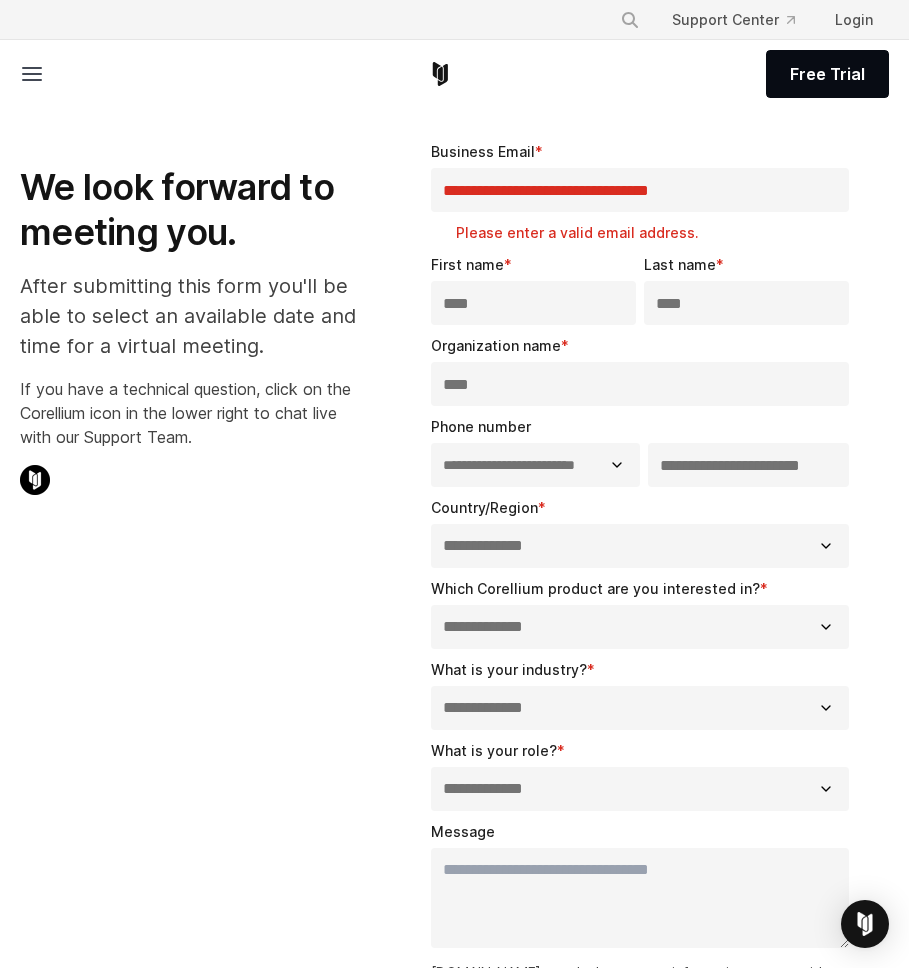 scroll, scrollTop: 0, scrollLeft: 2, axis: horizontal 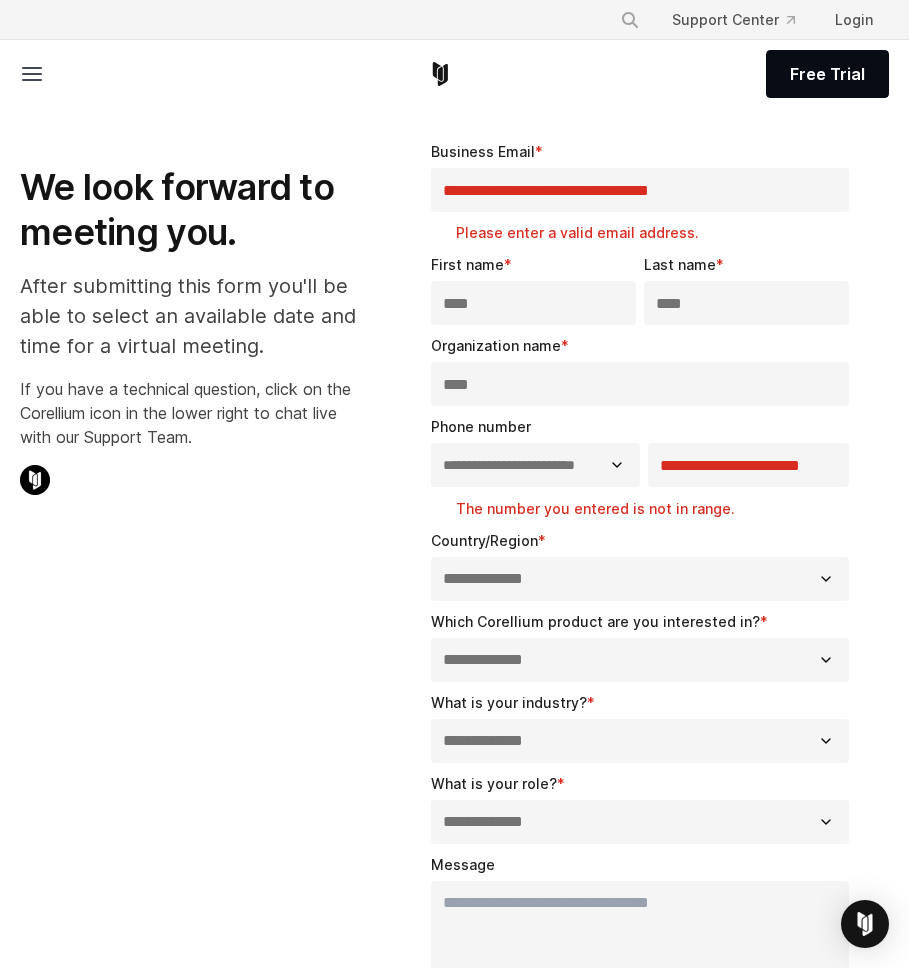 click on "**********" at bounding box center [748, 465] 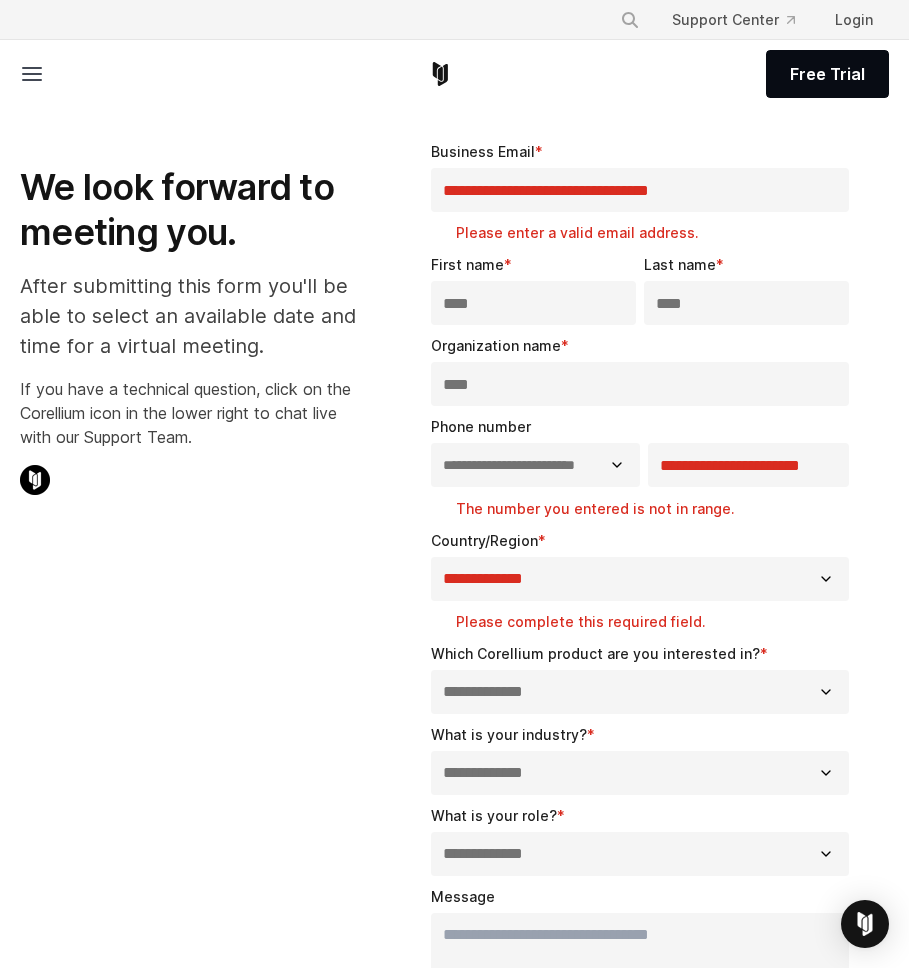 click on "**********" at bounding box center [535, 465] 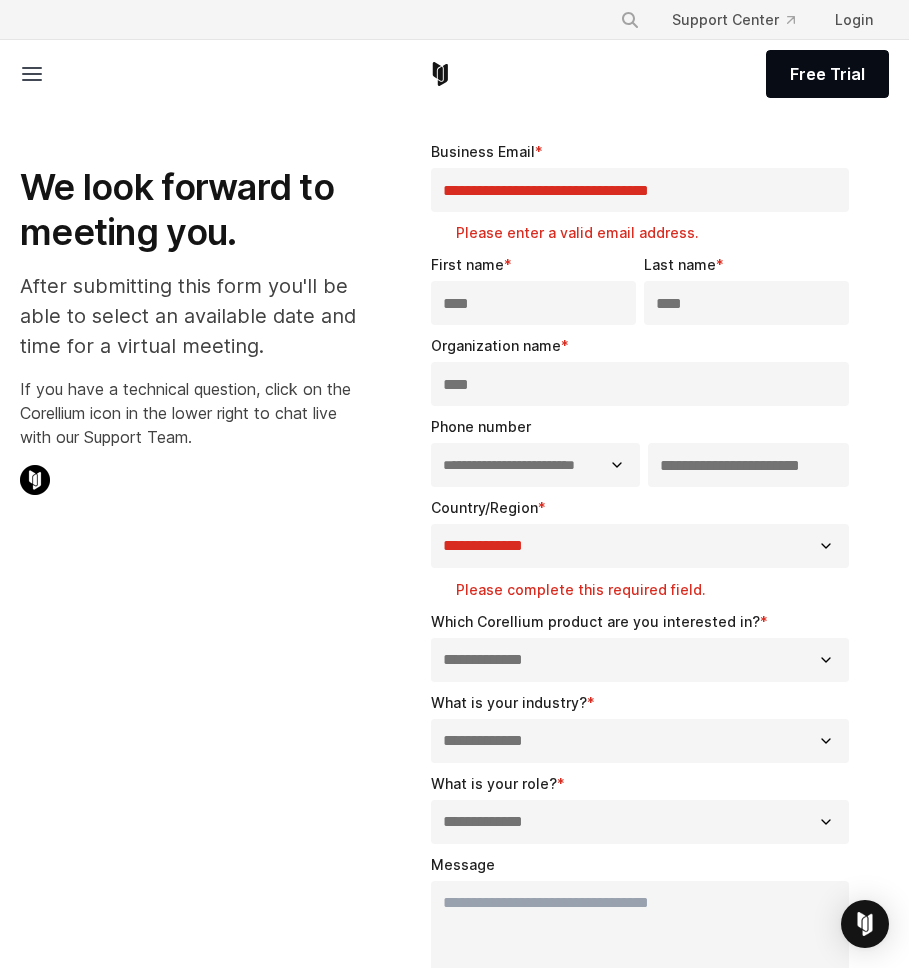 click on "**********" at bounding box center [748, 465] 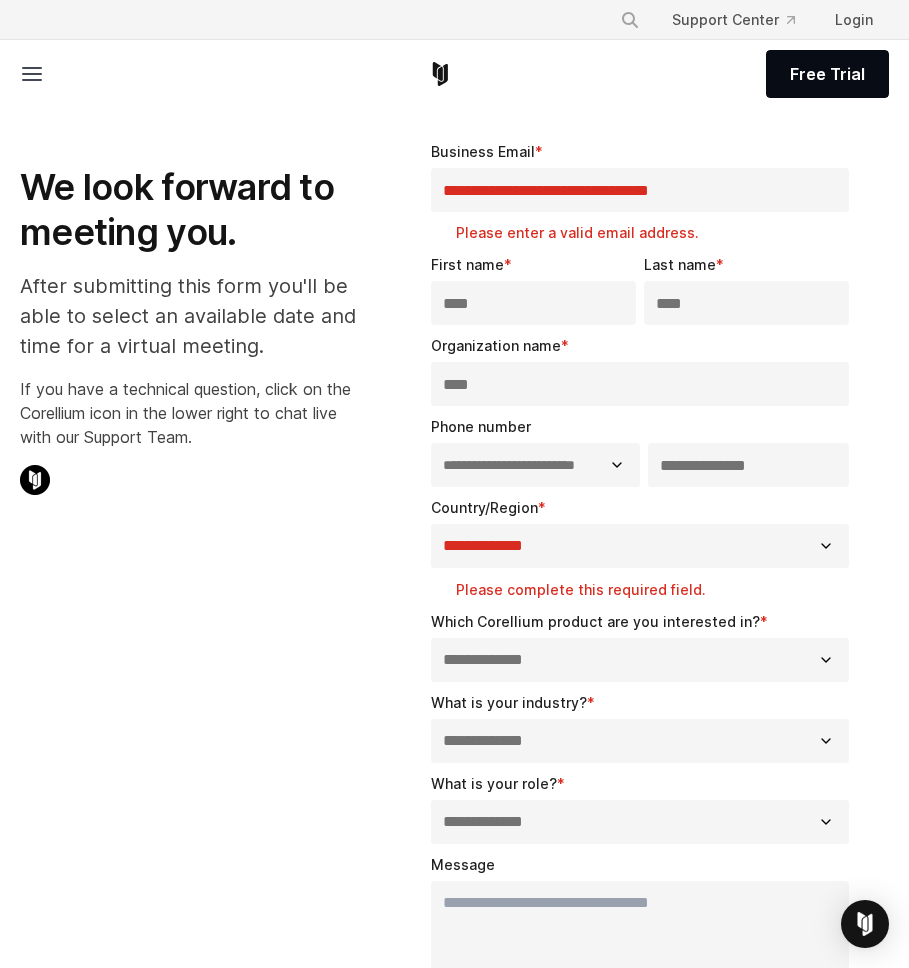 type on "**********" 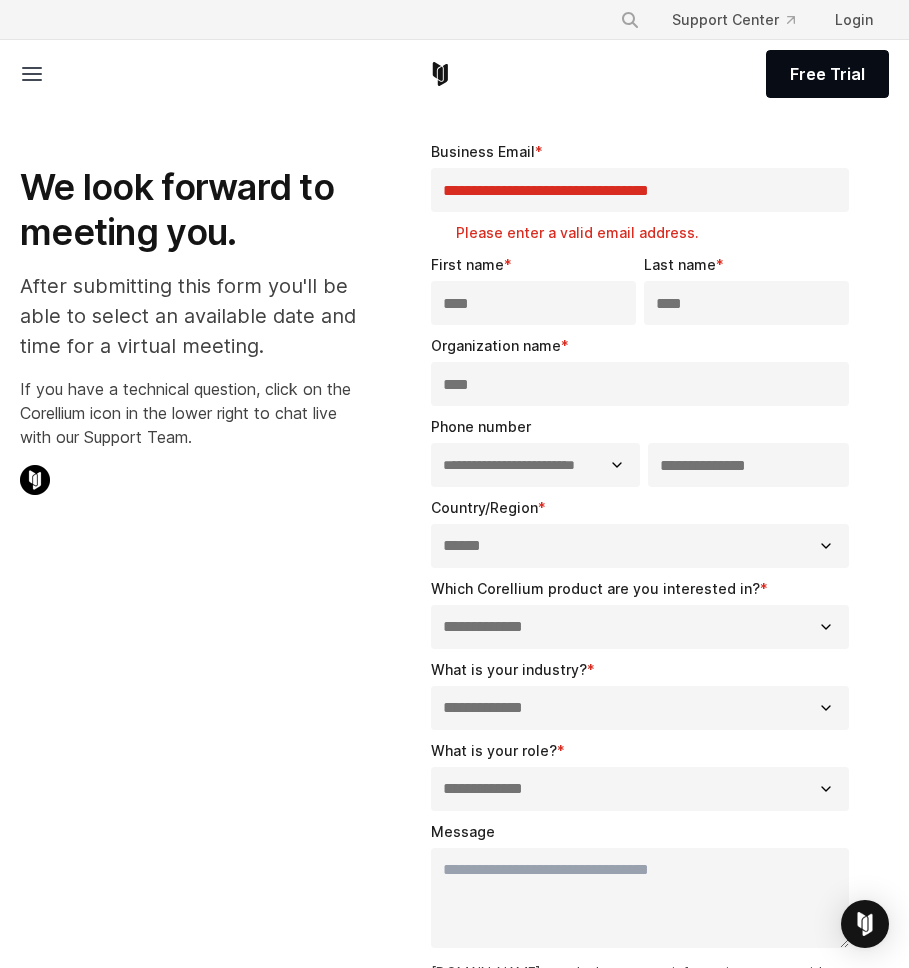 click on "**********" at bounding box center (644, 670) 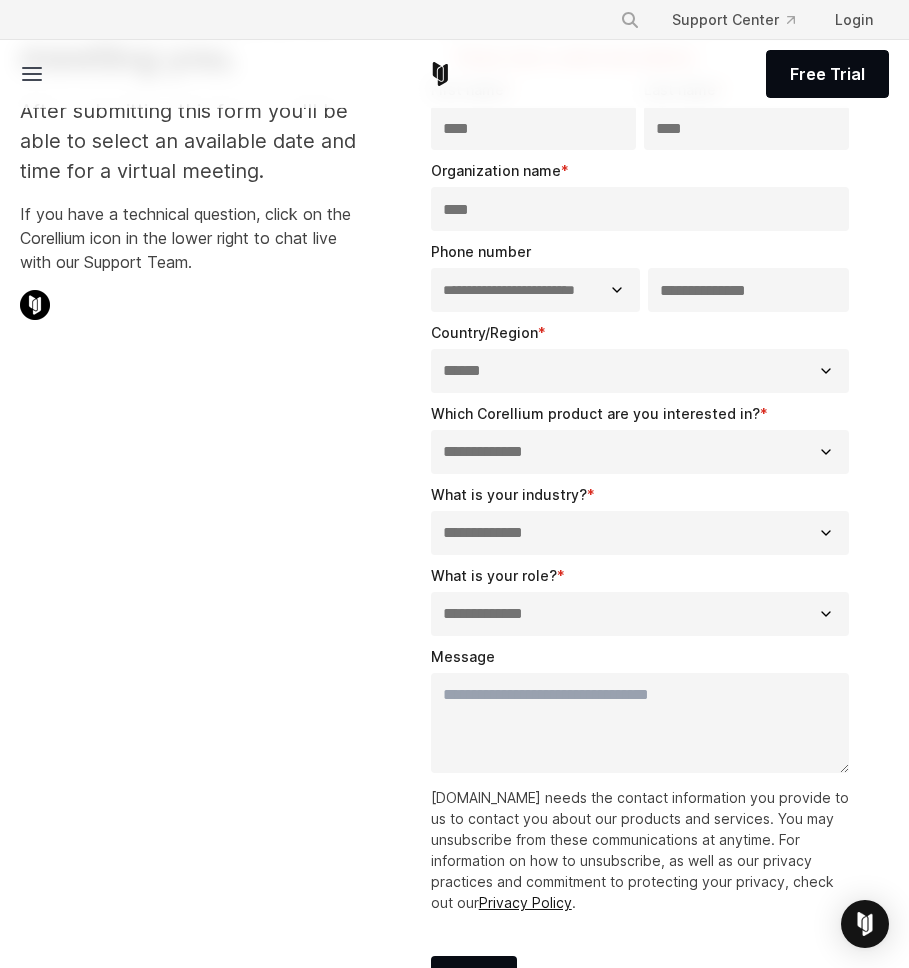 scroll, scrollTop: 240, scrollLeft: 0, axis: vertical 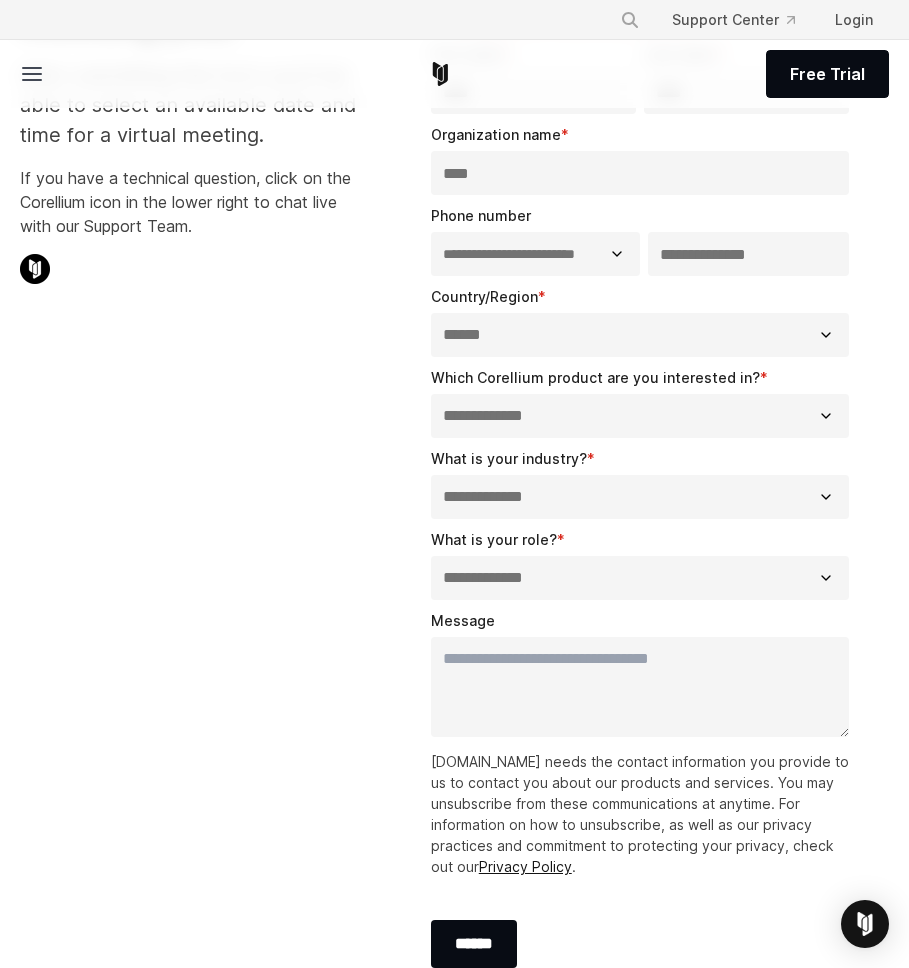click on "**********" at bounding box center [640, 416] 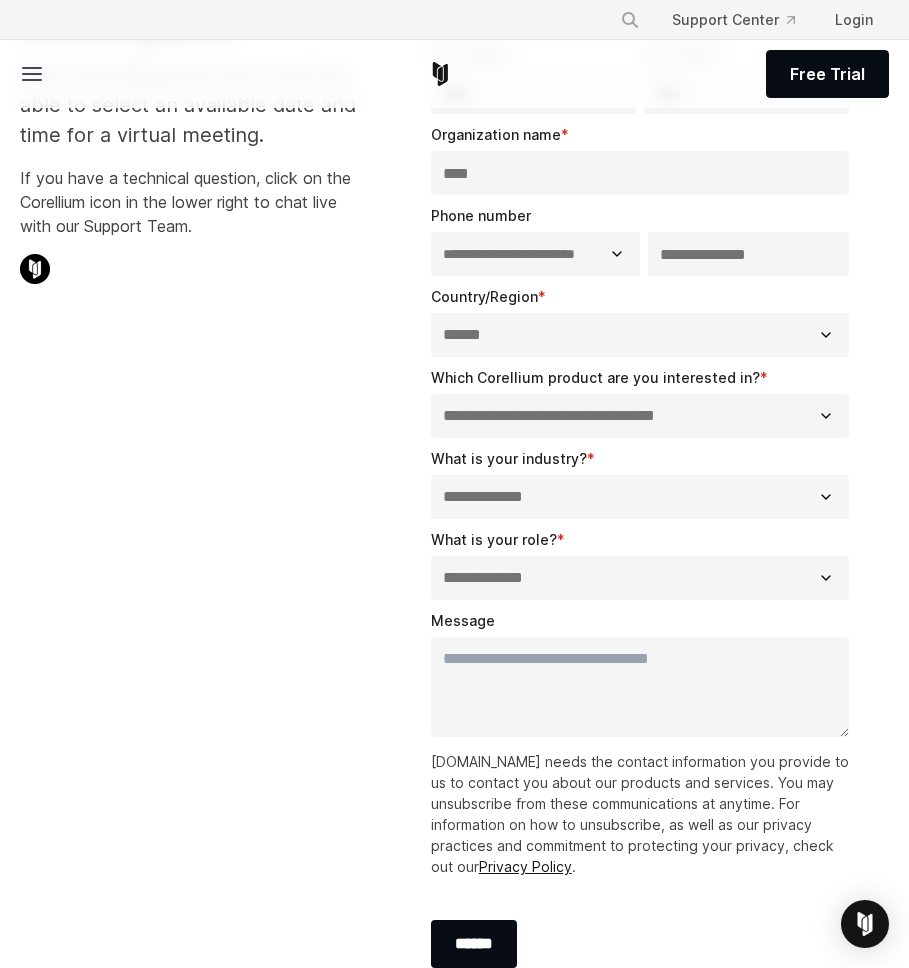 click on "**********" at bounding box center (640, 497) 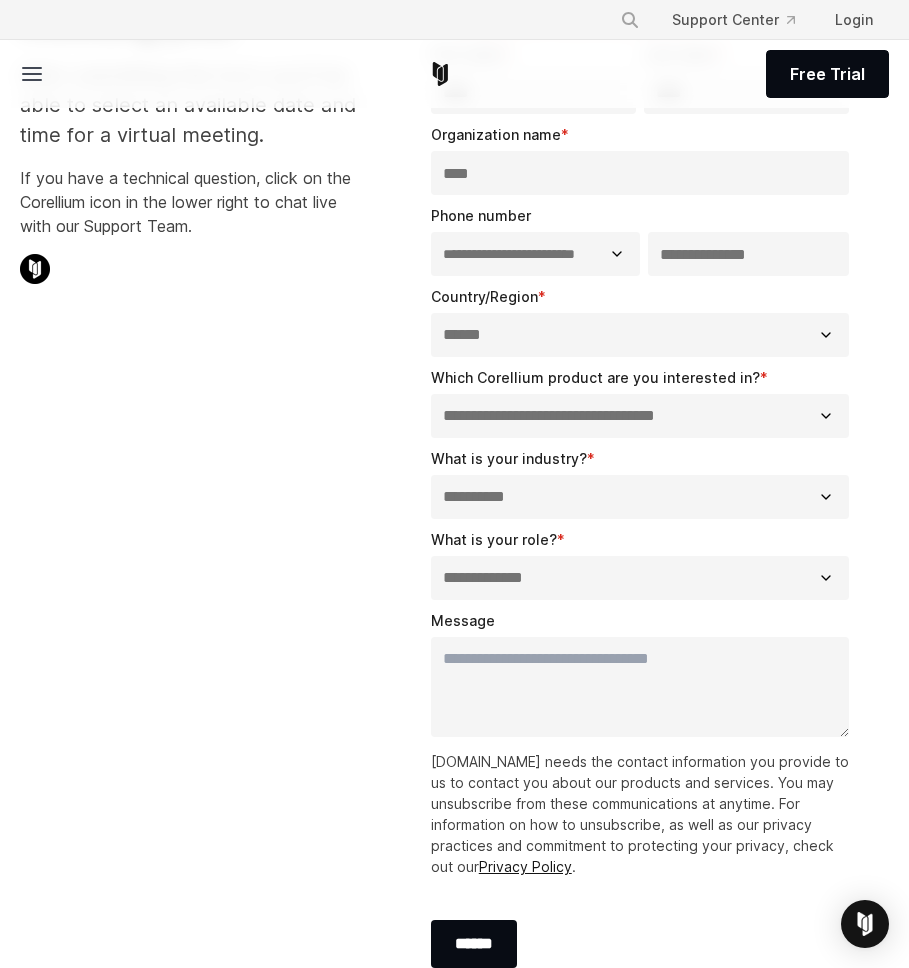 click on "**********" at bounding box center [640, 578] 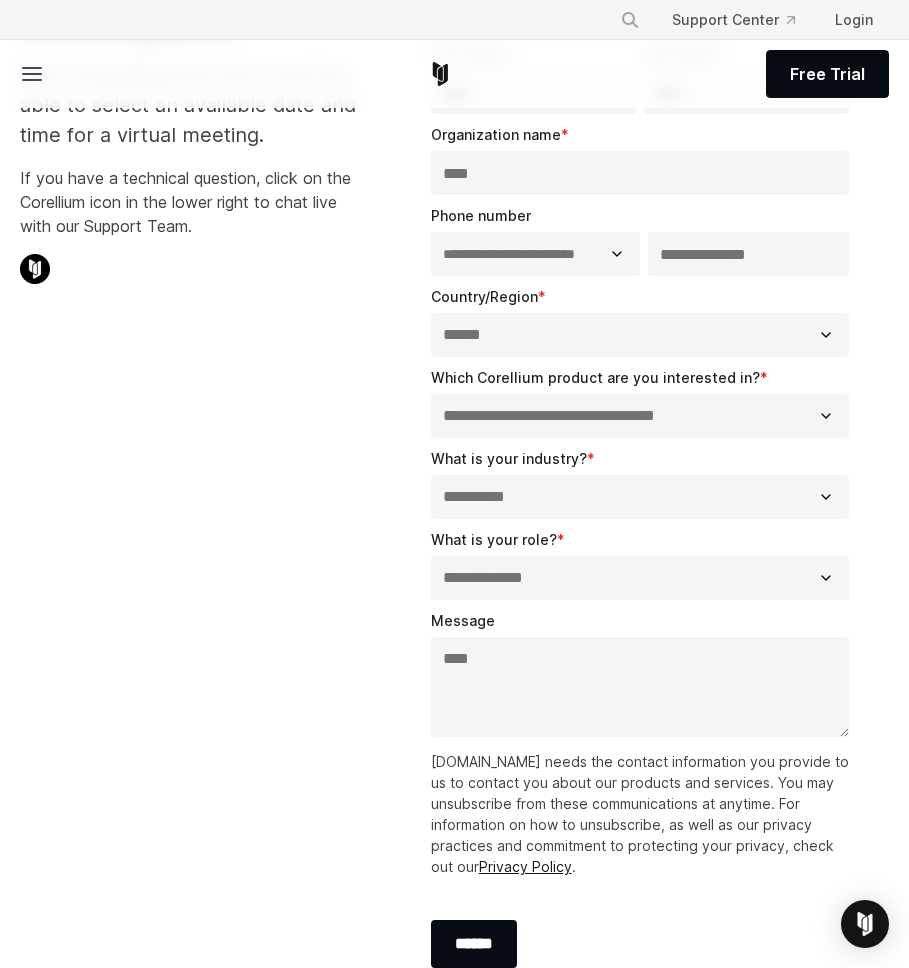 type on "****" 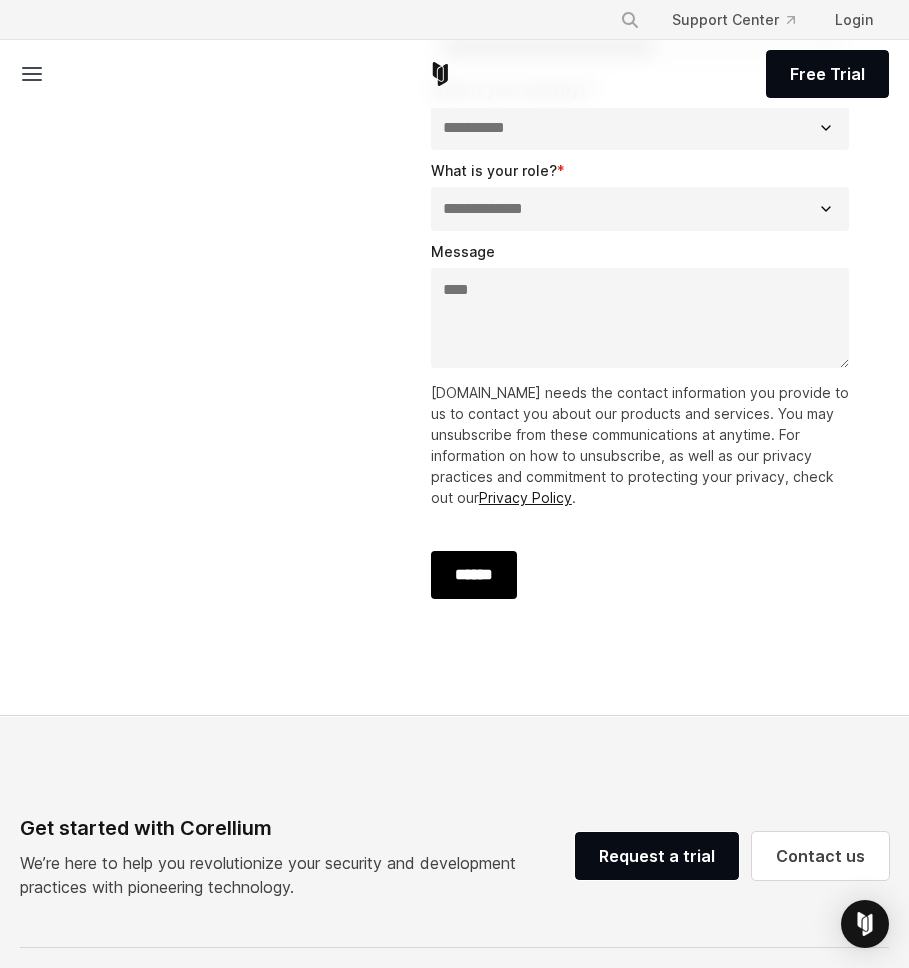 click on "******" at bounding box center (474, 575) 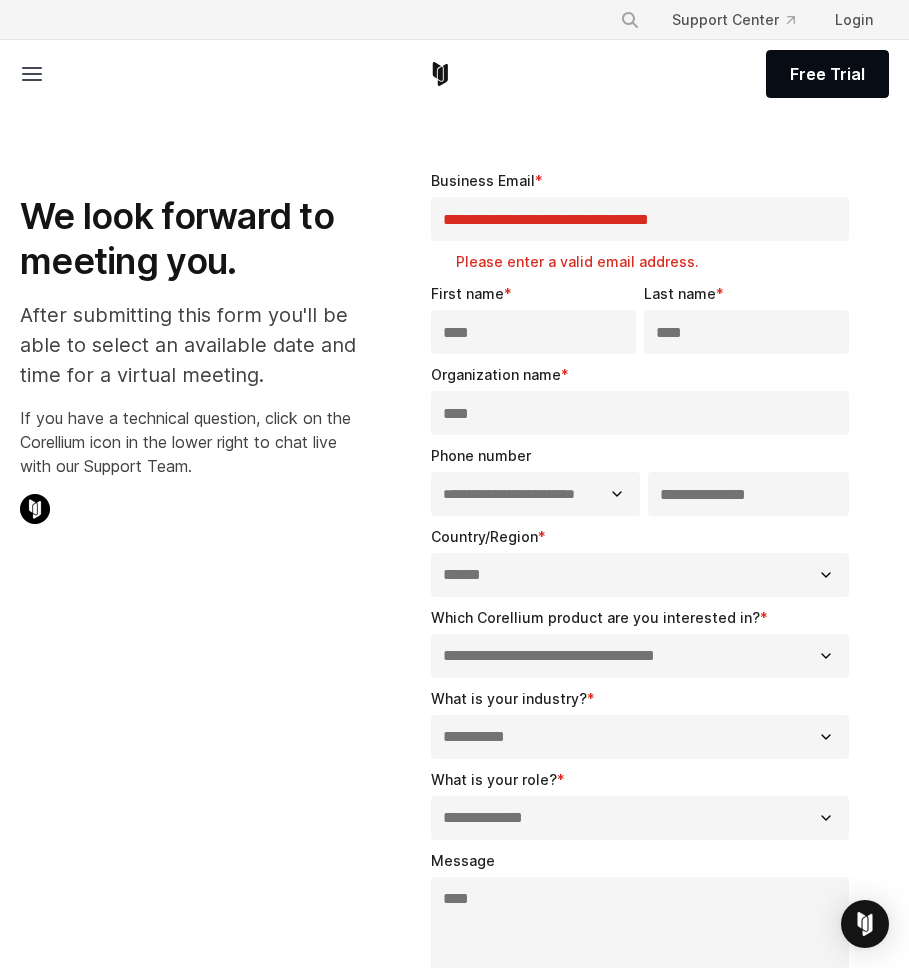 scroll, scrollTop: 0, scrollLeft: 0, axis: both 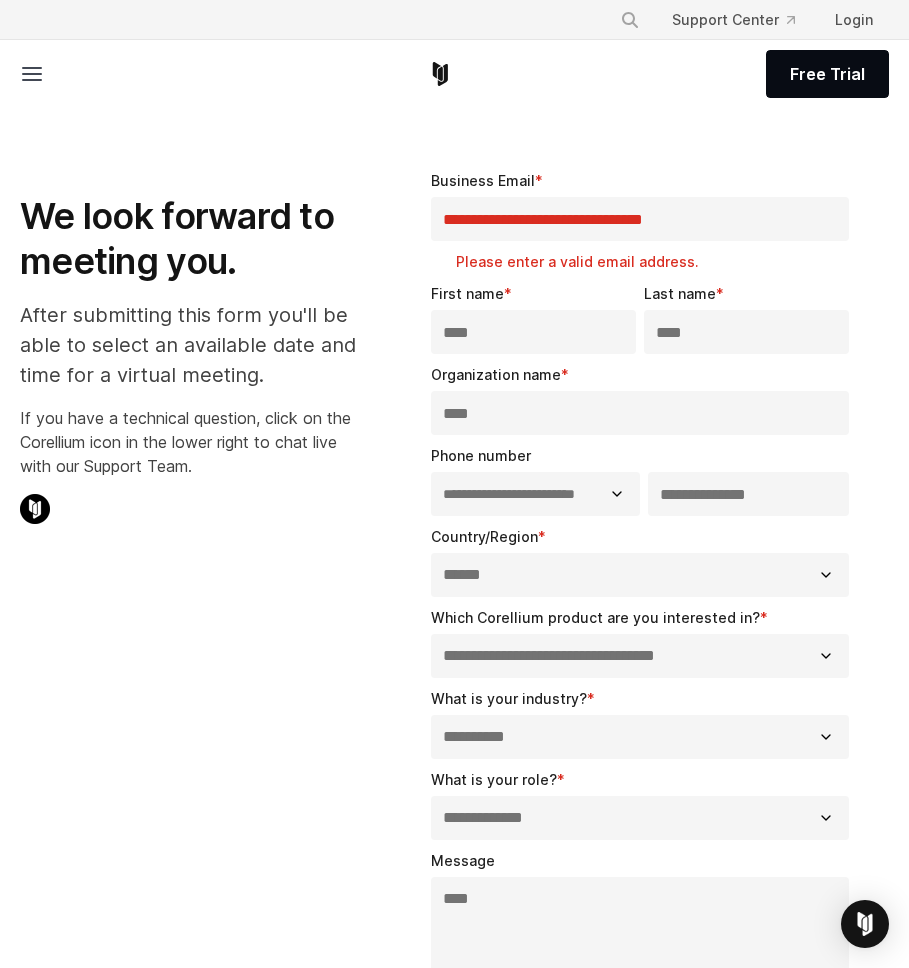 click on "We look forward to meeting you." at bounding box center [189, 239] 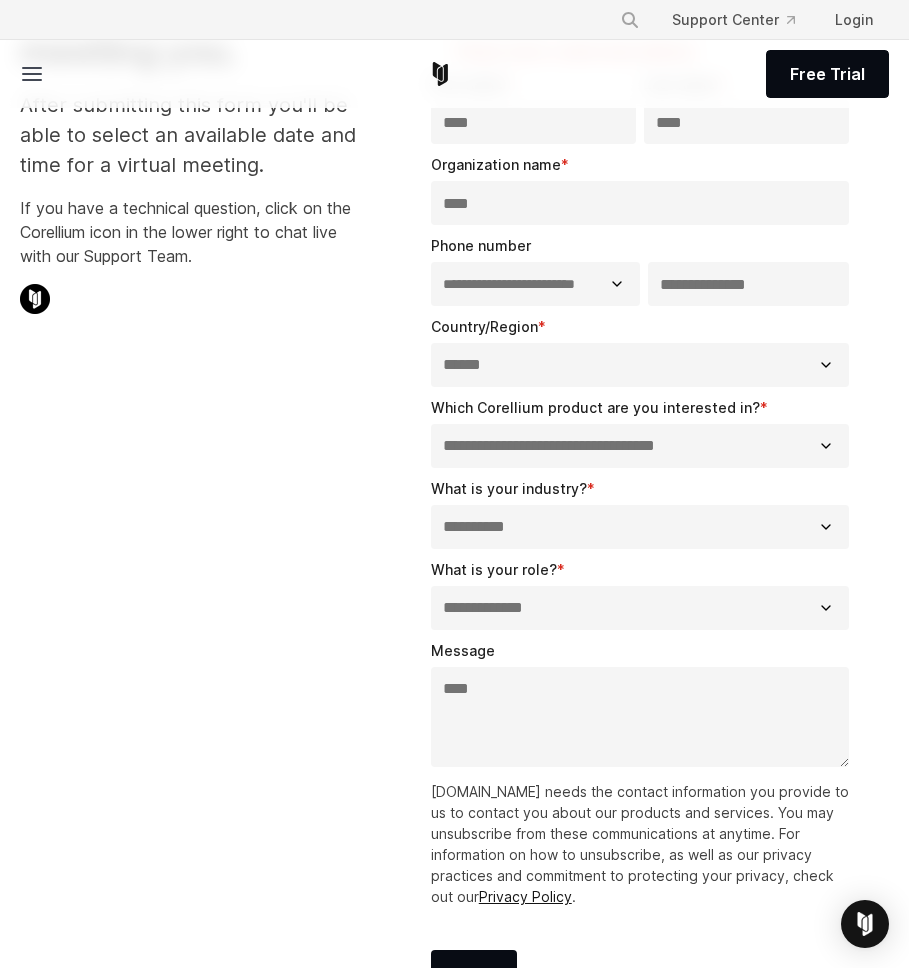 scroll, scrollTop: 0, scrollLeft: 0, axis: both 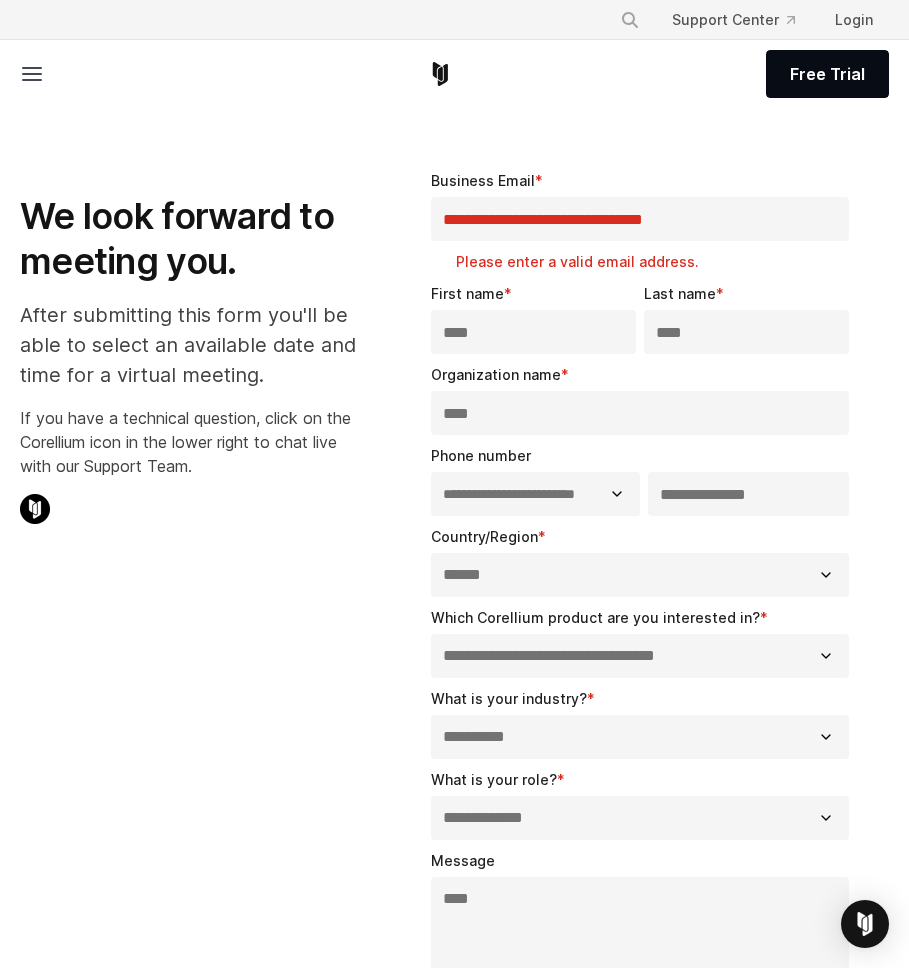 click 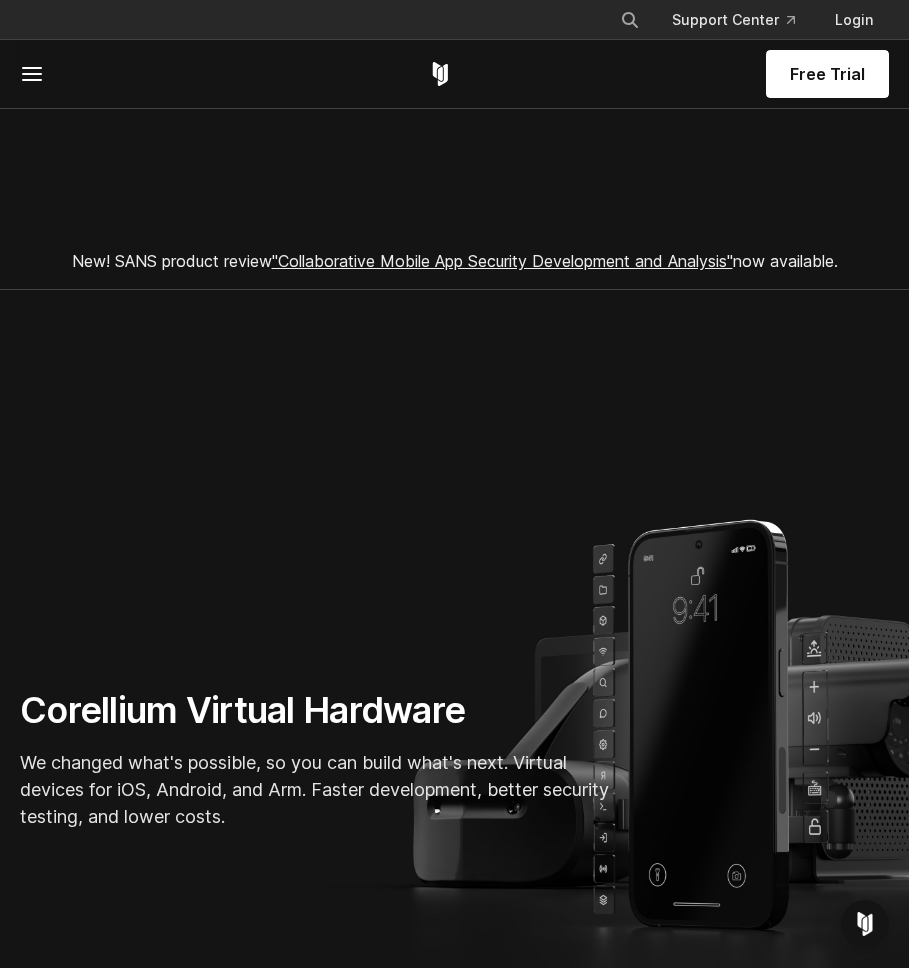 scroll, scrollTop: 0, scrollLeft: 0, axis: both 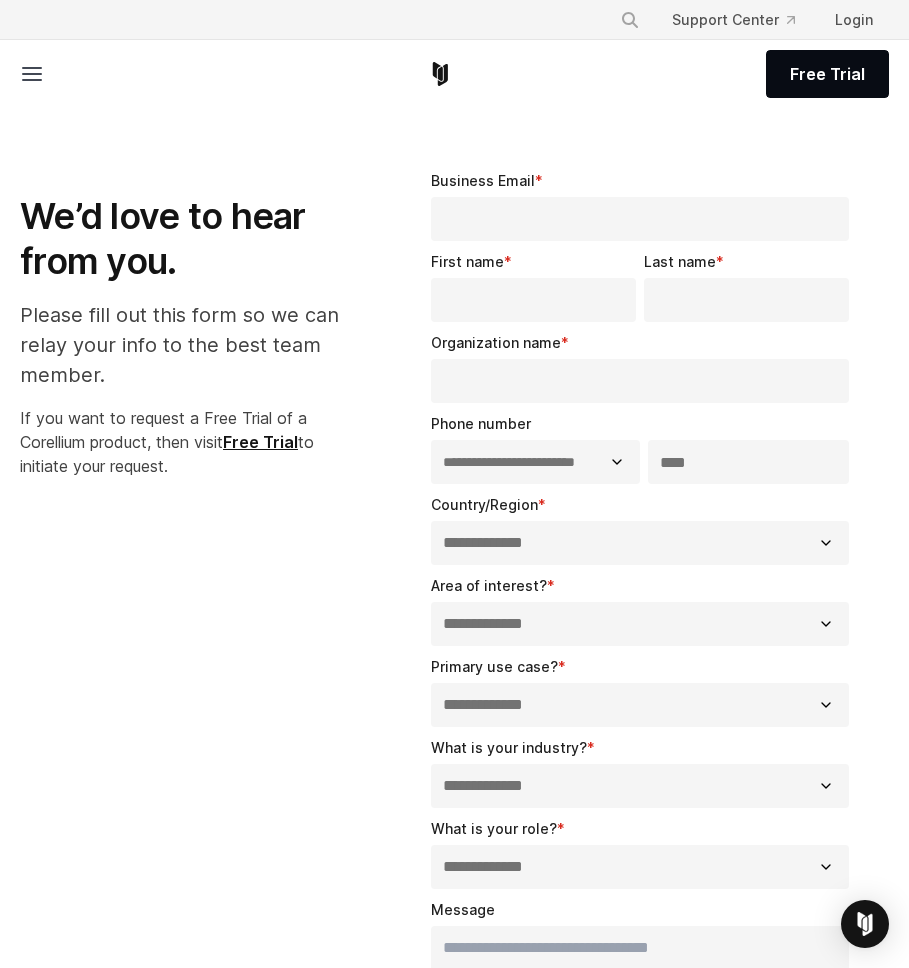 select on "**" 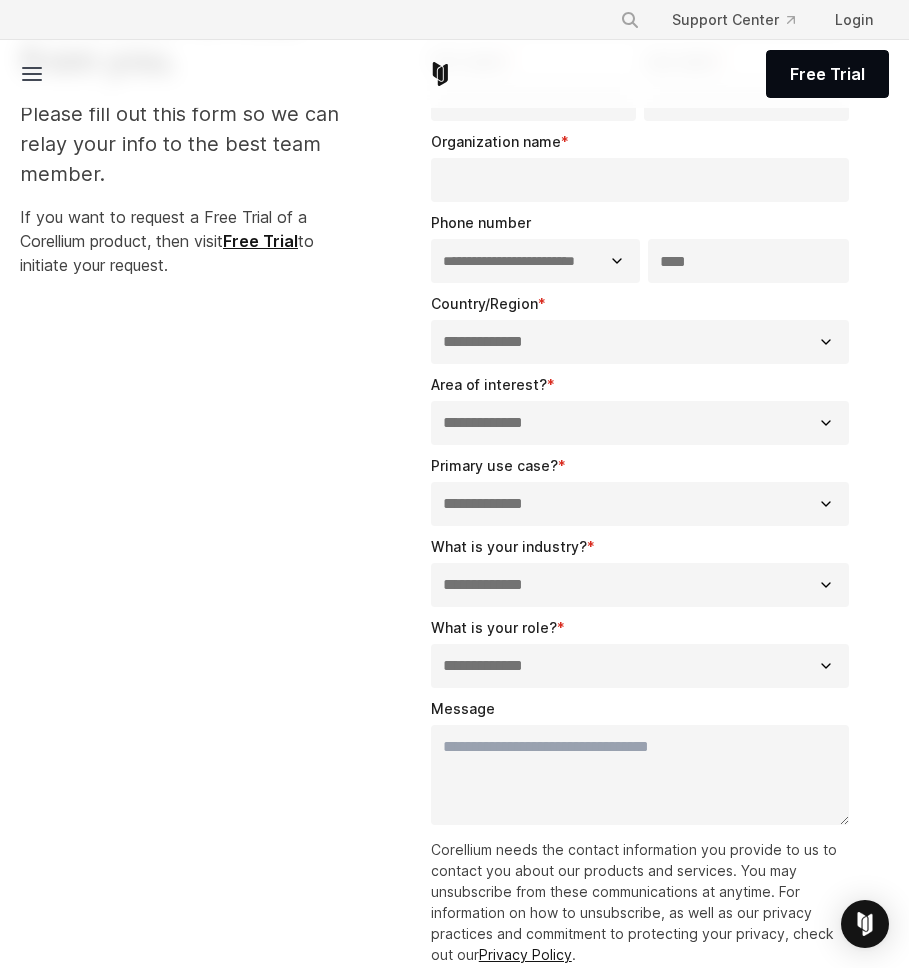 scroll, scrollTop: 0, scrollLeft: 0, axis: both 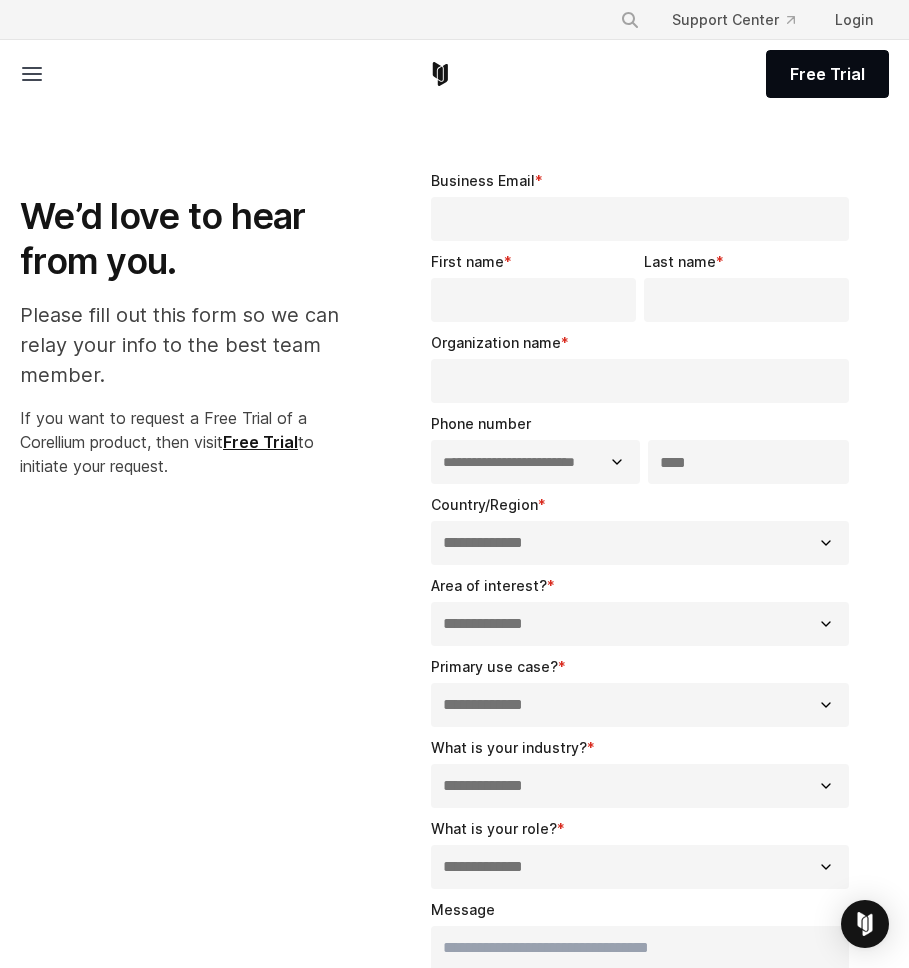 click on "Business Email *" at bounding box center (640, 219) 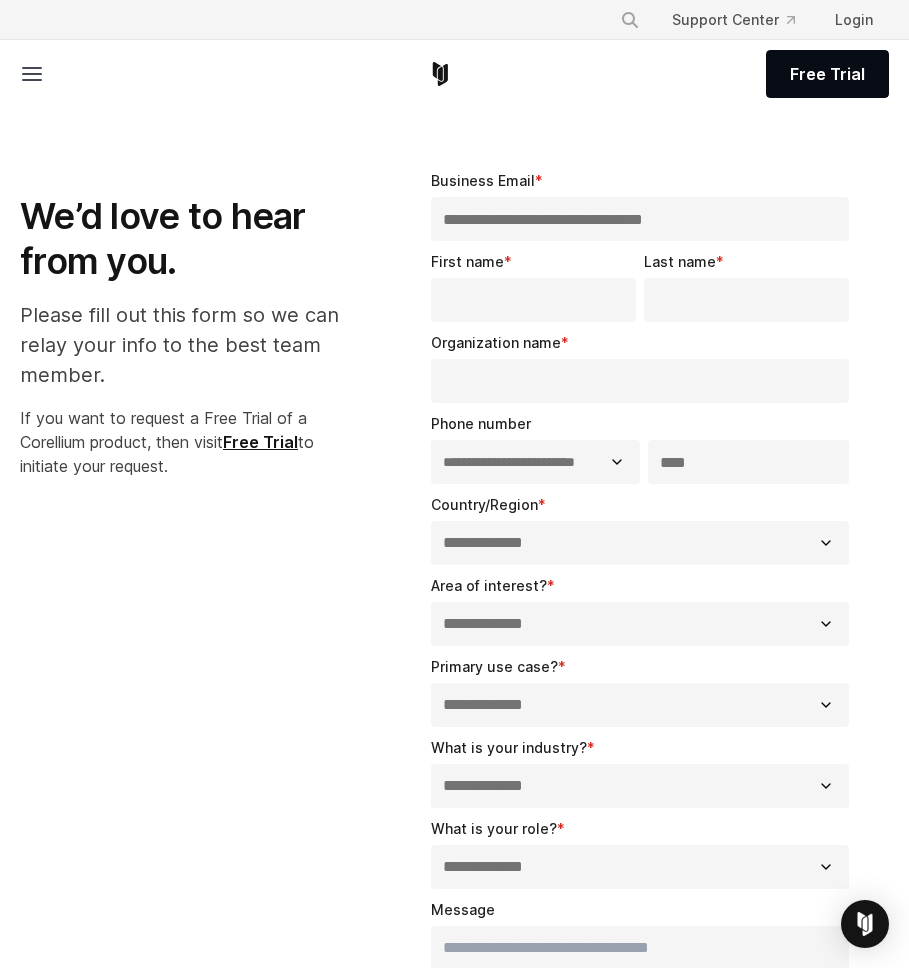type on "**********" 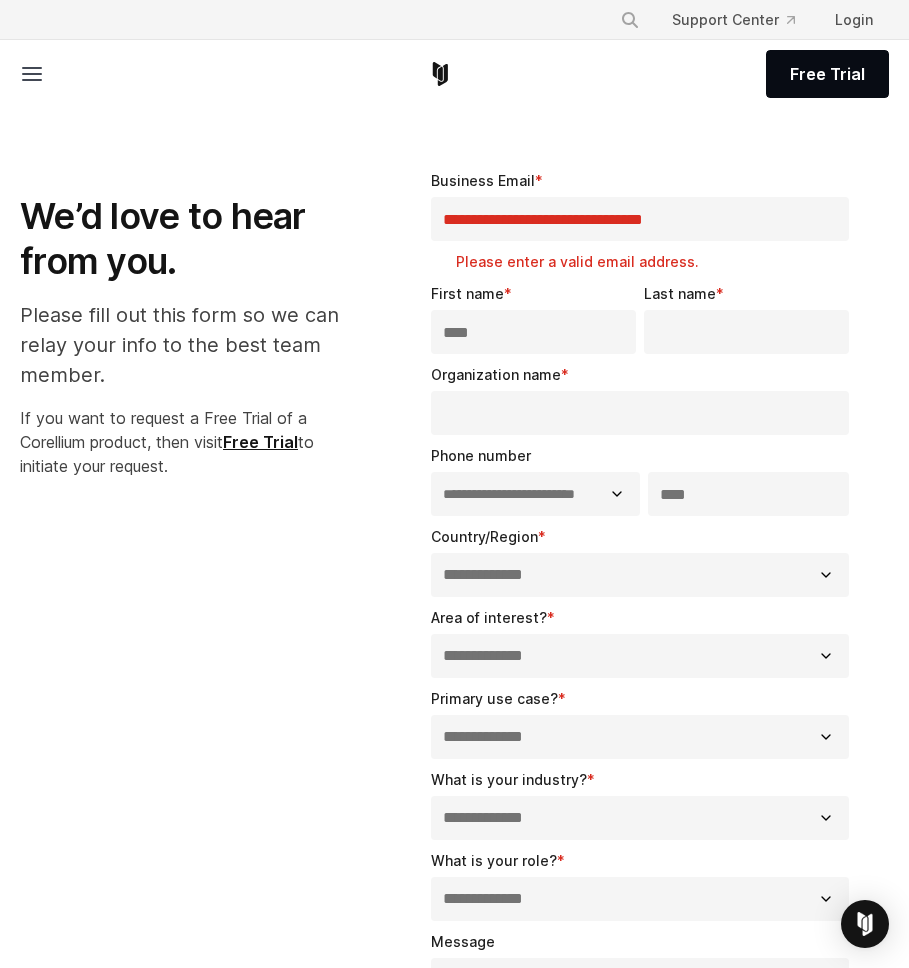 type on "****" 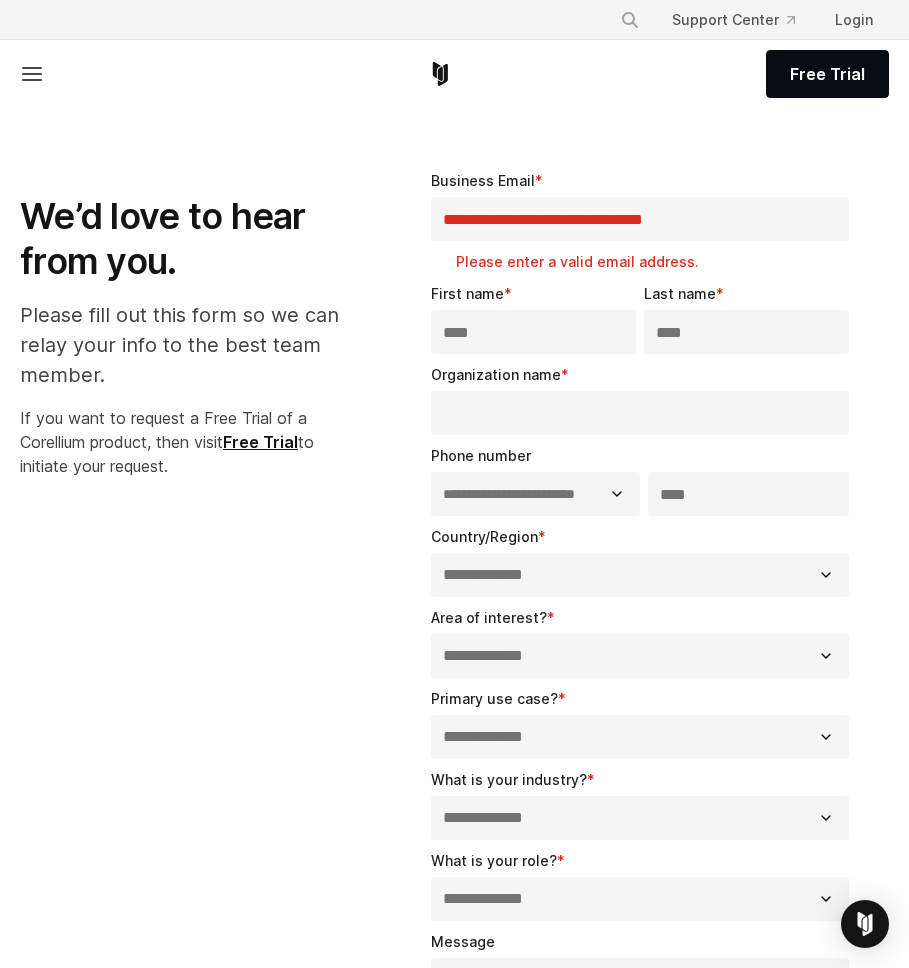 type on "****" 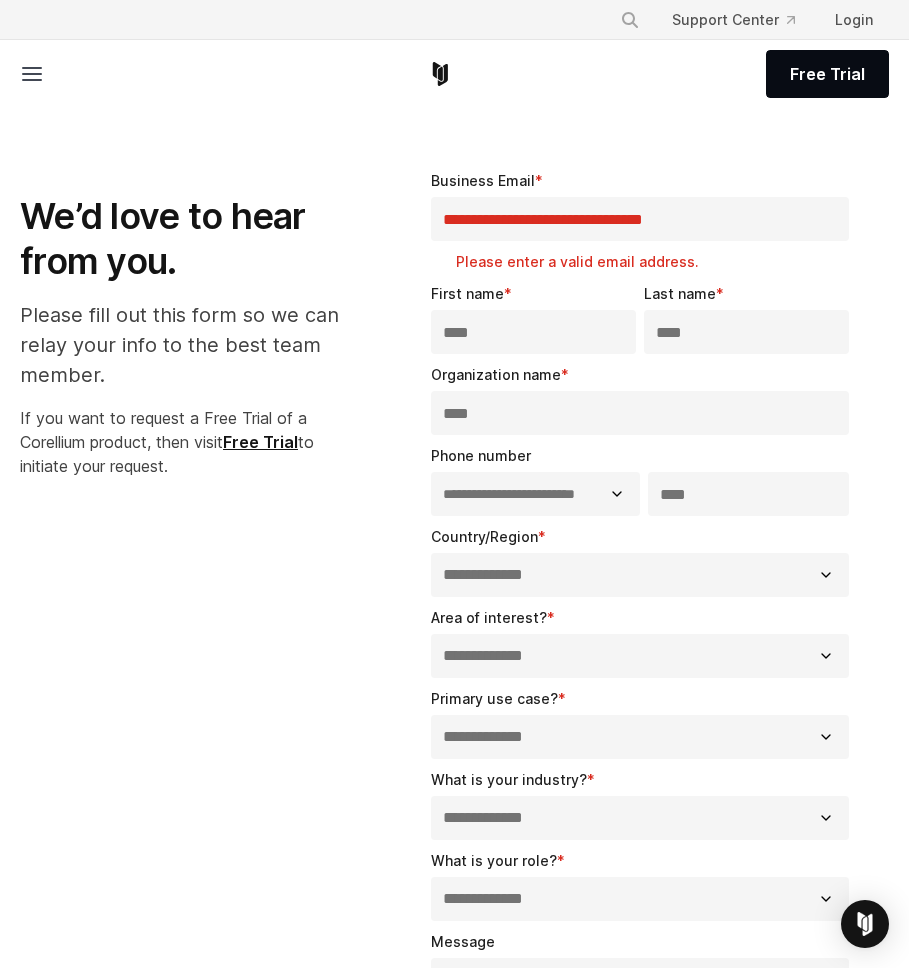 type on "****" 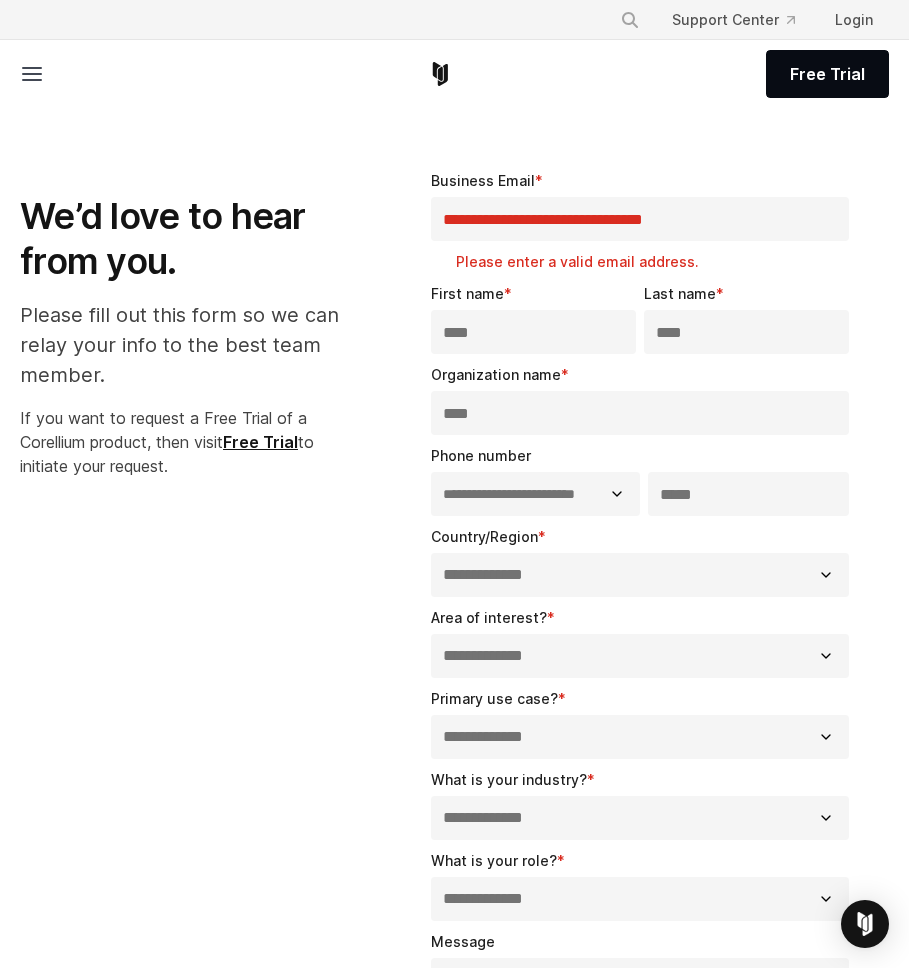 click on "***" at bounding box center (748, 494) 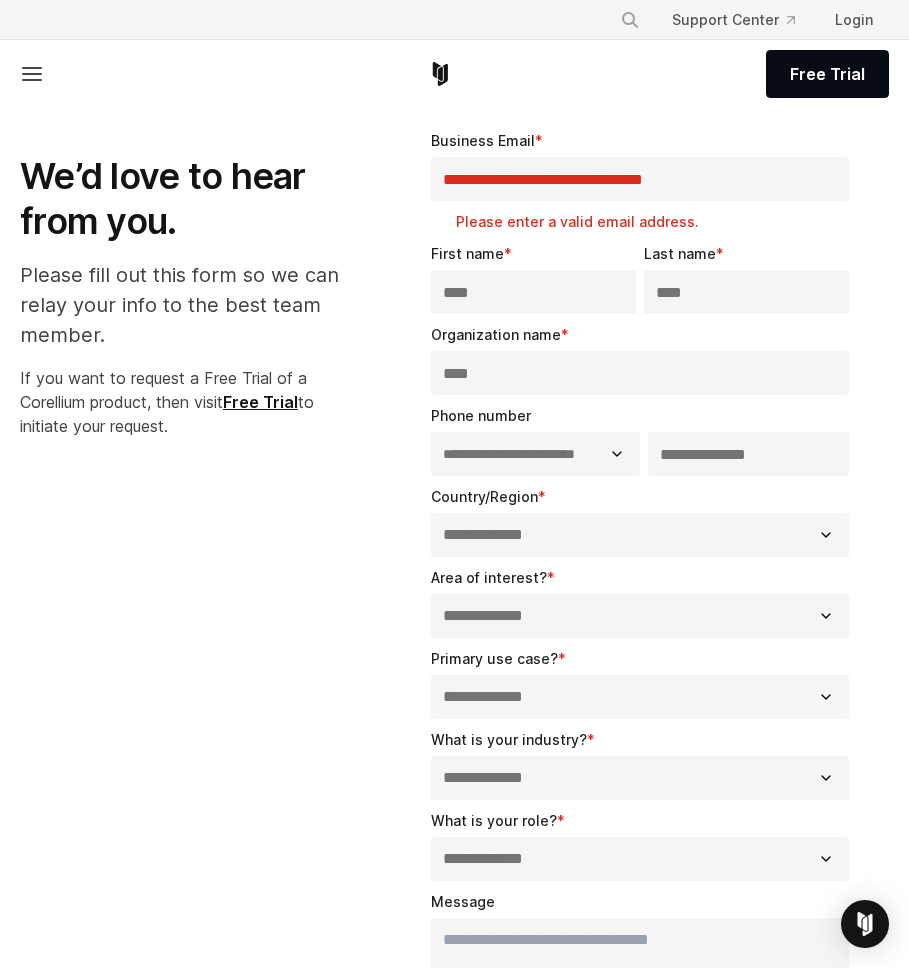 scroll, scrollTop: 41, scrollLeft: 0, axis: vertical 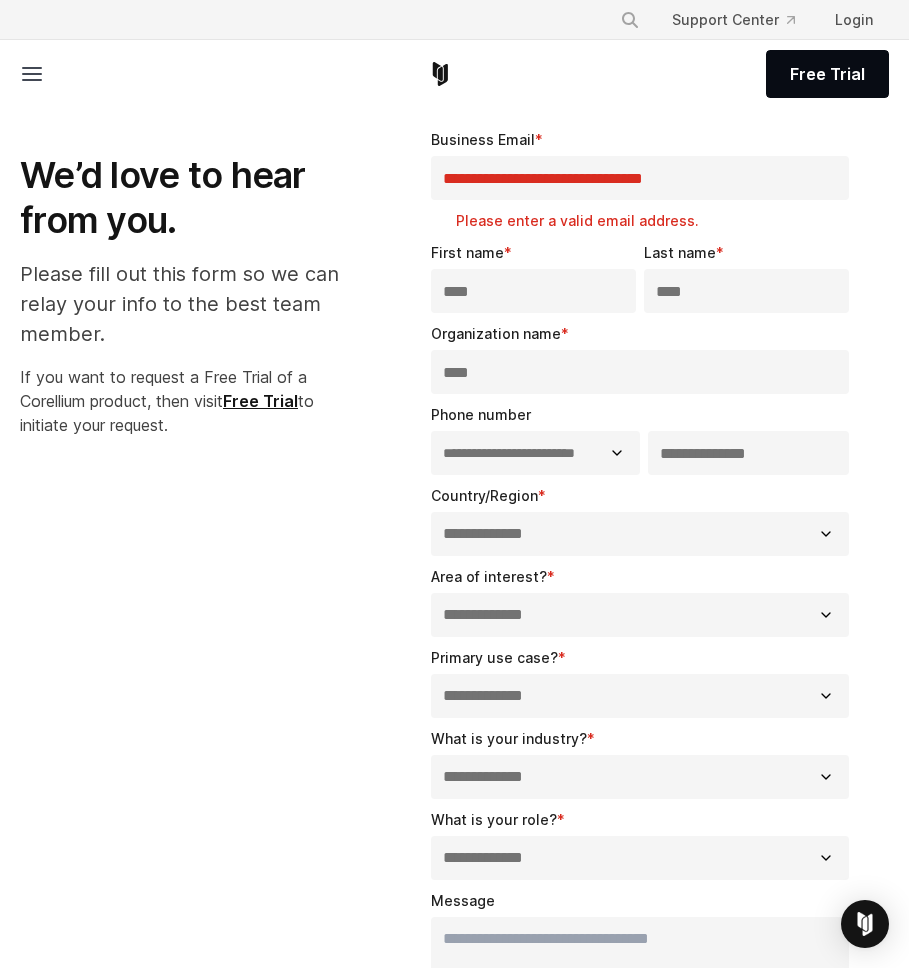 type on "**********" 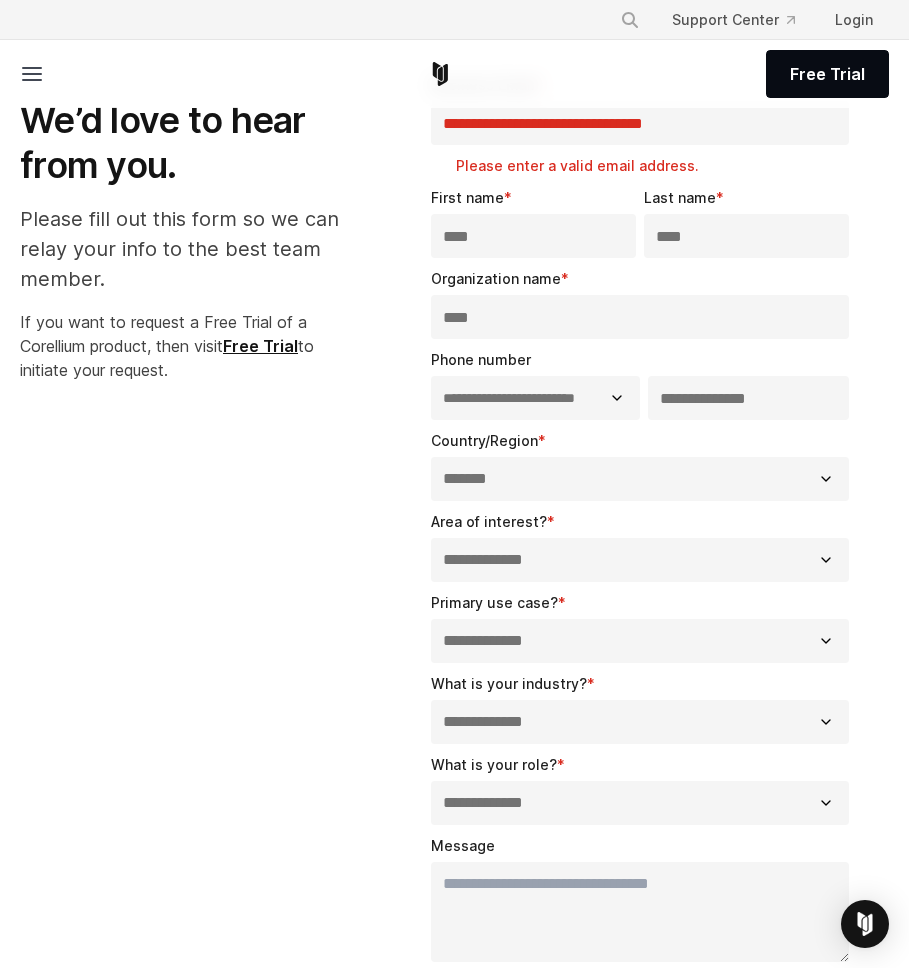 scroll, scrollTop: 98, scrollLeft: 0, axis: vertical 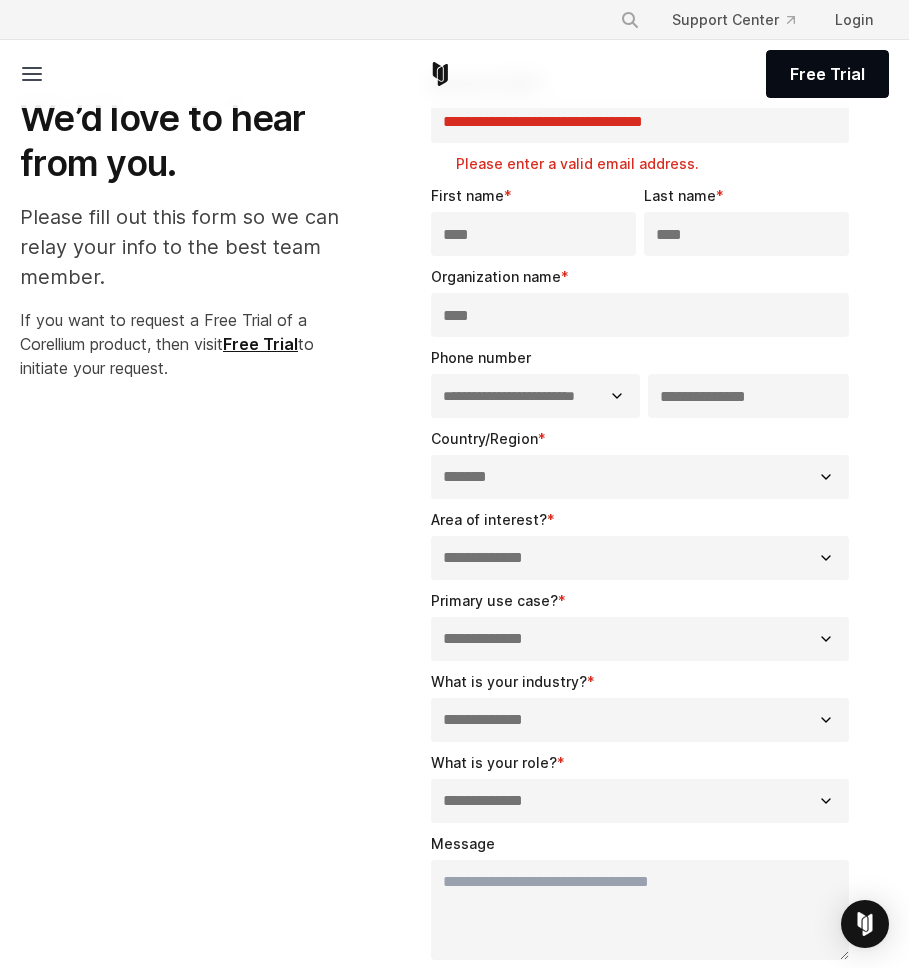 click on "**********" at bounding box center (640, 558) 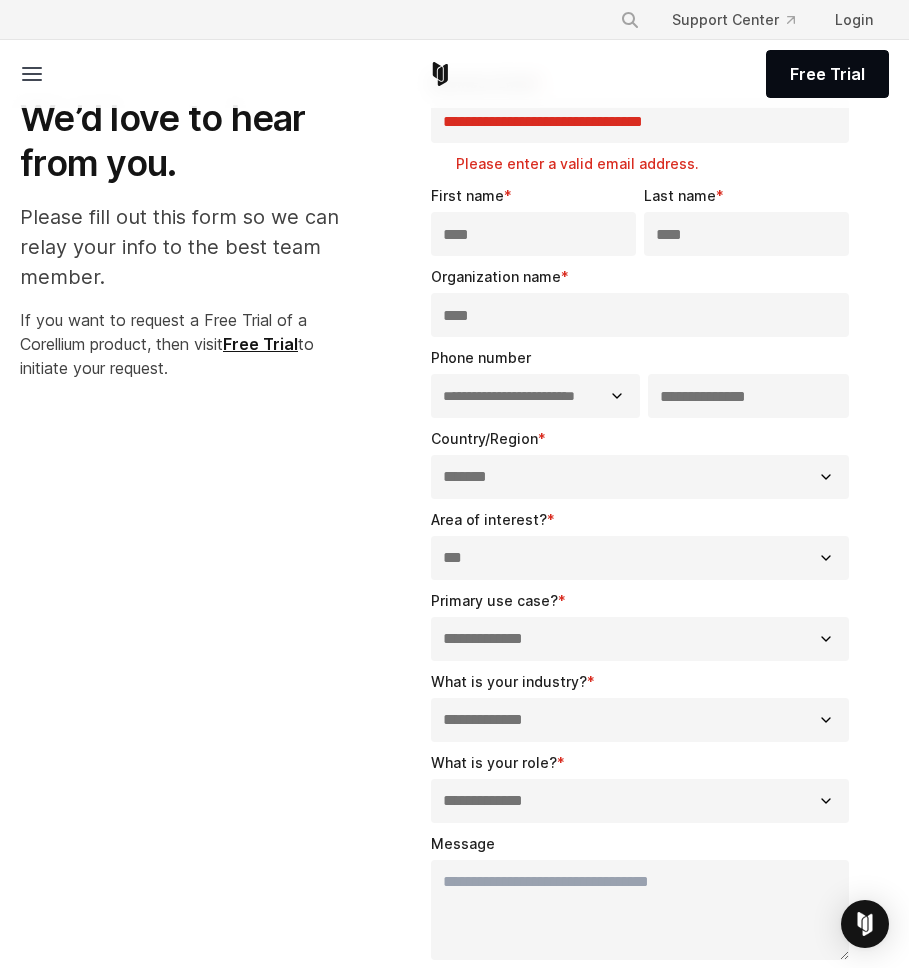 click on "**********" at bounding box center [640, 639] 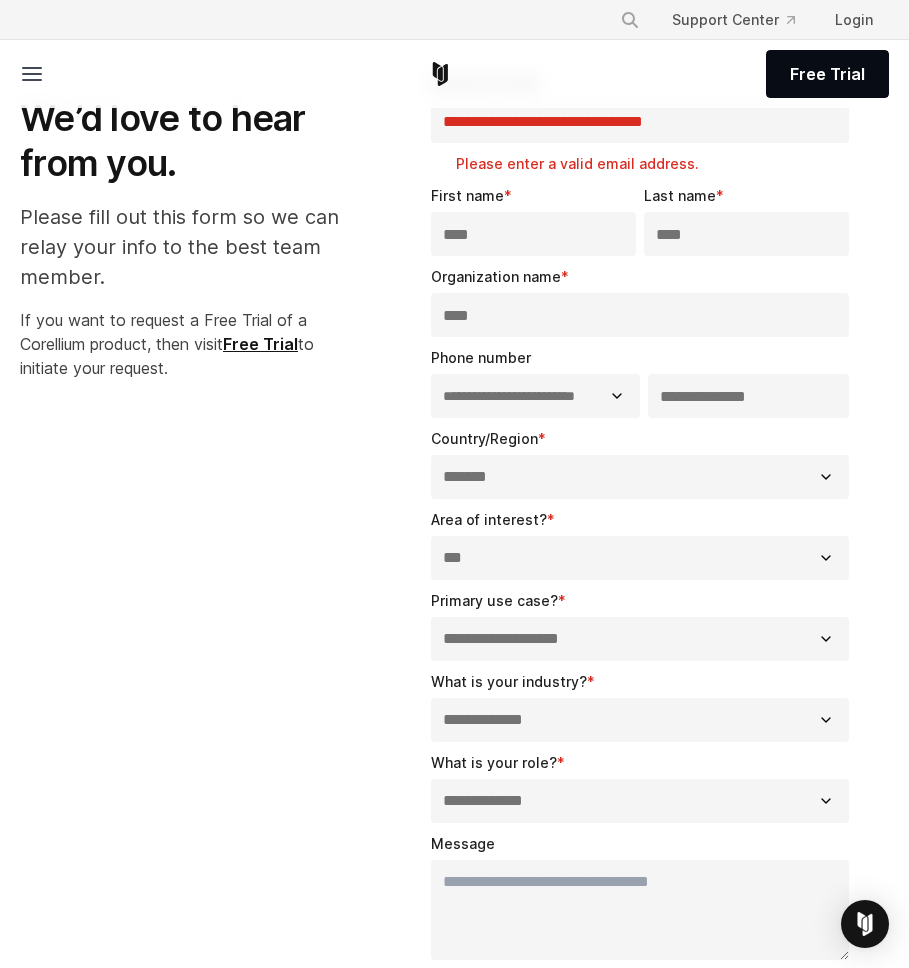 click on "**********" at bounding box center [640, 720] 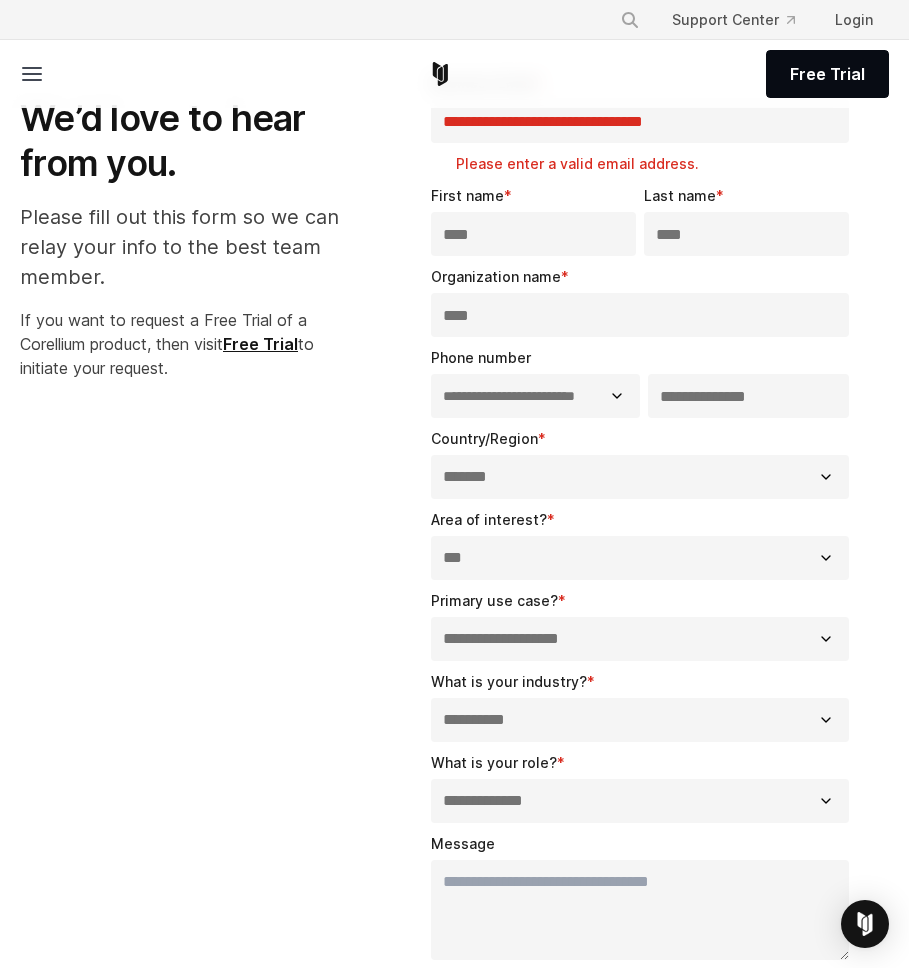 click on "**********" at bounding box center (640, 801) 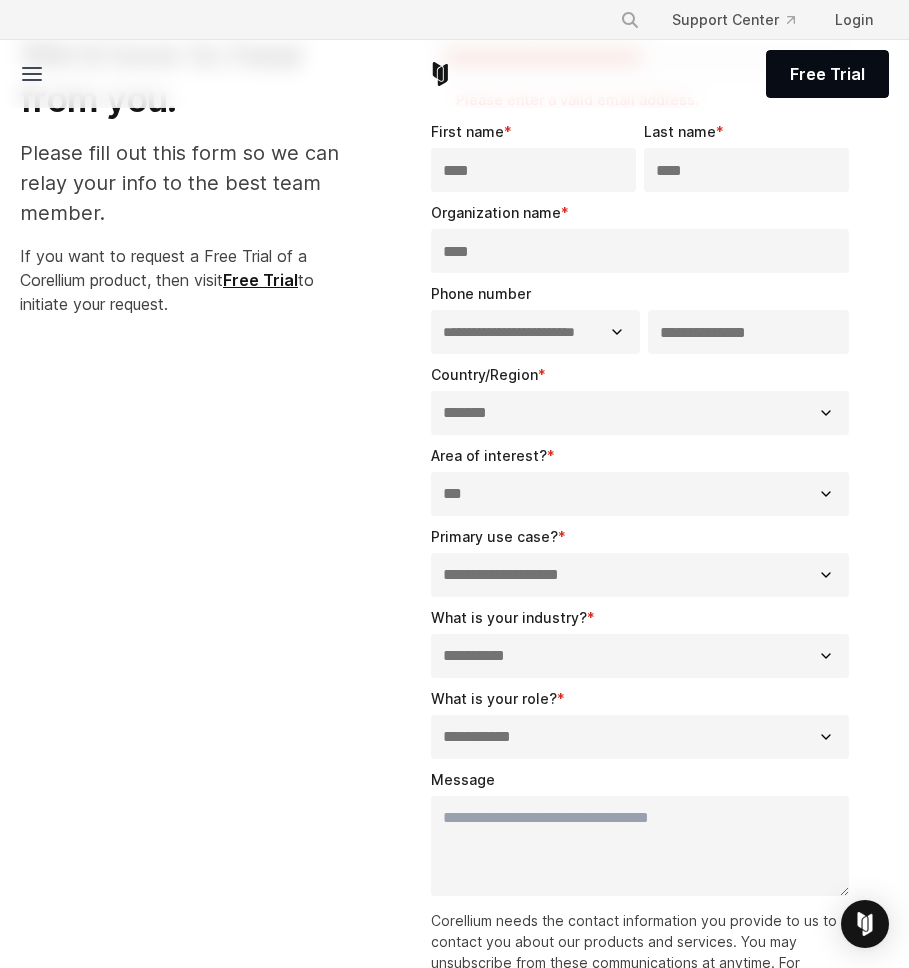 scroll, scrollTop: 242, scrollLeft: 0, axis: vertical 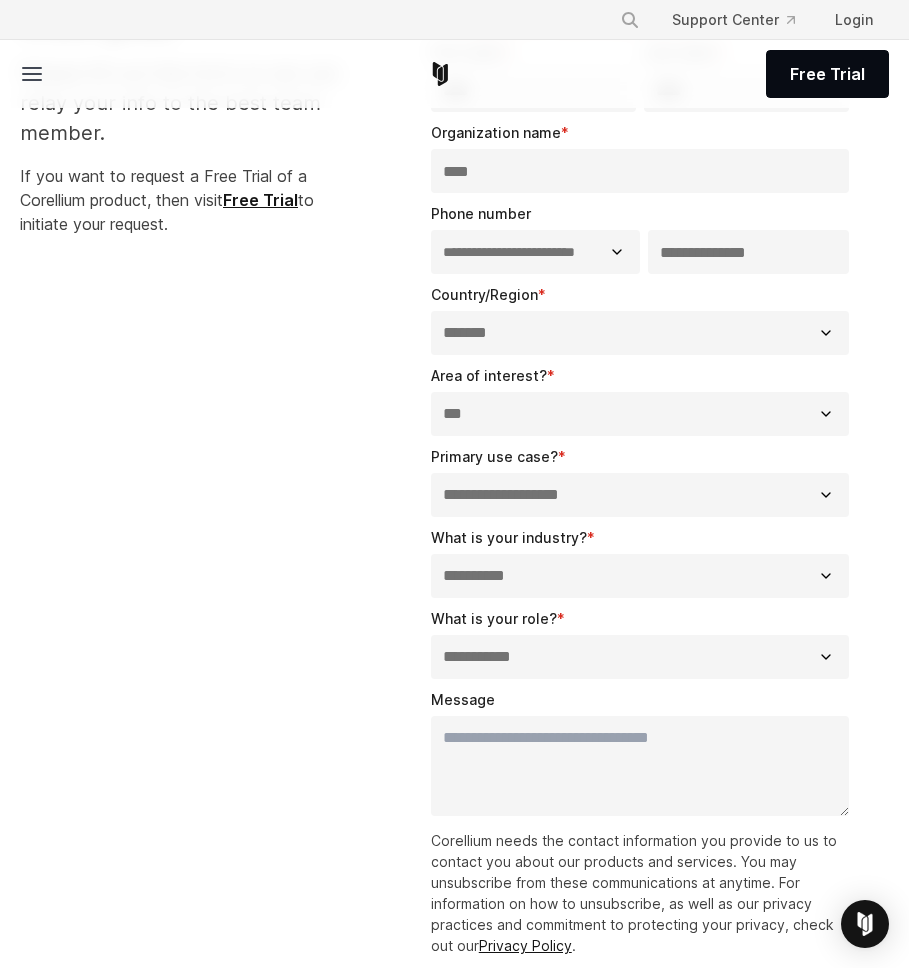 click on "Message" at bounding box center (640, 766) 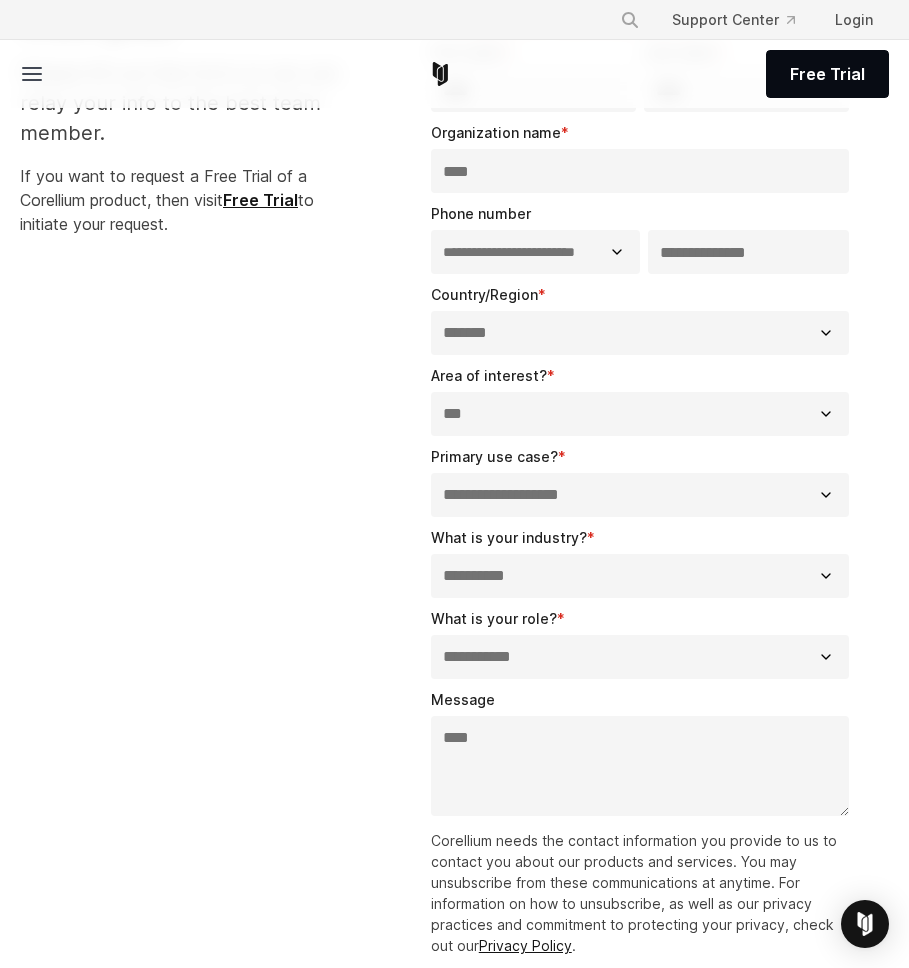 scroll, scrollTop: 922, scrollLeft: 0, axis: vertical 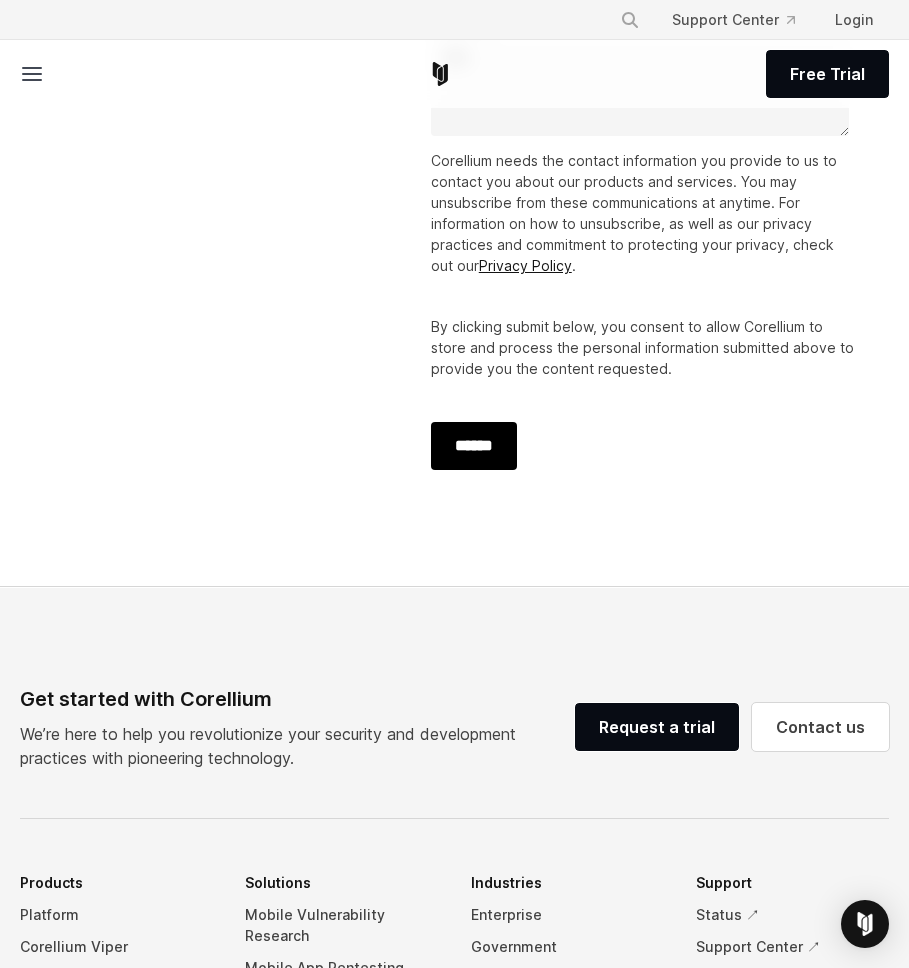 type on "****" 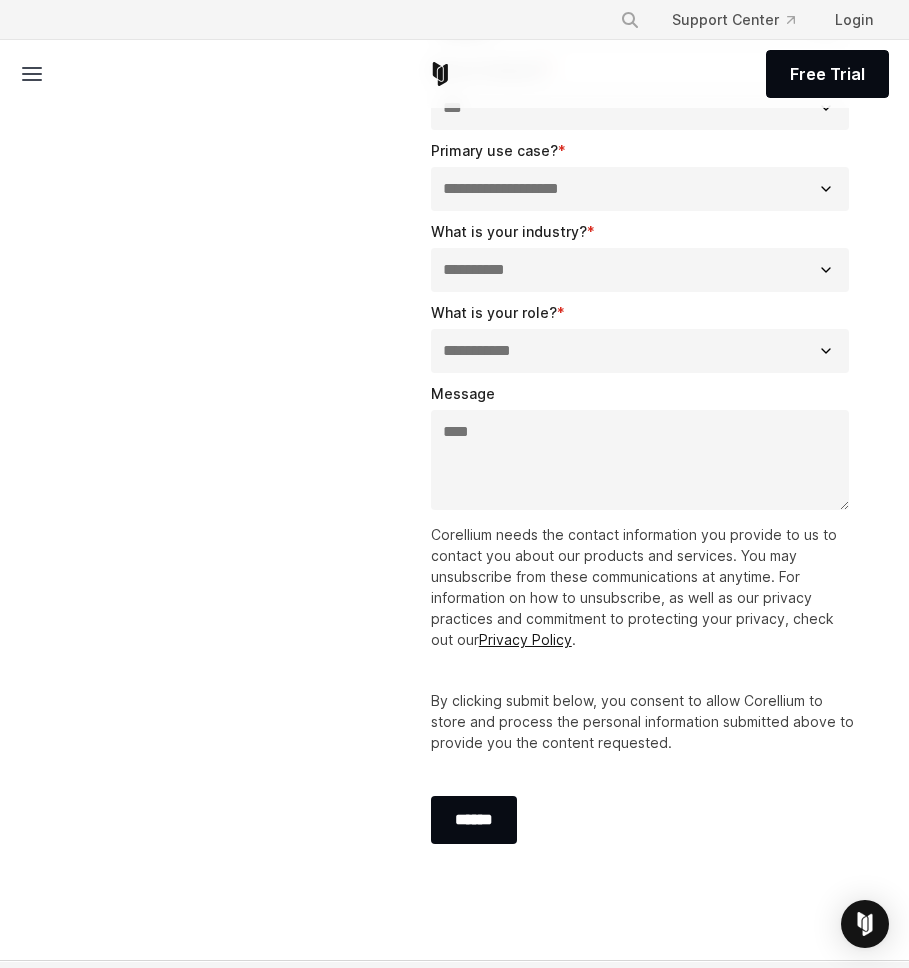 scroll, scrollTop: 0, scrollLeft: 0, axis: both 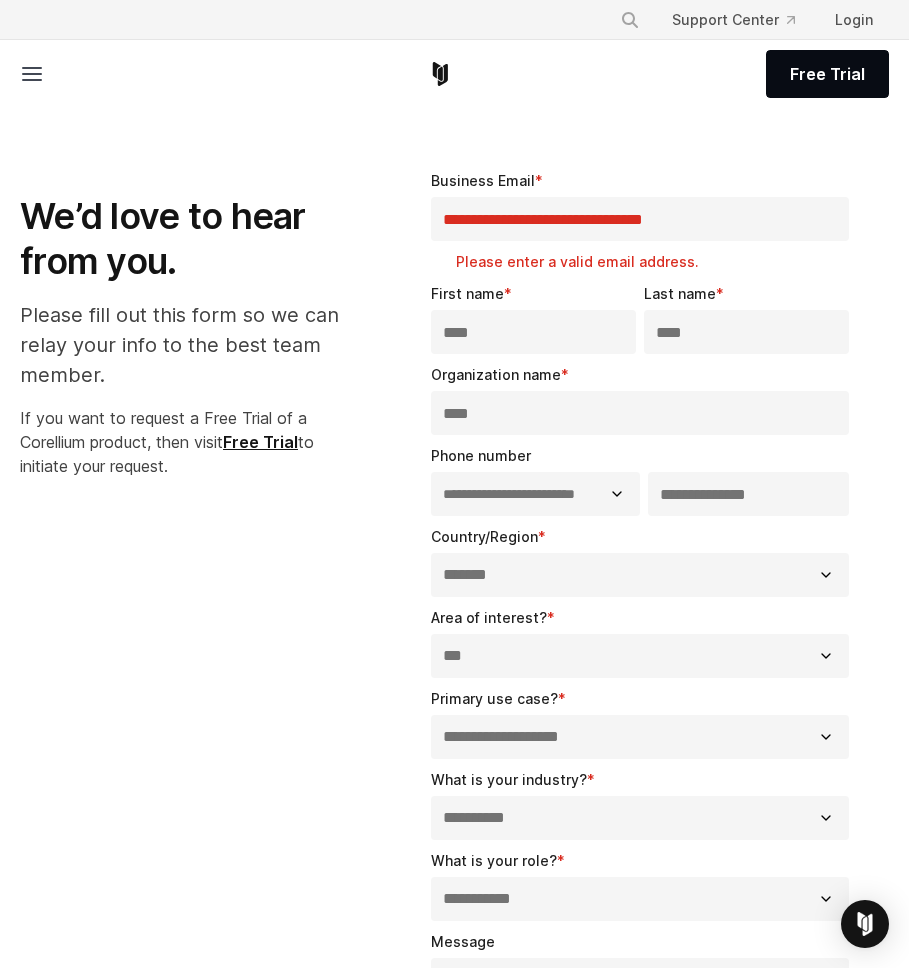 click on "**********" at bounding box center [640, 219] 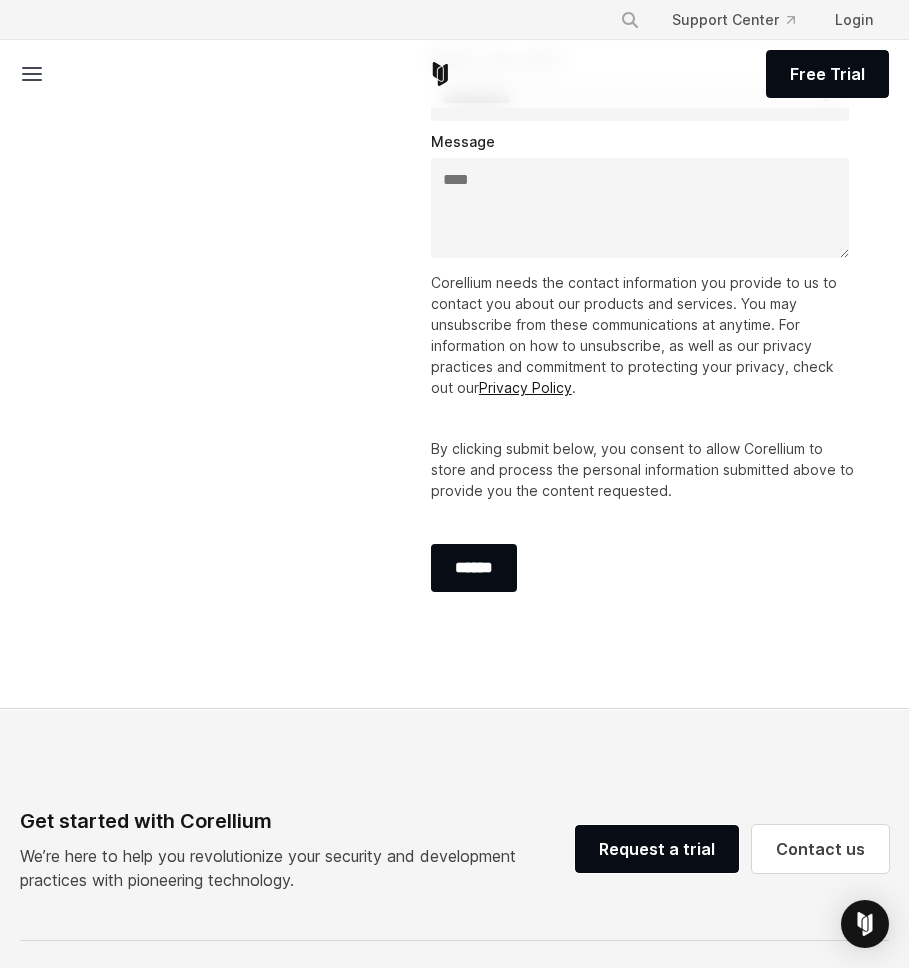 scroll, scrollTop: 800, scrollLeft: 0, axis: vertical 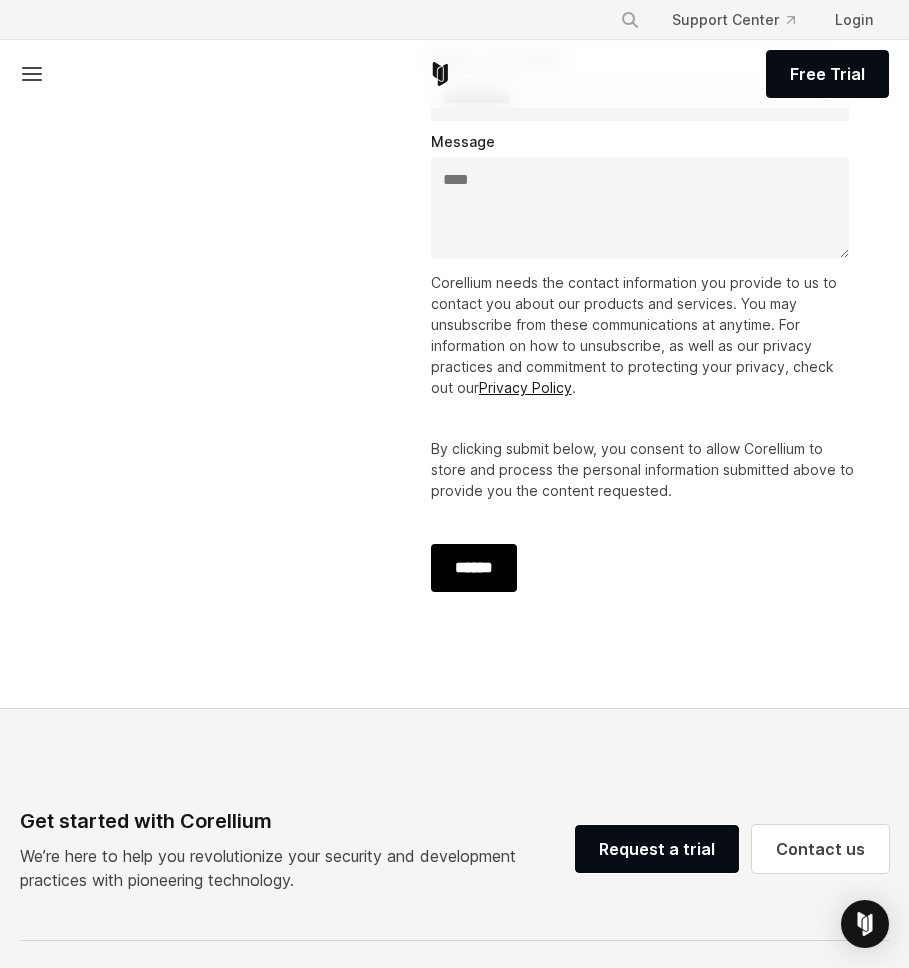 click on "******" at bounding box center [474, 568] 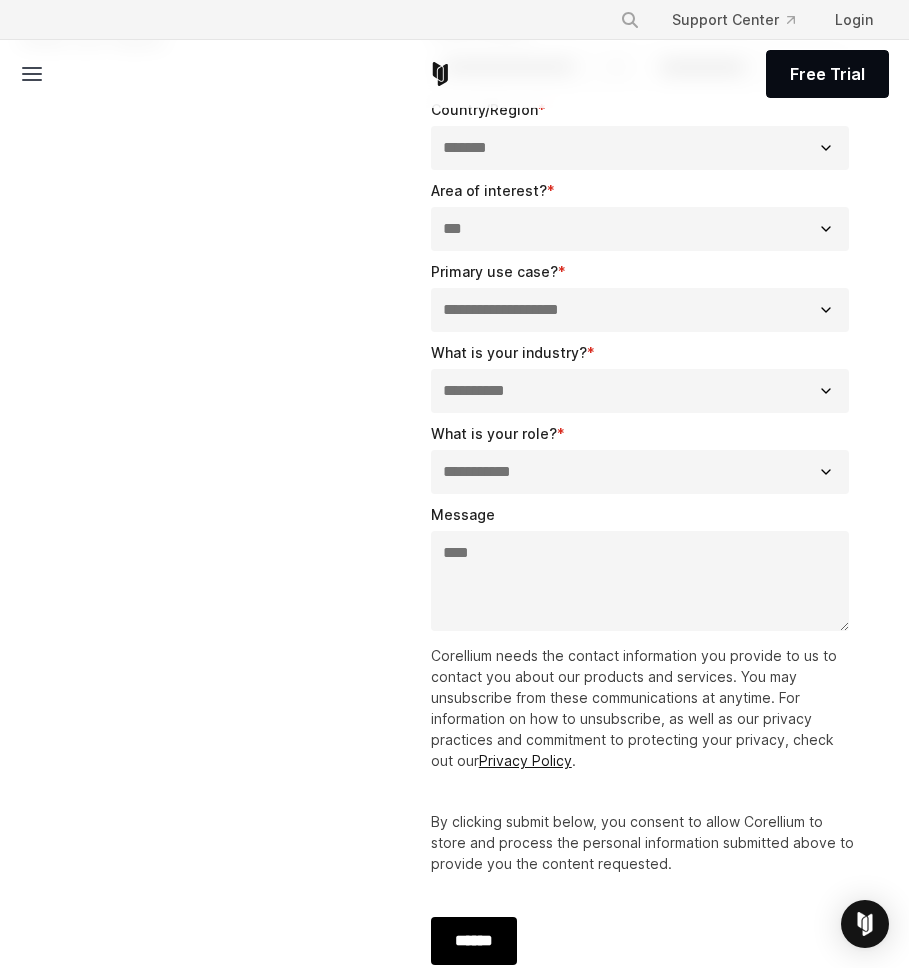 scroll, scrollTop: 0, scrollLeft: 0, axis: both 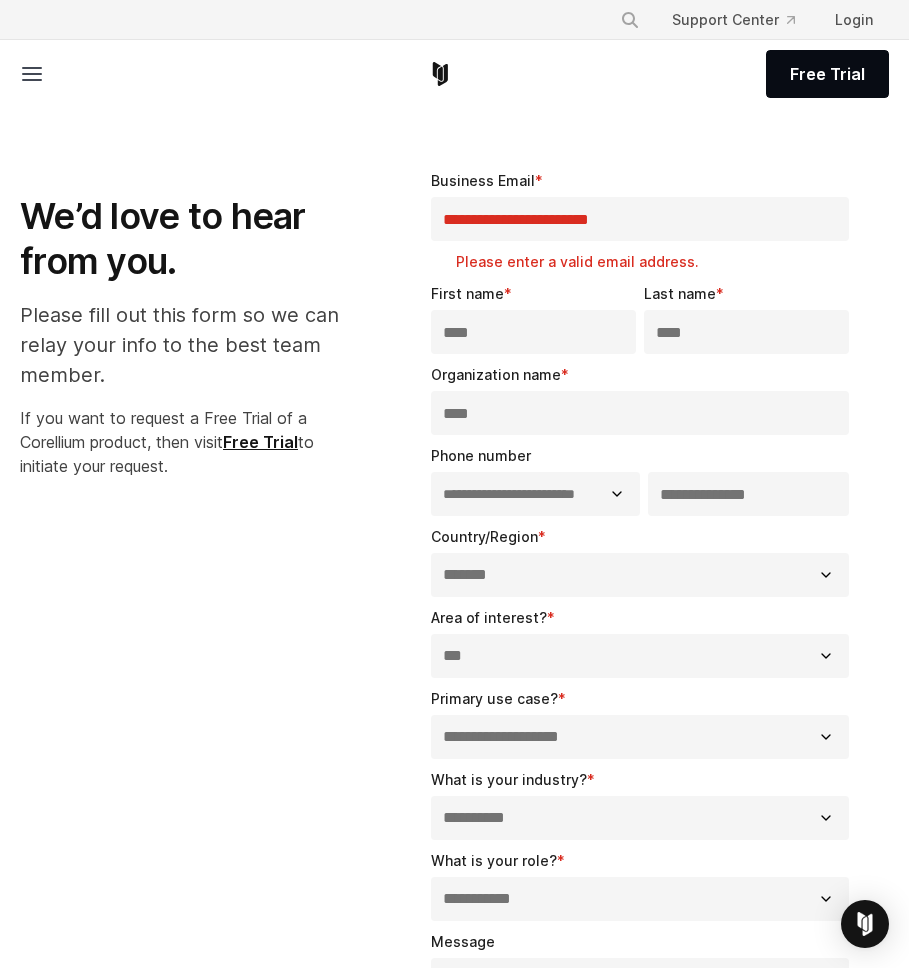 click on "**********" at bounding box center [640, 219] 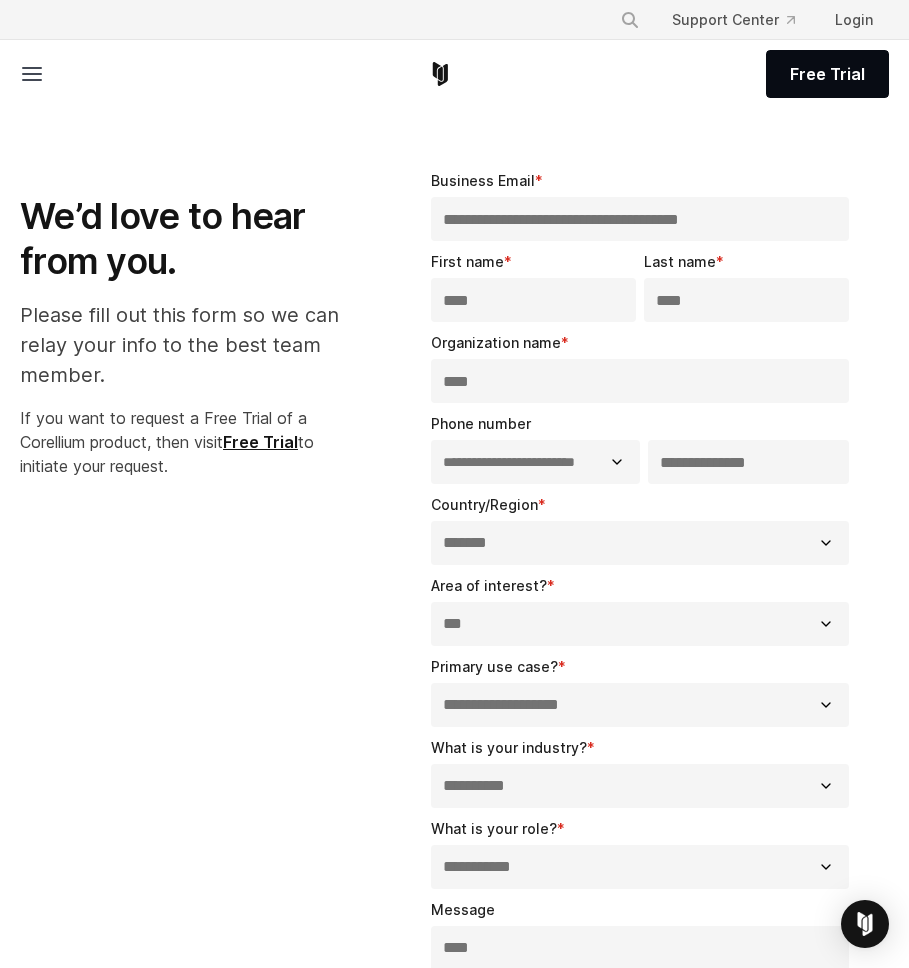 paste on "**********" 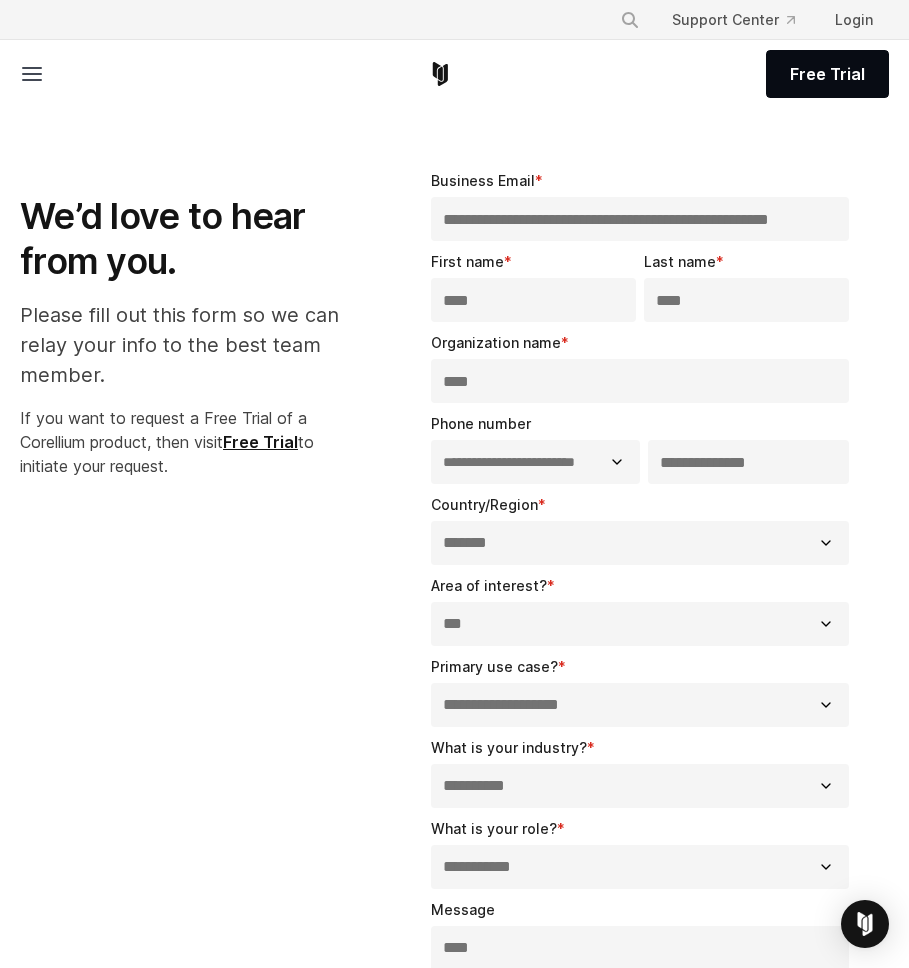 paste on "**********" 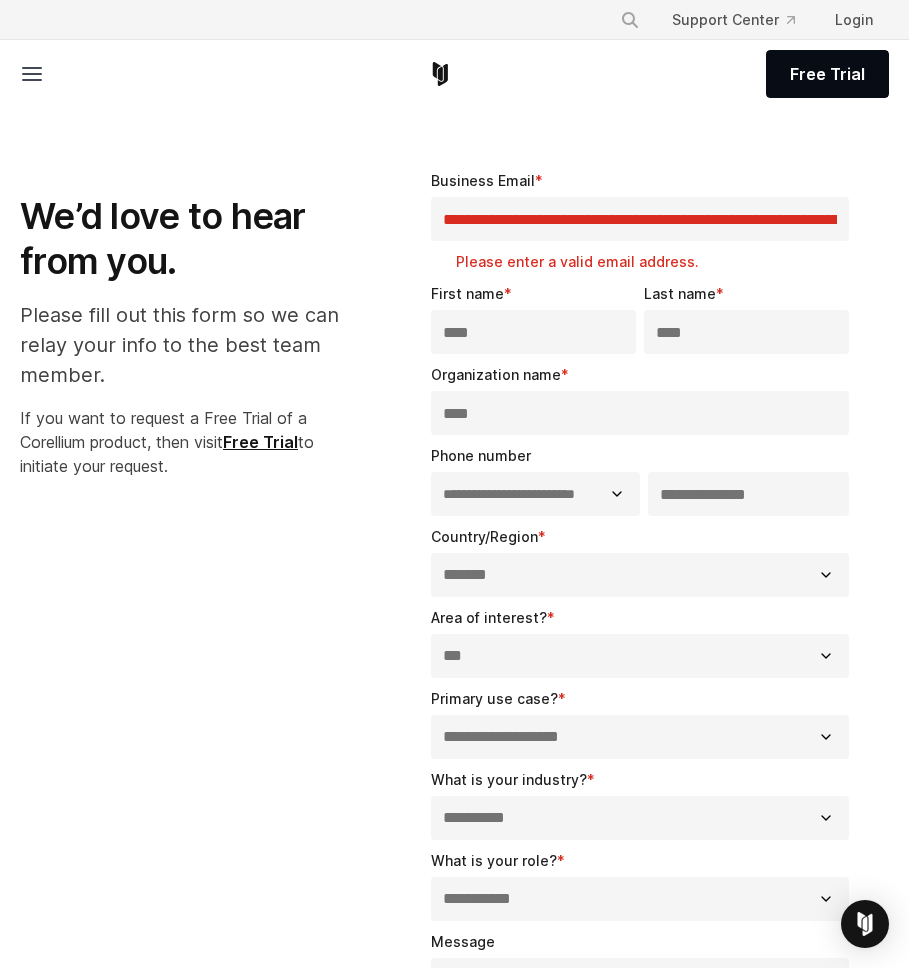 scroll, scrollTop: 1, scrollLeft: 0, axis: vertical 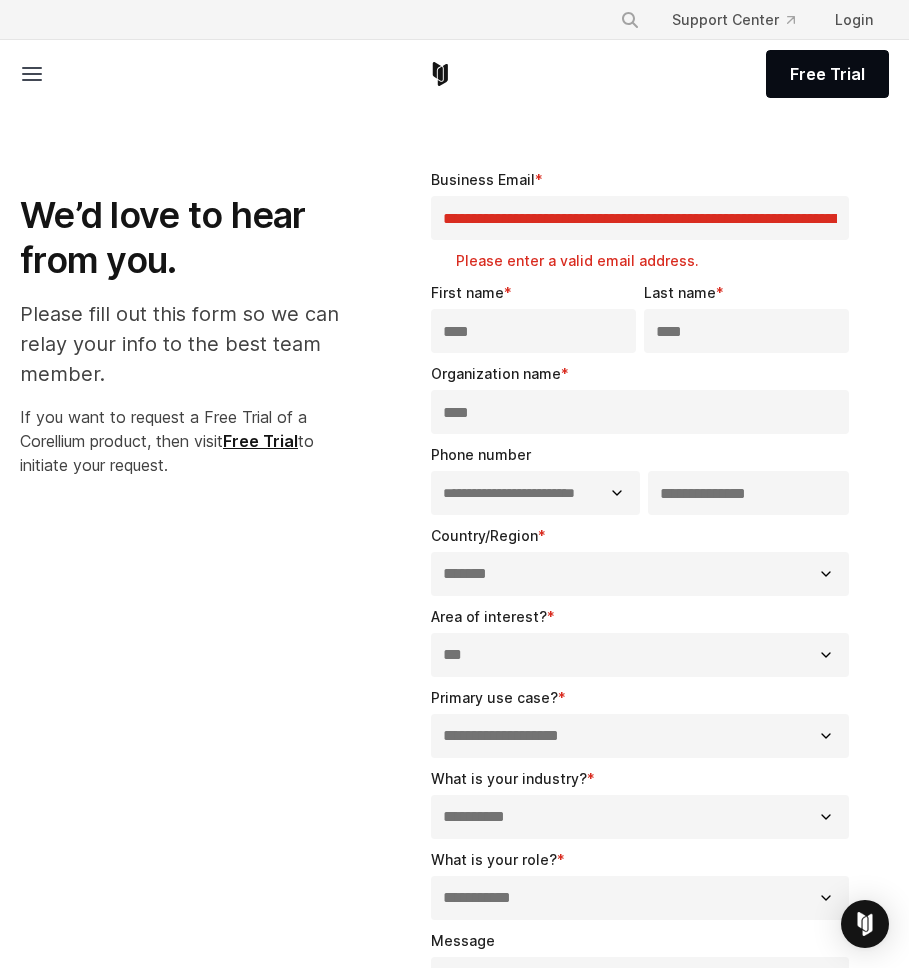 click on "**********" at bounding box center (640, 218) 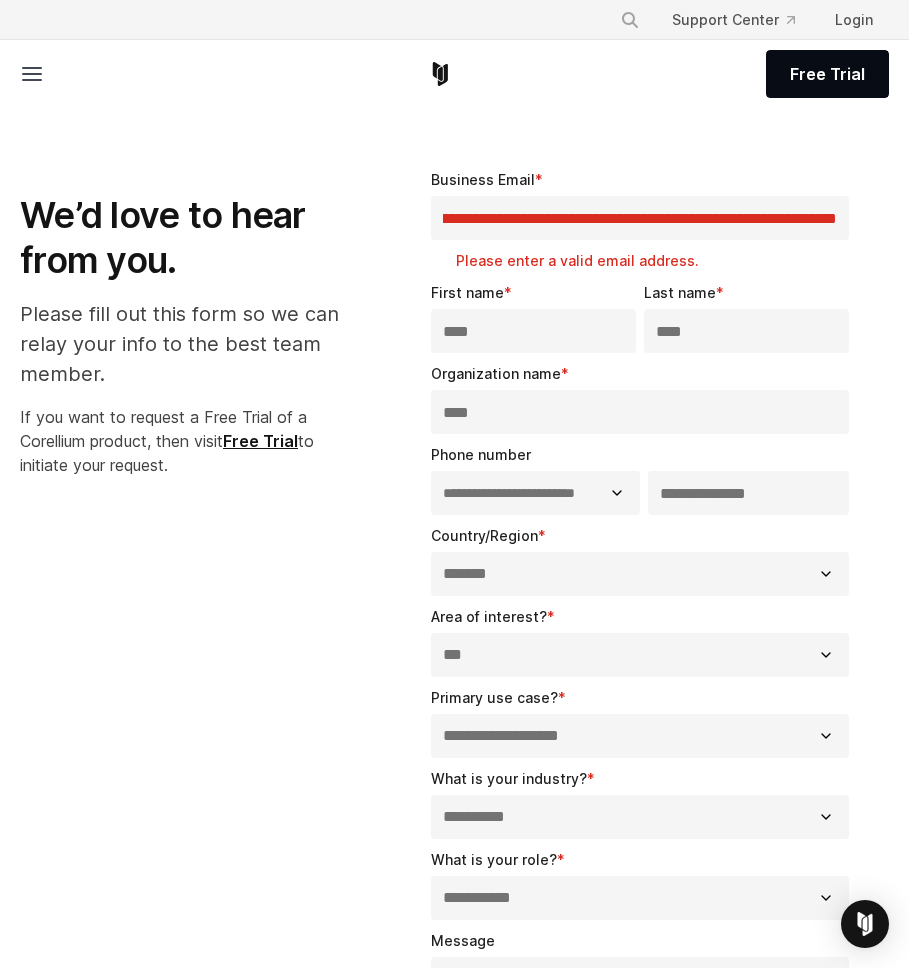 drag, startPoint x: 817, startPoint y: 217, endPoint x: 878, endPoint y: 220, distance: 61.073727 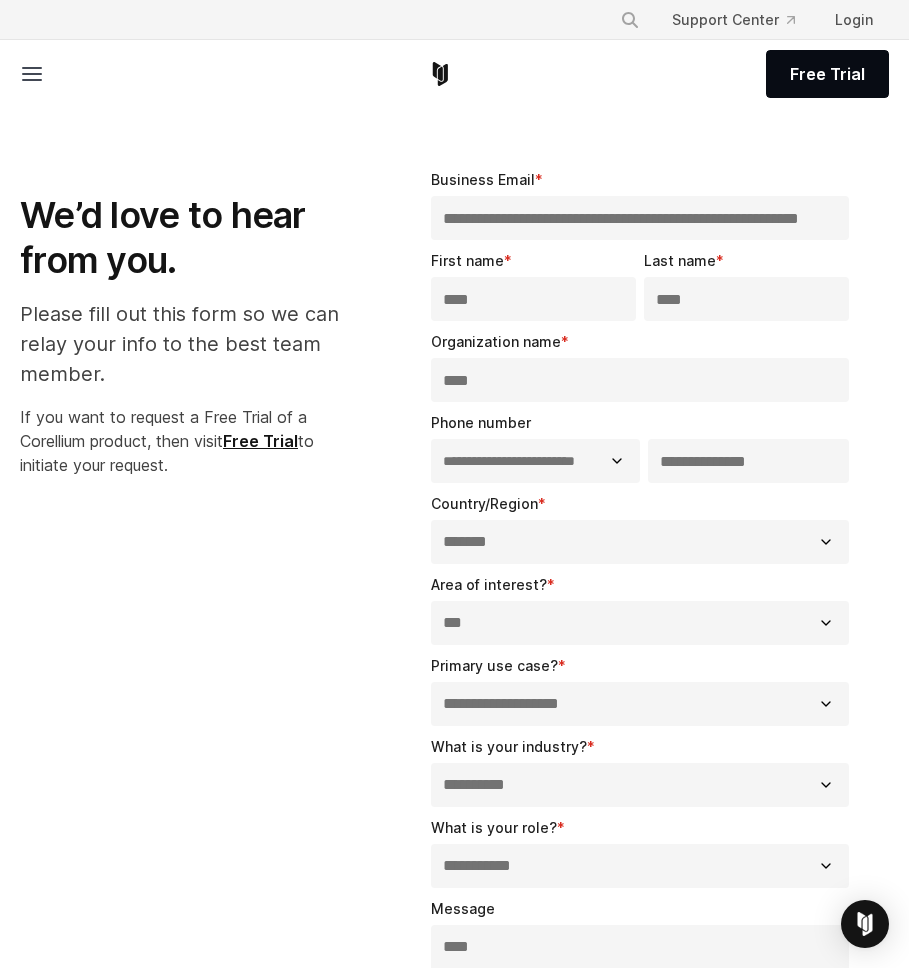 scroll, scrollTop: 0, scrollLeft: 46, axis: horizontal 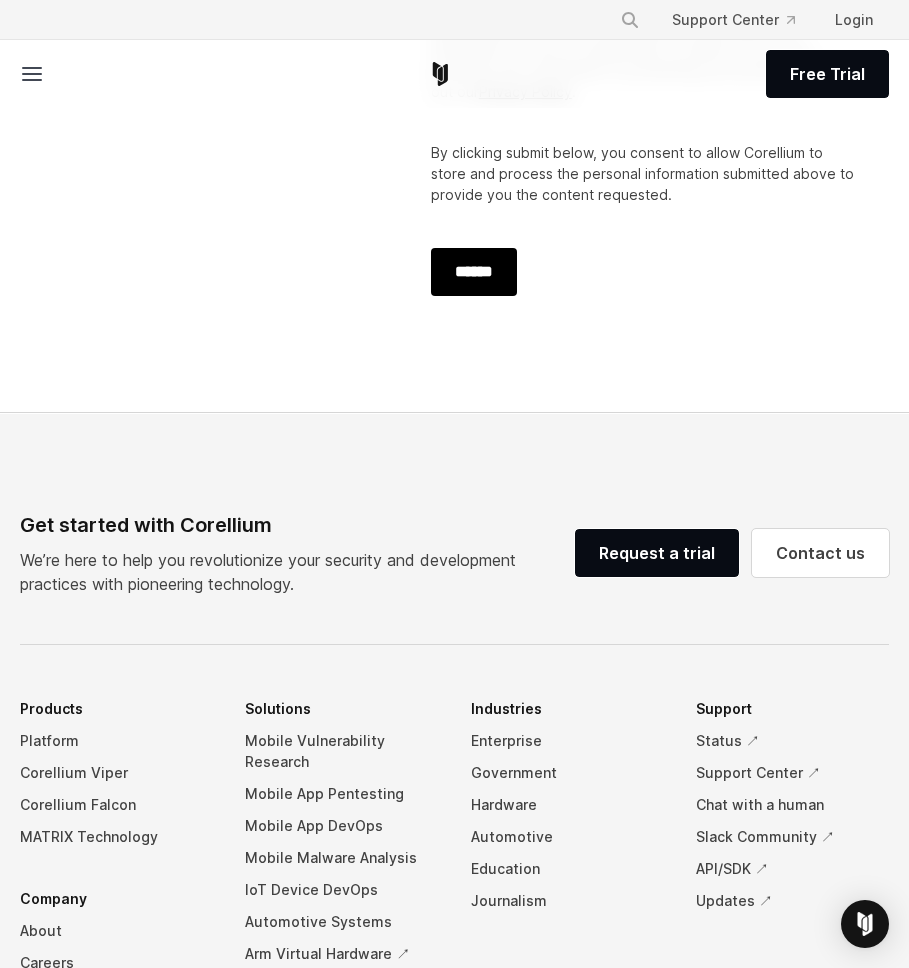 click on "******" at bounding box center (474, 272) 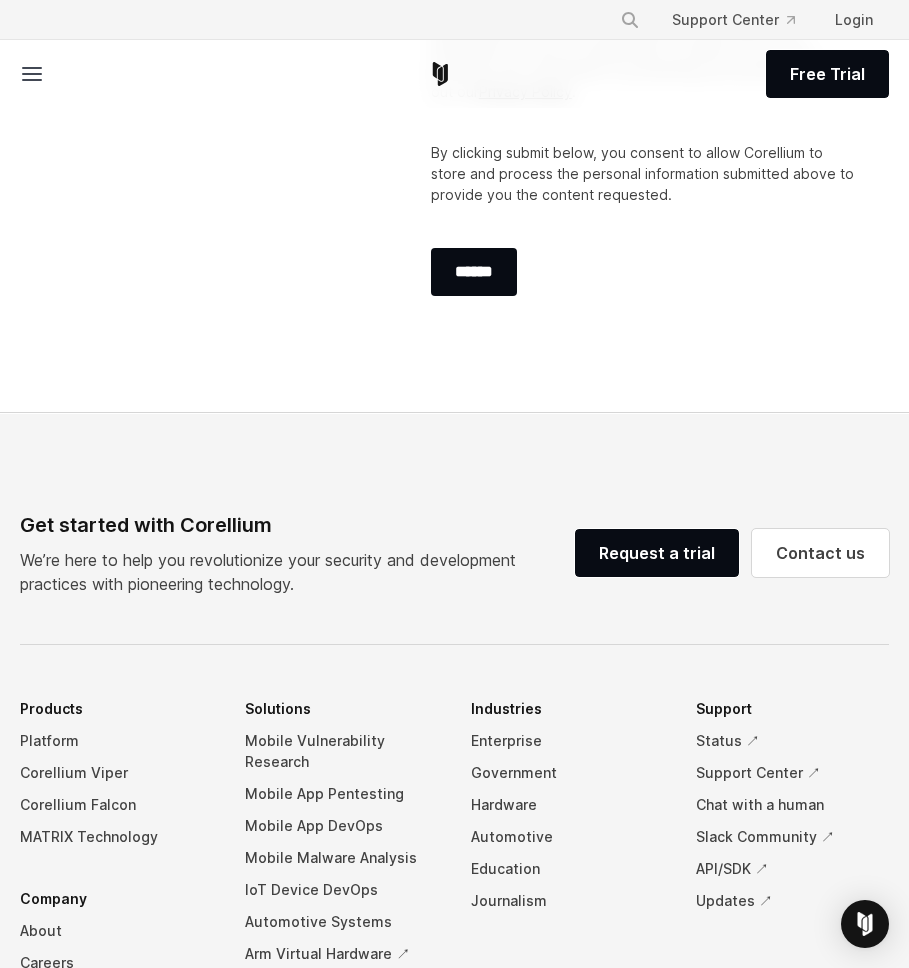 scroll, scrollTop: 0, scrollLeft: 0, axis: both 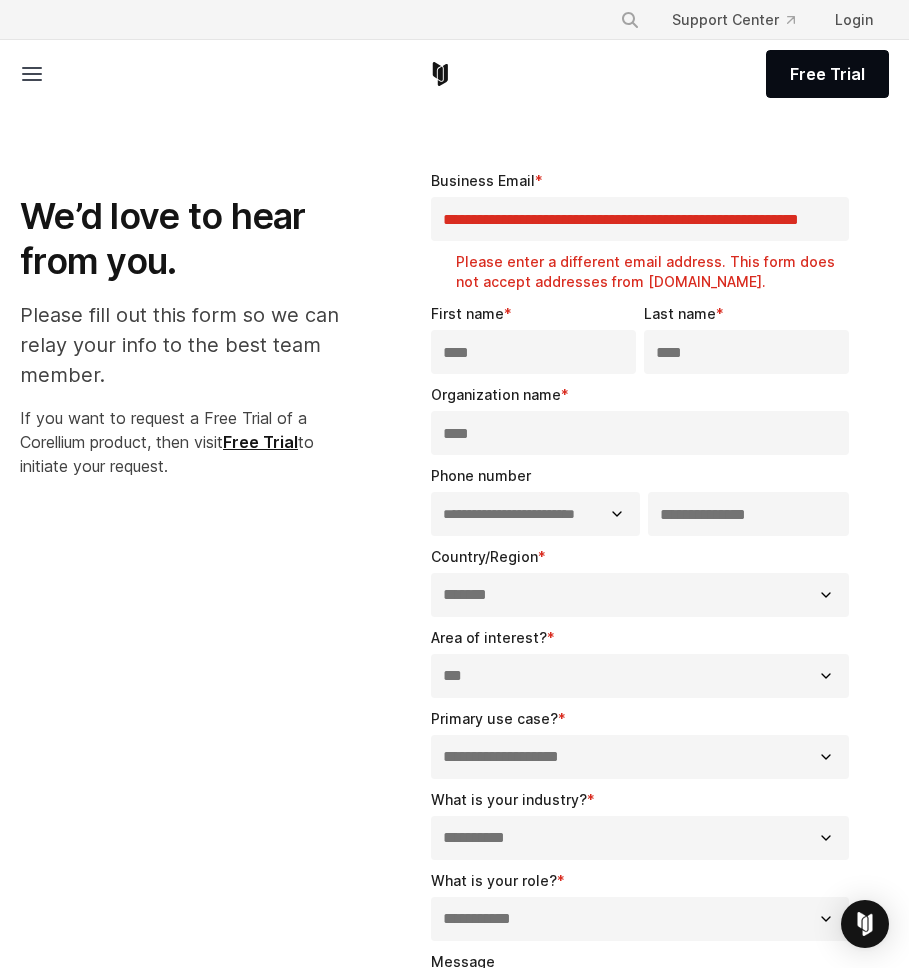 click on "**********" at bounding box center (640, 219) 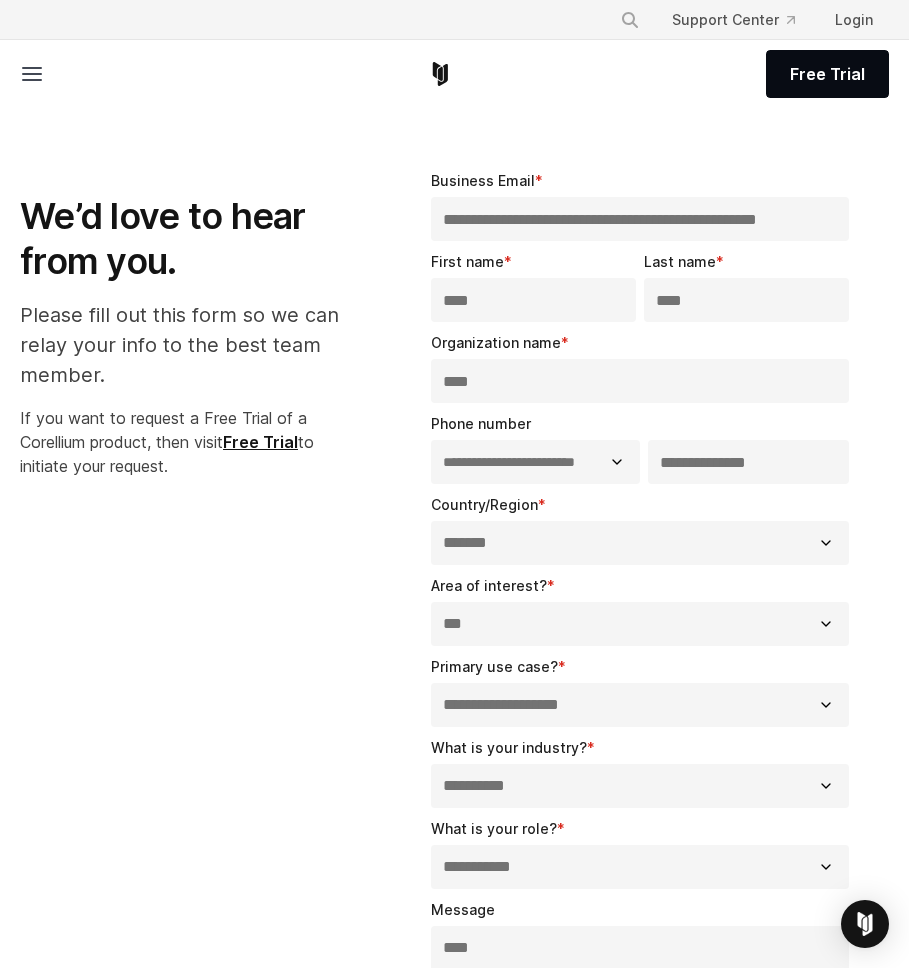 click on "**********" at bounding box center (640, 219) 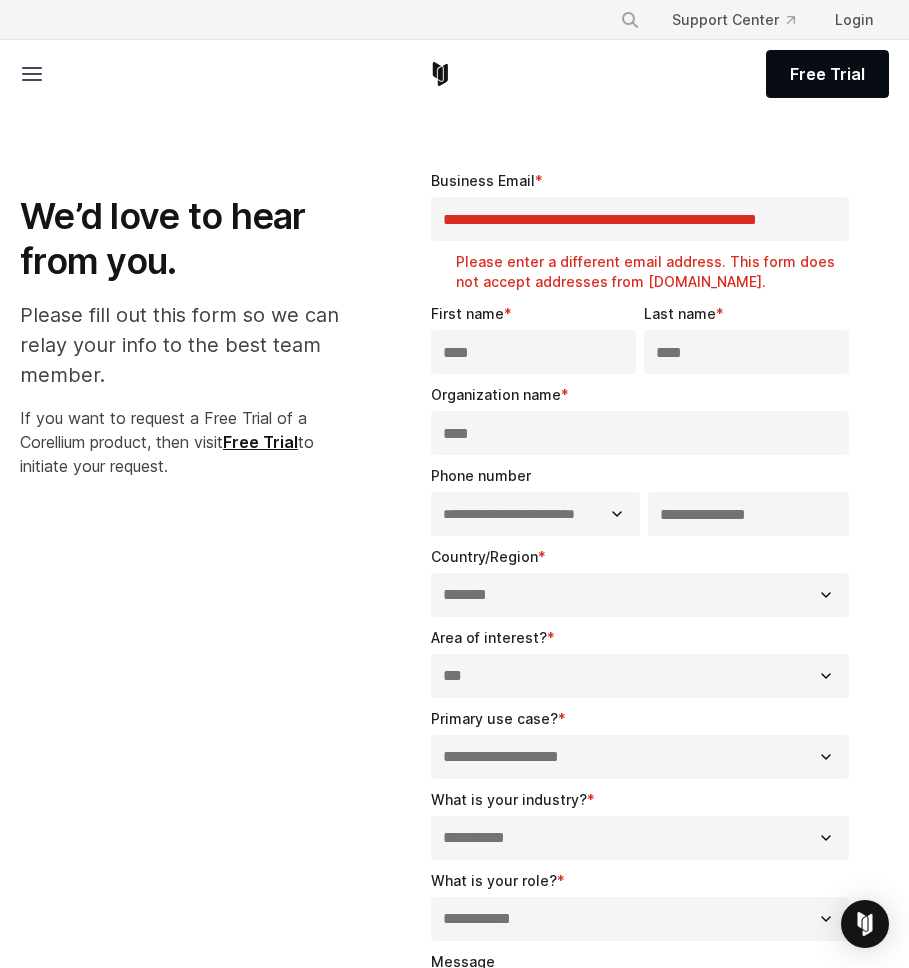 drag, startPoint x: 836, startPoint y: 215, endPoint x: 754, endPoint y: 215, distance: 82 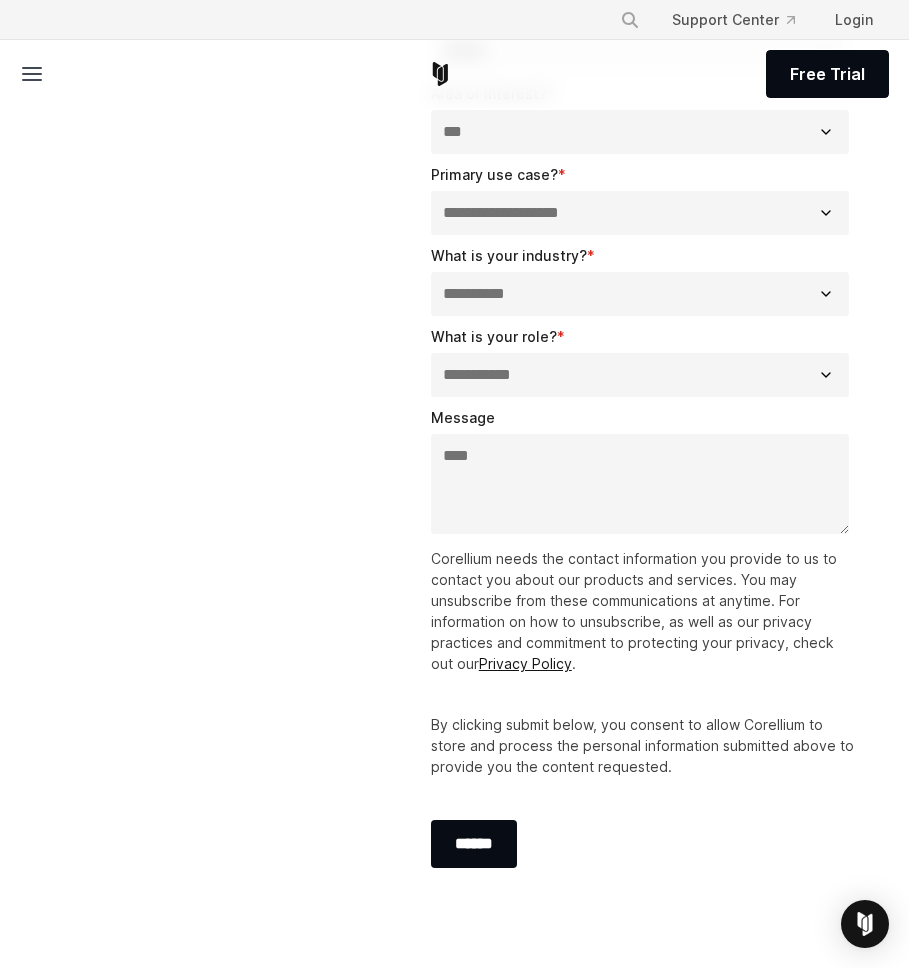 scroll, scrollTop: 862, scrollLeft: 0, axis: vertical 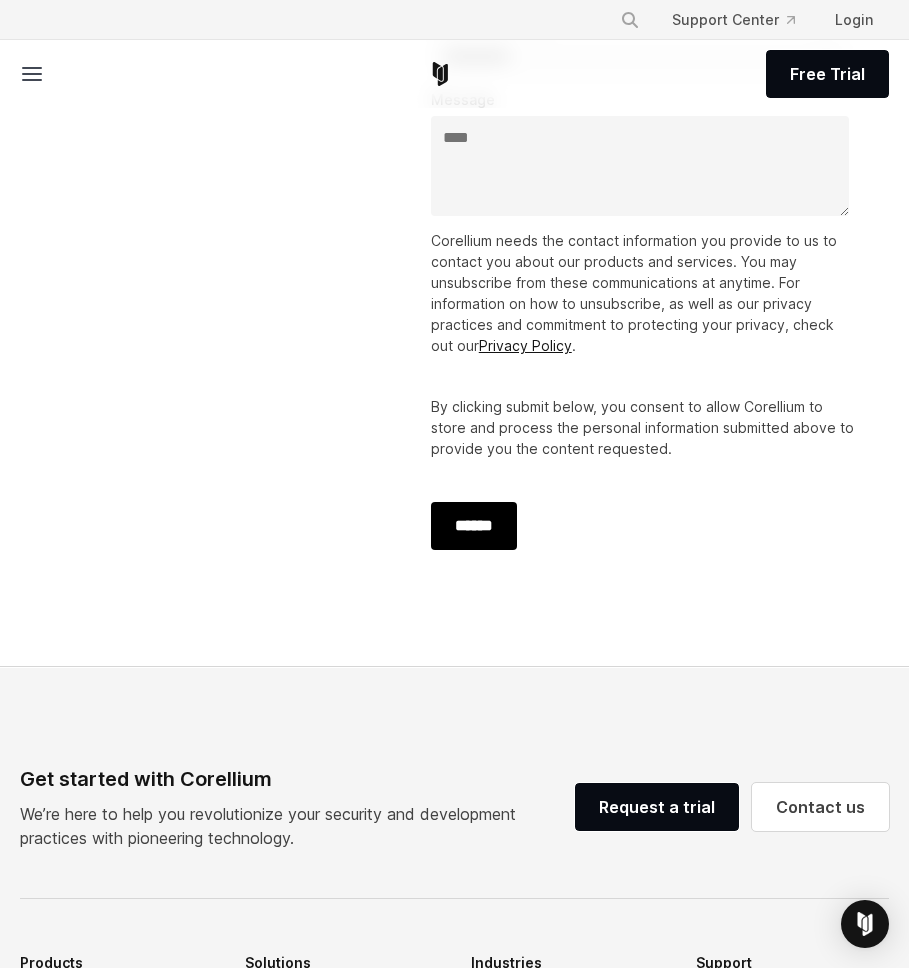 click on "******" at bounding box center (474, 526) 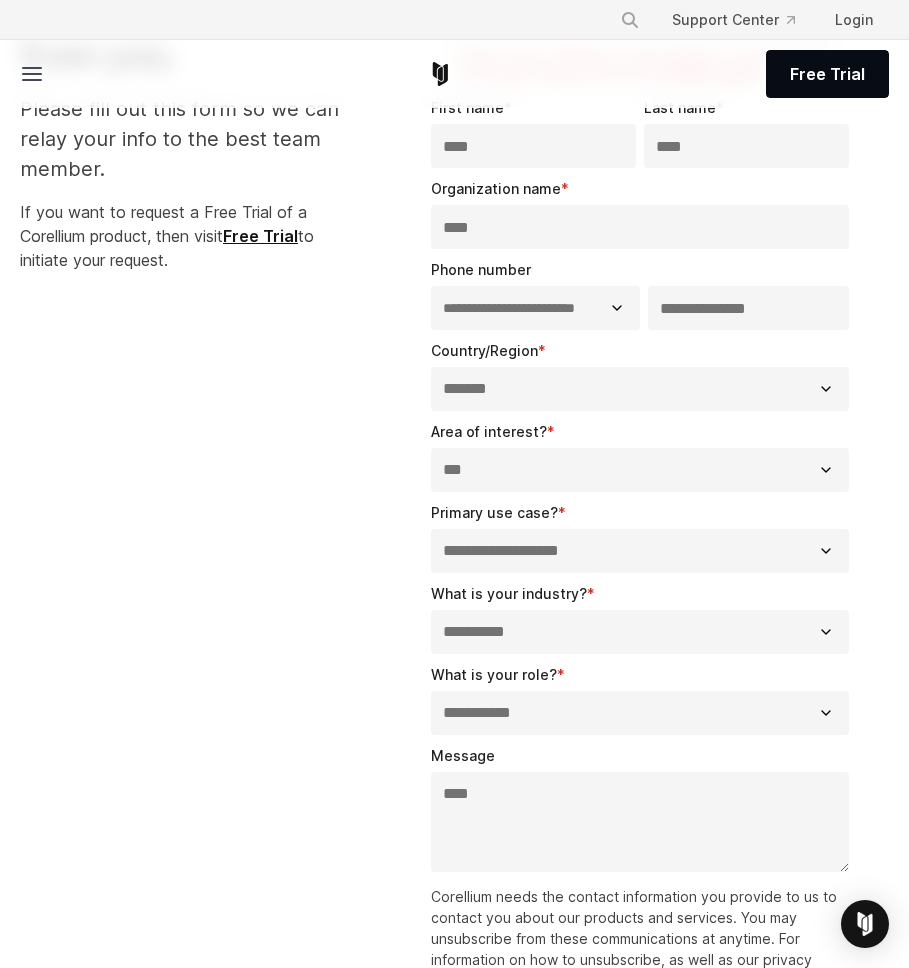 scroll, scrollTop: 0, scrollLeft: 0, axis: both 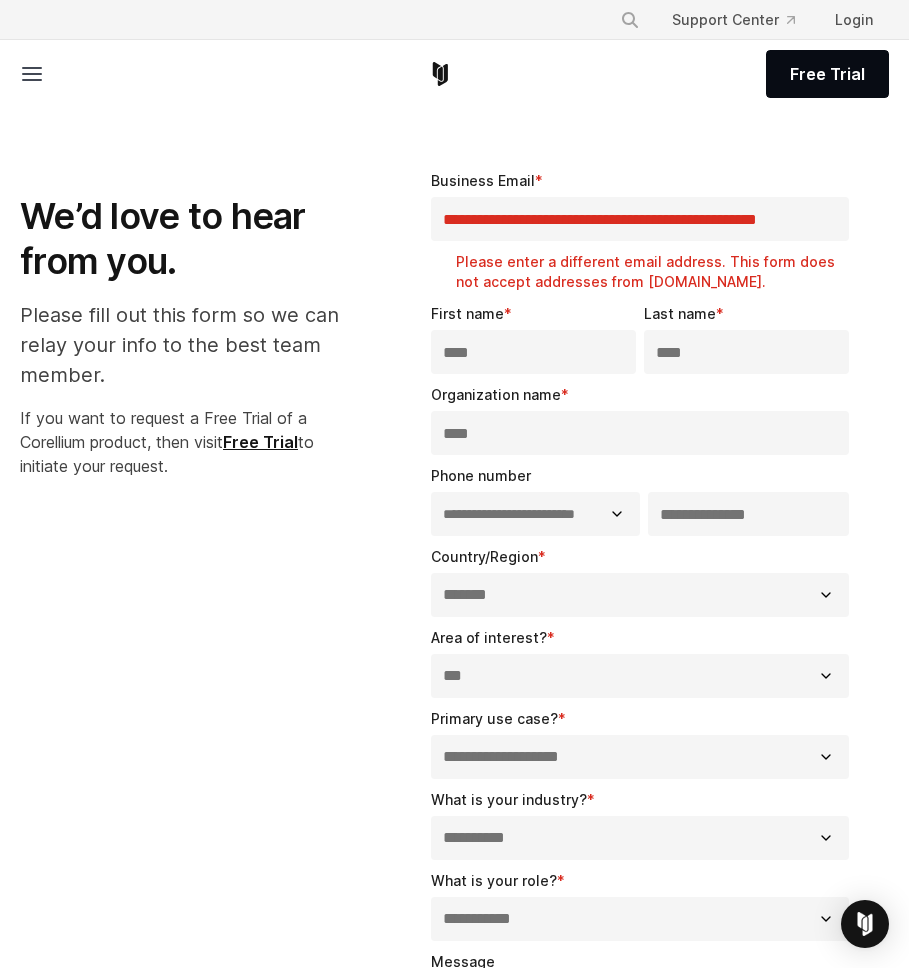 drag, startPoint x: 834, startPoint y: 215, endPoint x: 1998, endPoint y: -54, distance: 1194.6786 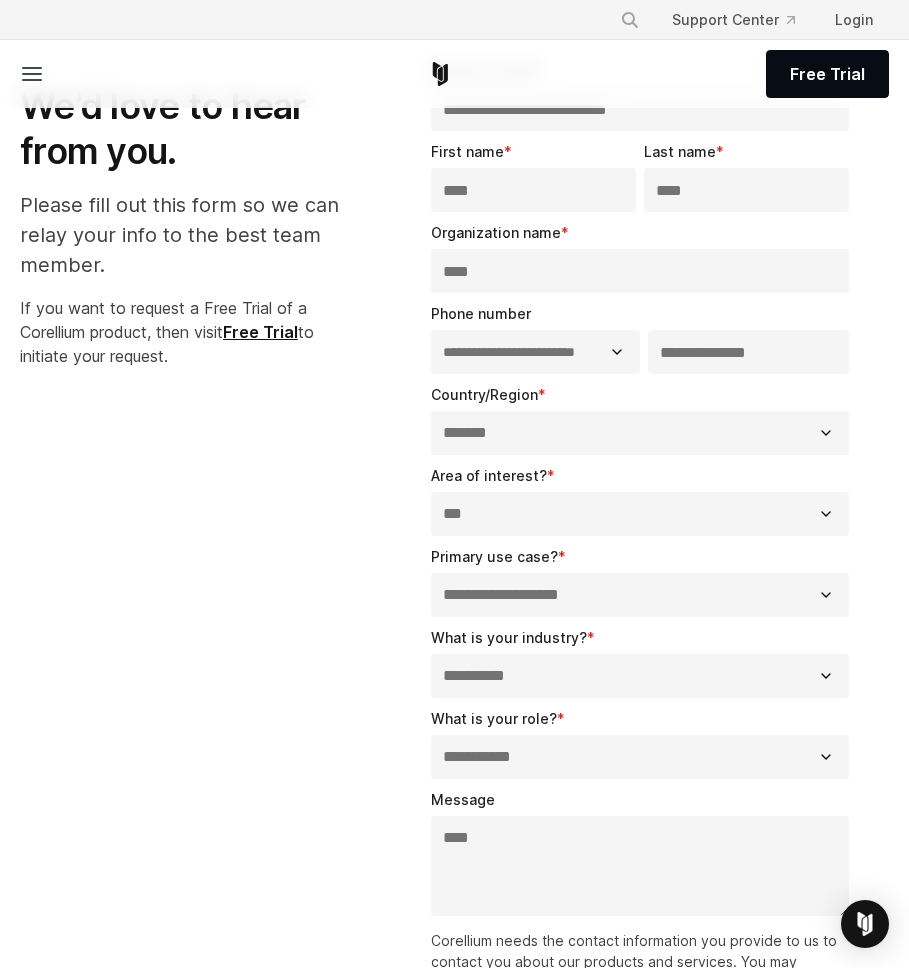 scroll, scrollTop: 656, scrollLeft: 0, axis: vertical 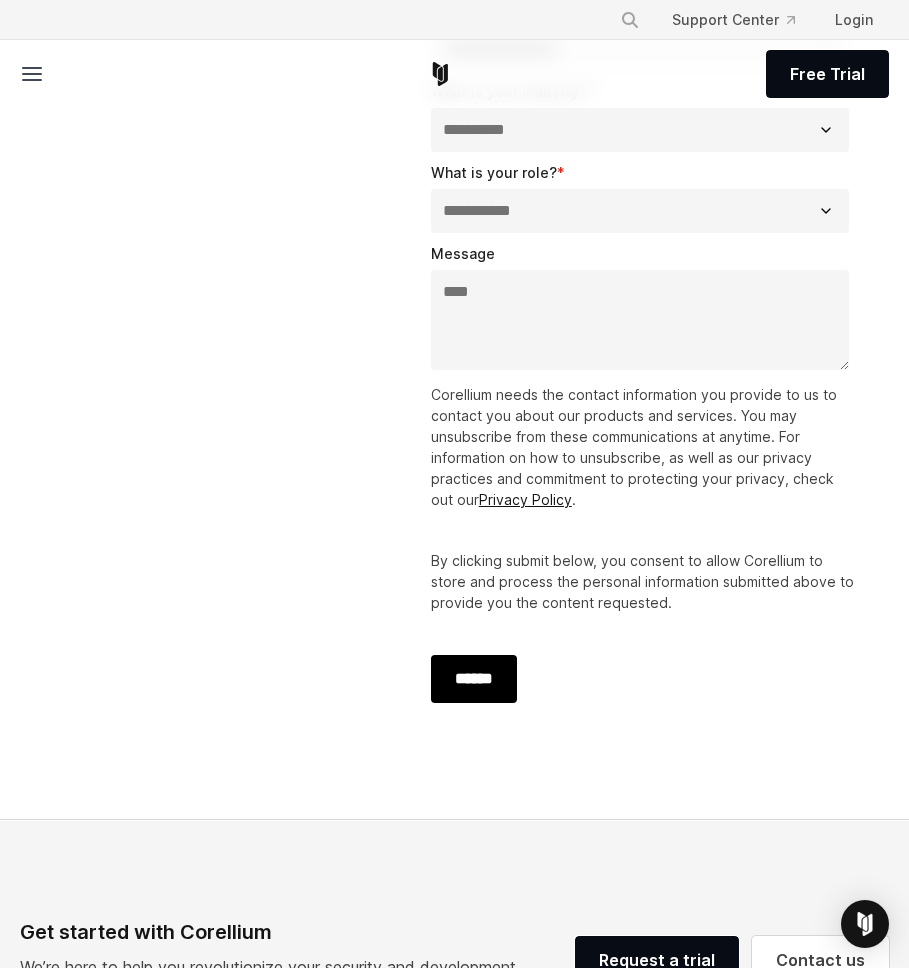 type on "**********" 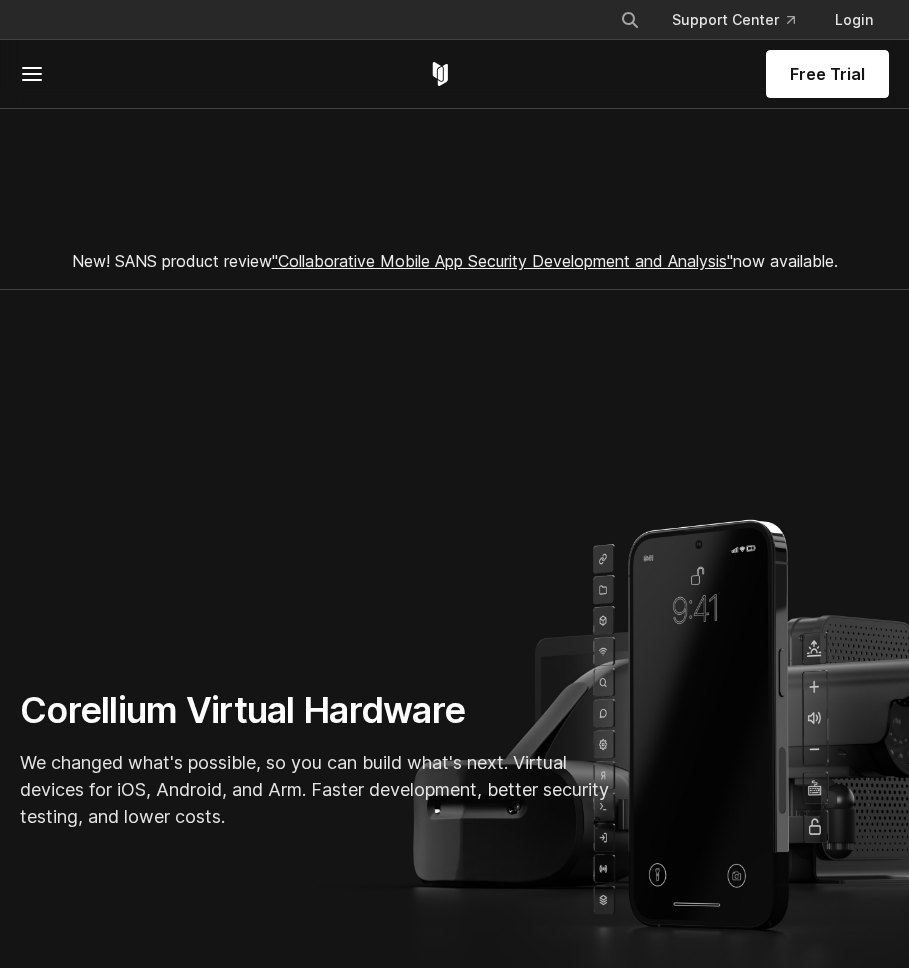 scroll, scrollTop: 0, scrollLeft: 0, axis: both 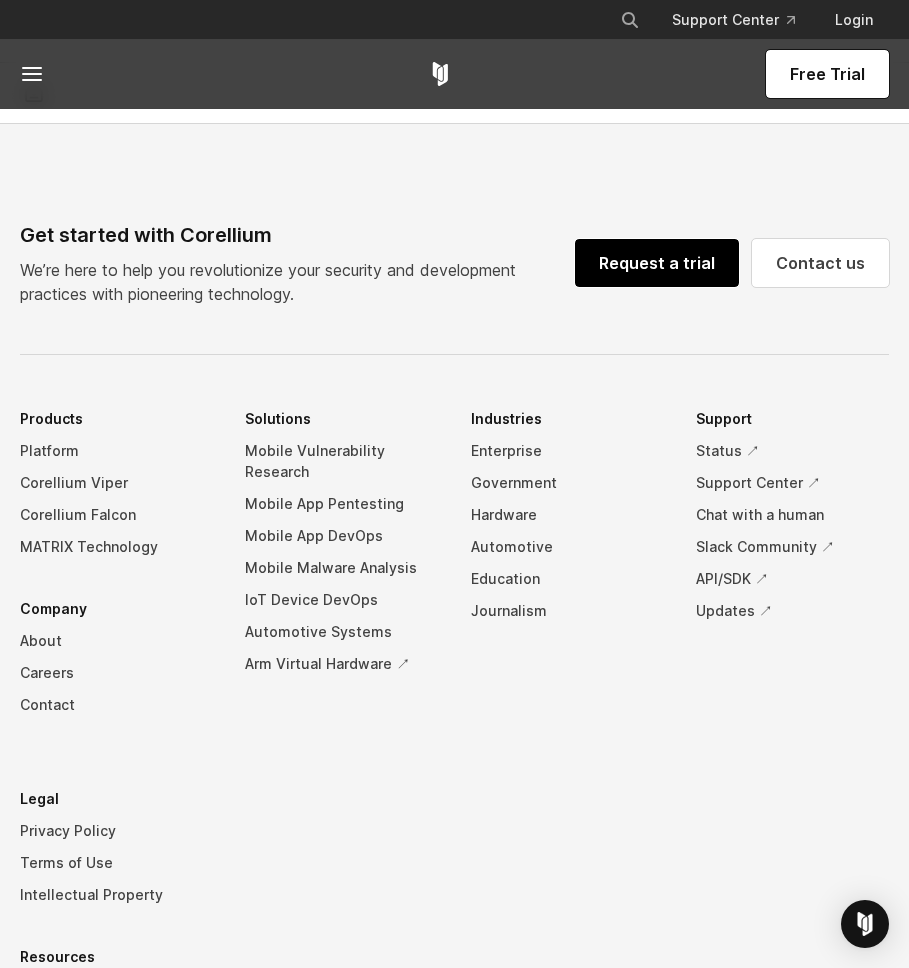 click on "Request a trial" at bounding box center [657, 263] 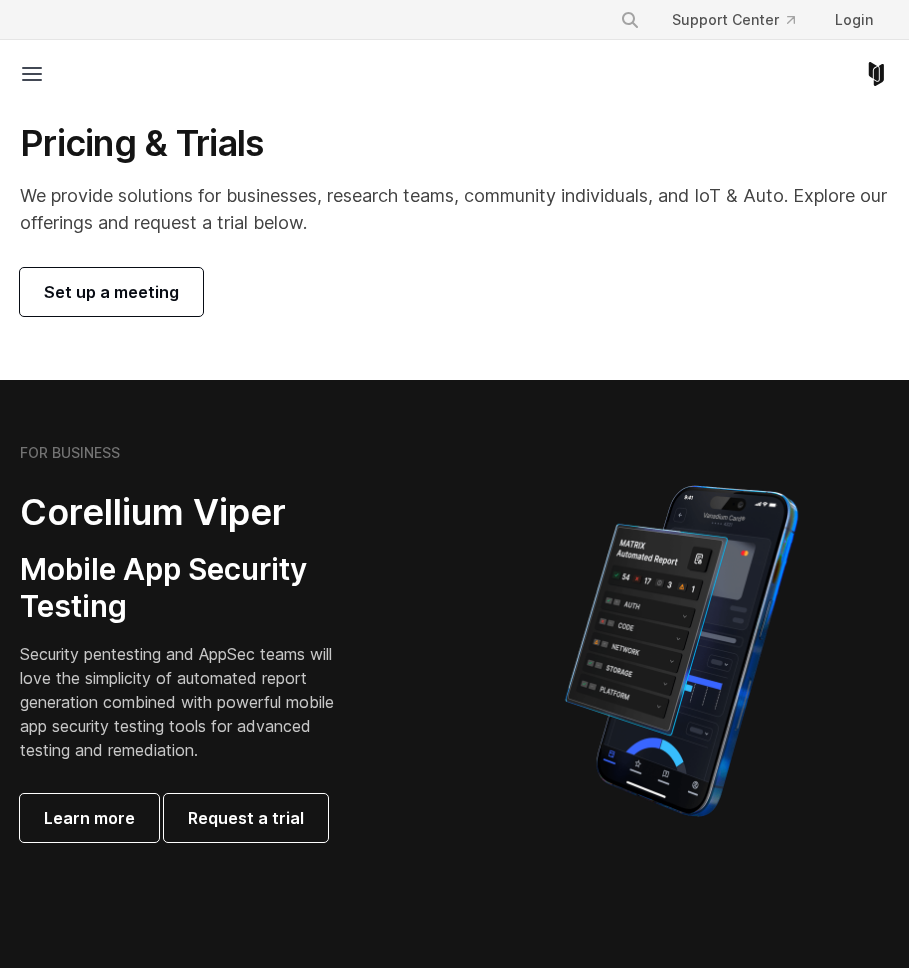 scroll, scrollTop: 0, scrollLeft: 0, axis: both 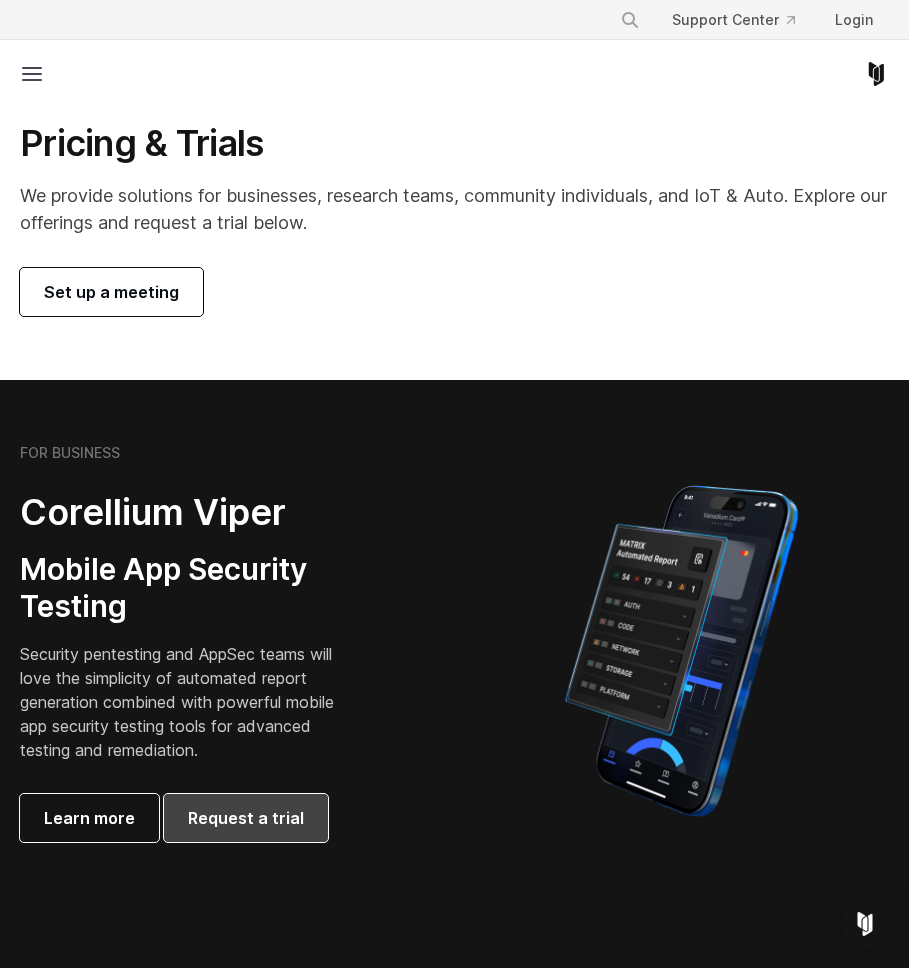 click on "Request a trial" at bounding box center (246, 818) 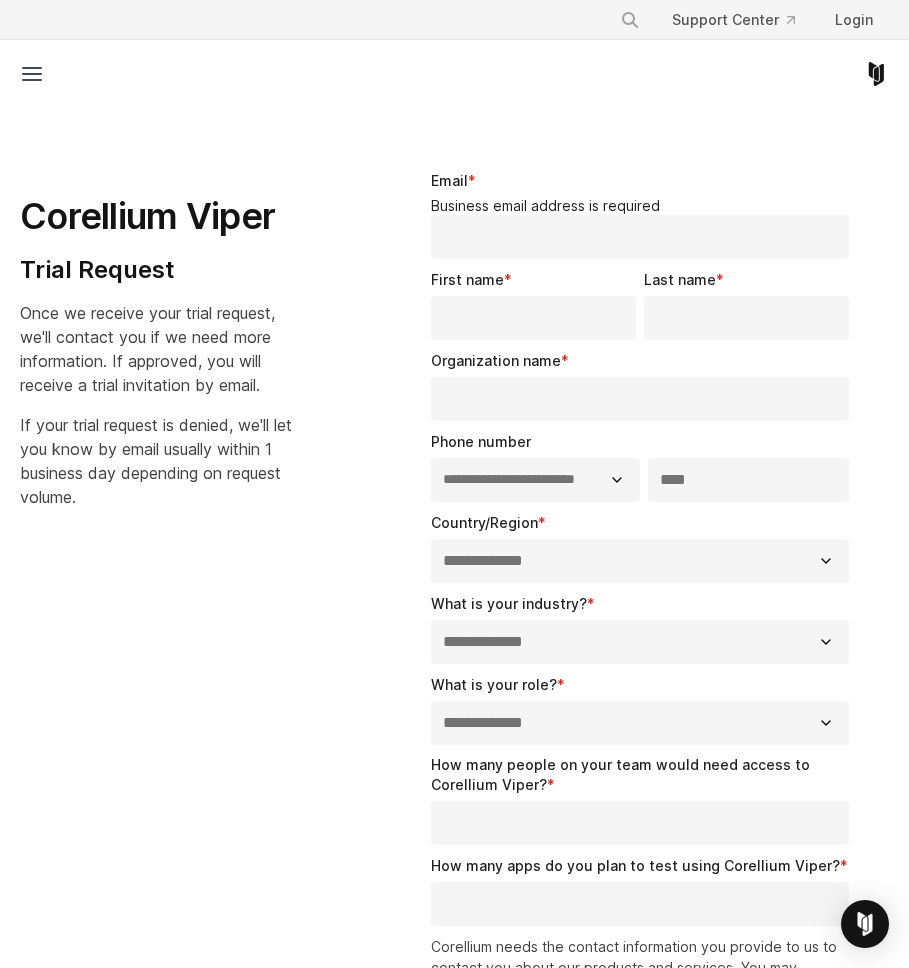 select on "**" 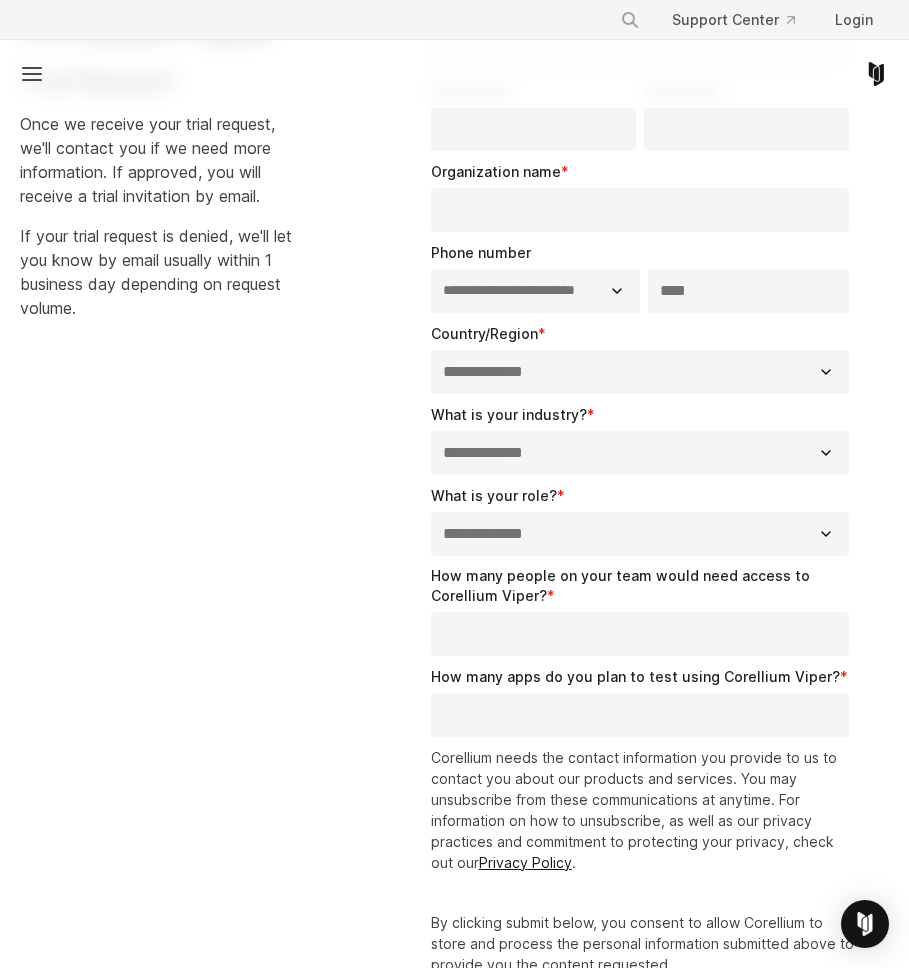 scroll, scrollTop: 261, scrollLeft: 0, axis: vertical 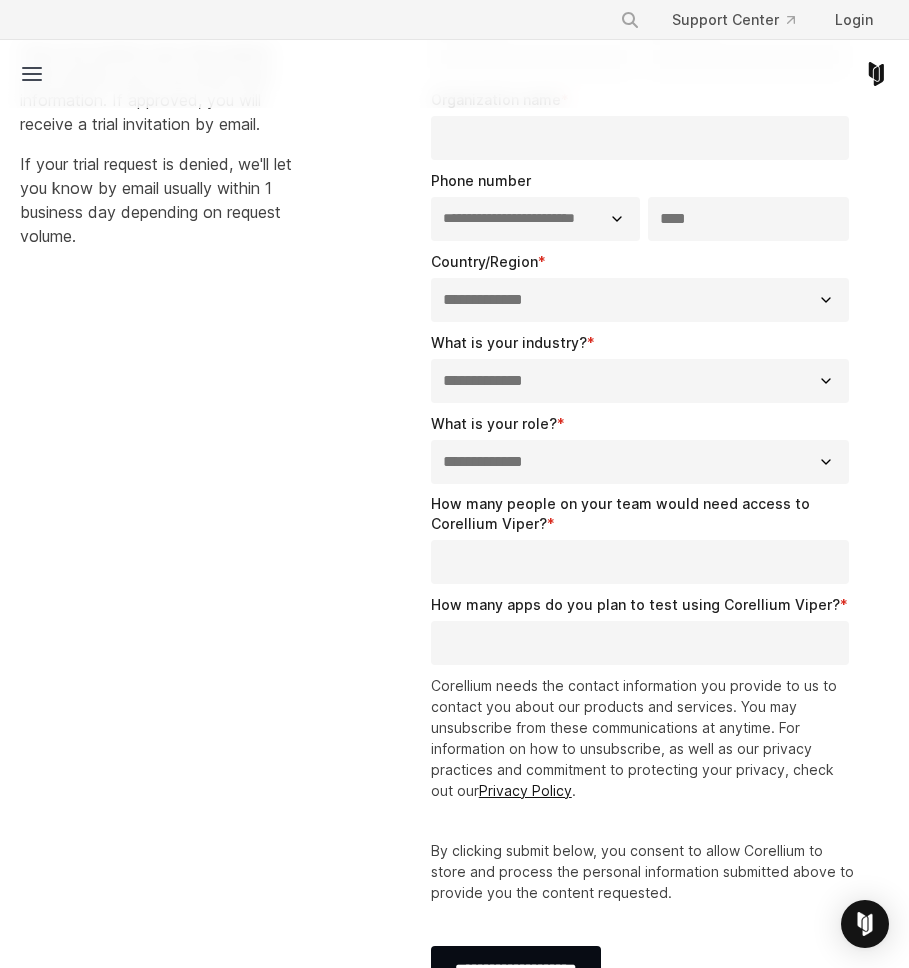 click on "Corellium Viper
Trial Request
Once we receive your trial request, we'll contact you if we need more information. If approved, you will receive a trial invitation by email.
If your trial request is denied, we'll let you know by email usually within 1 business day depending on request volume." at bounding box center [189, 70] 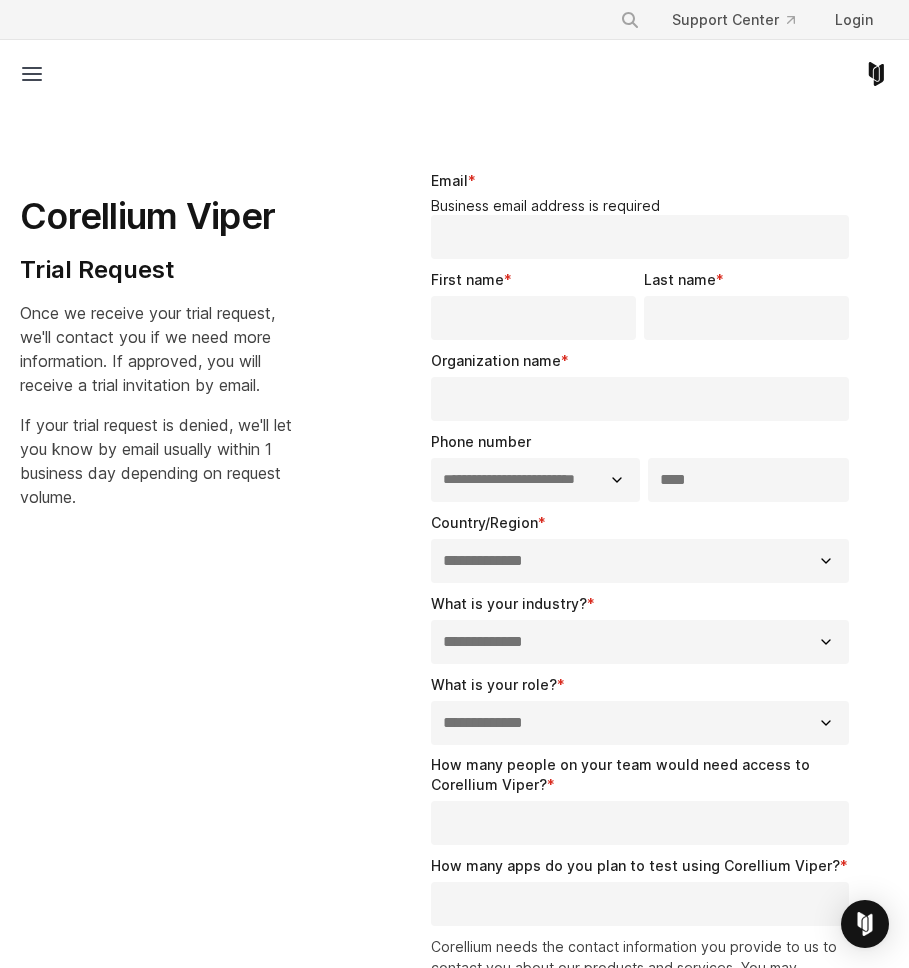 click on "Email *" at bounding box center (640, 237) 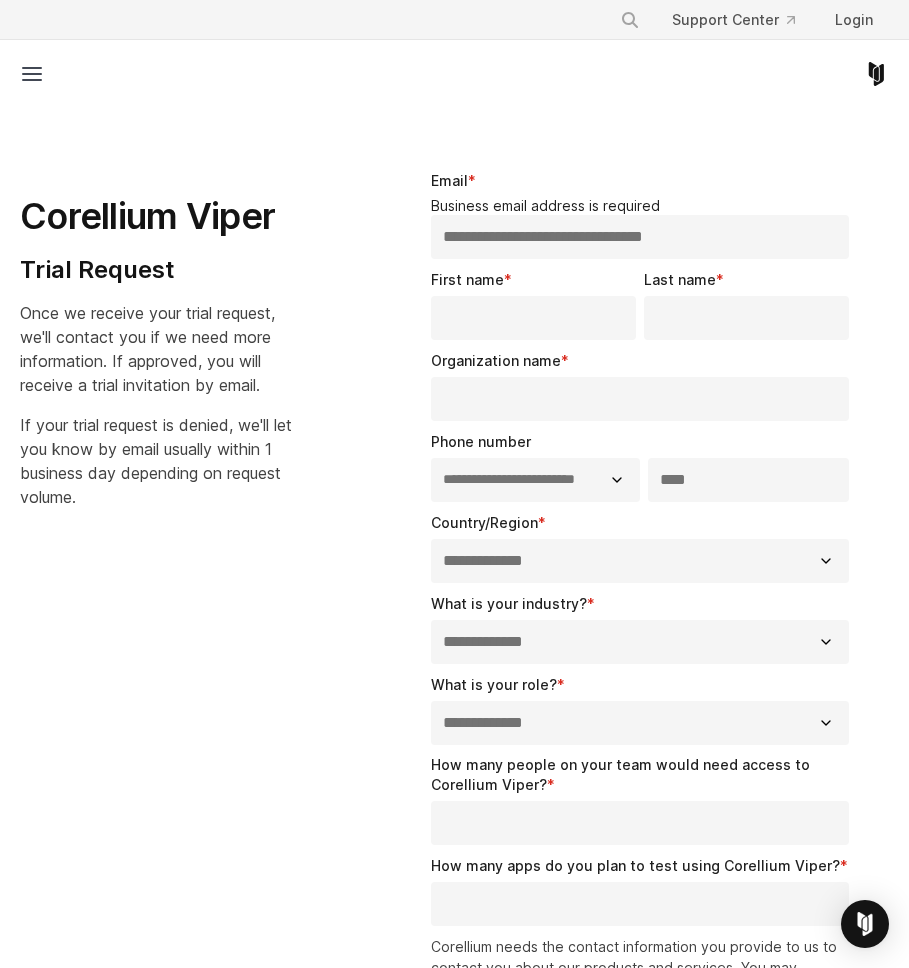 click on "First name *" at bounding box center (533, 318) 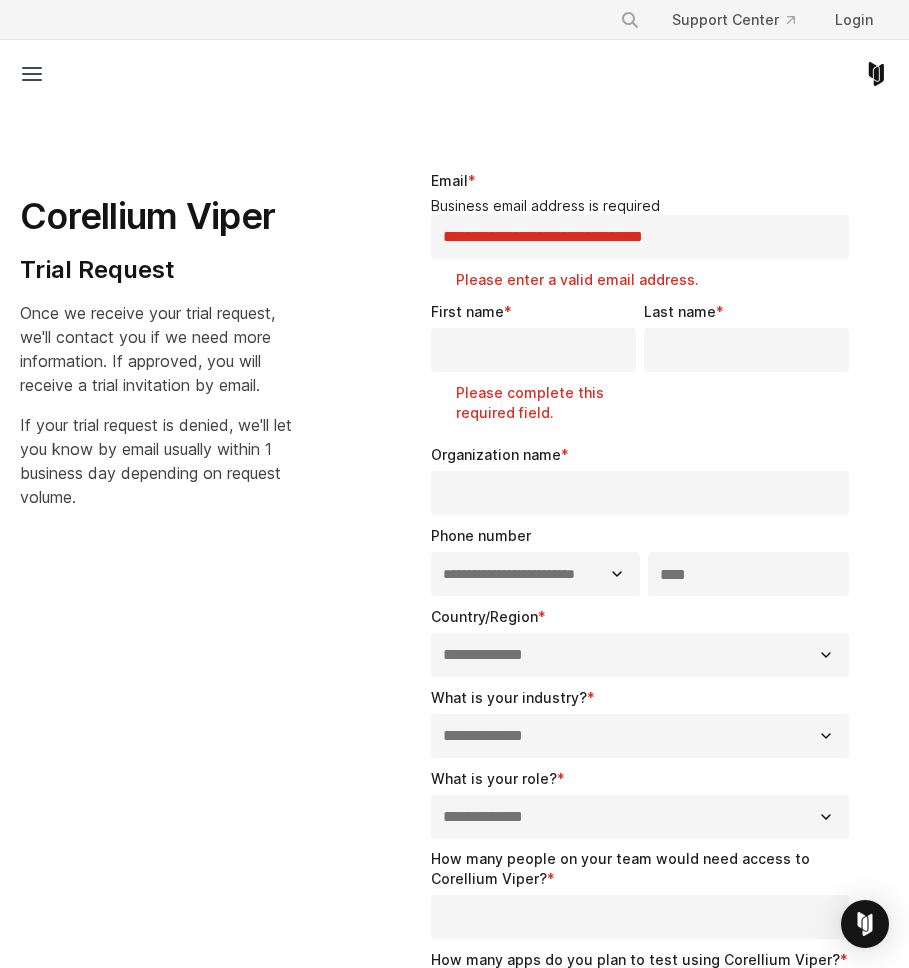 drag, startPoint x: 712, startPoint y: 256, endPoint x: 728, endPoint y: 243, distance: 20.615528 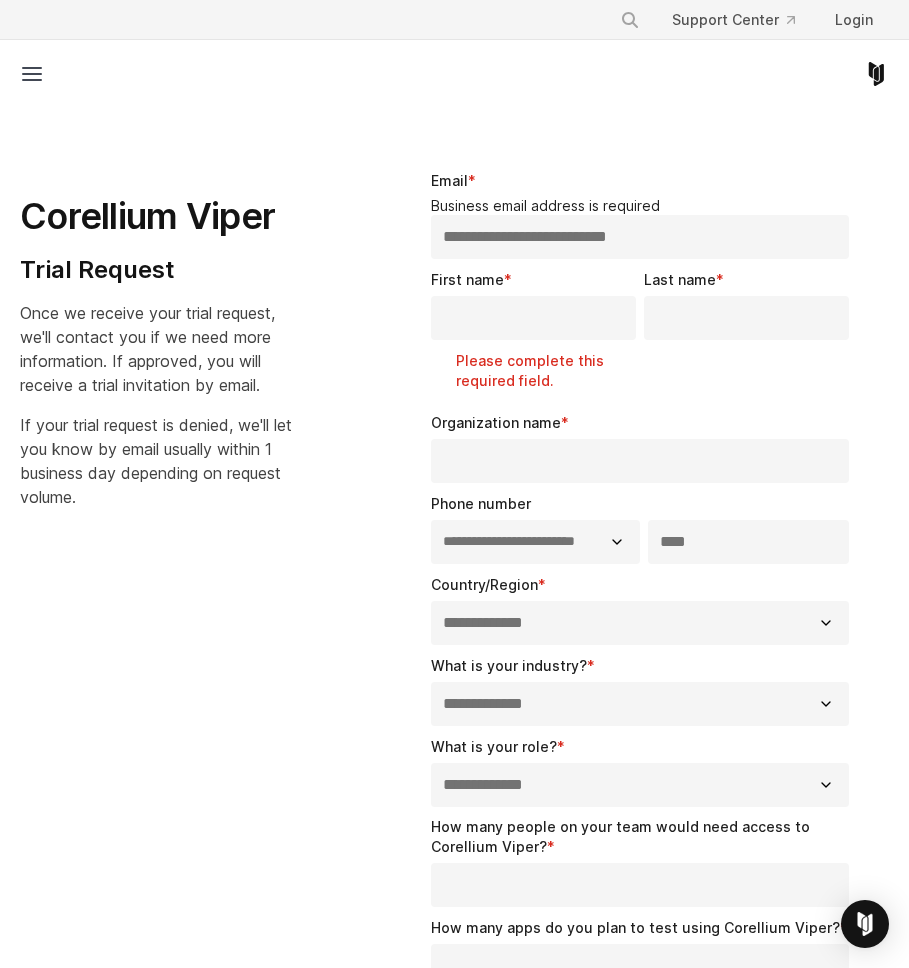 type on "**********" 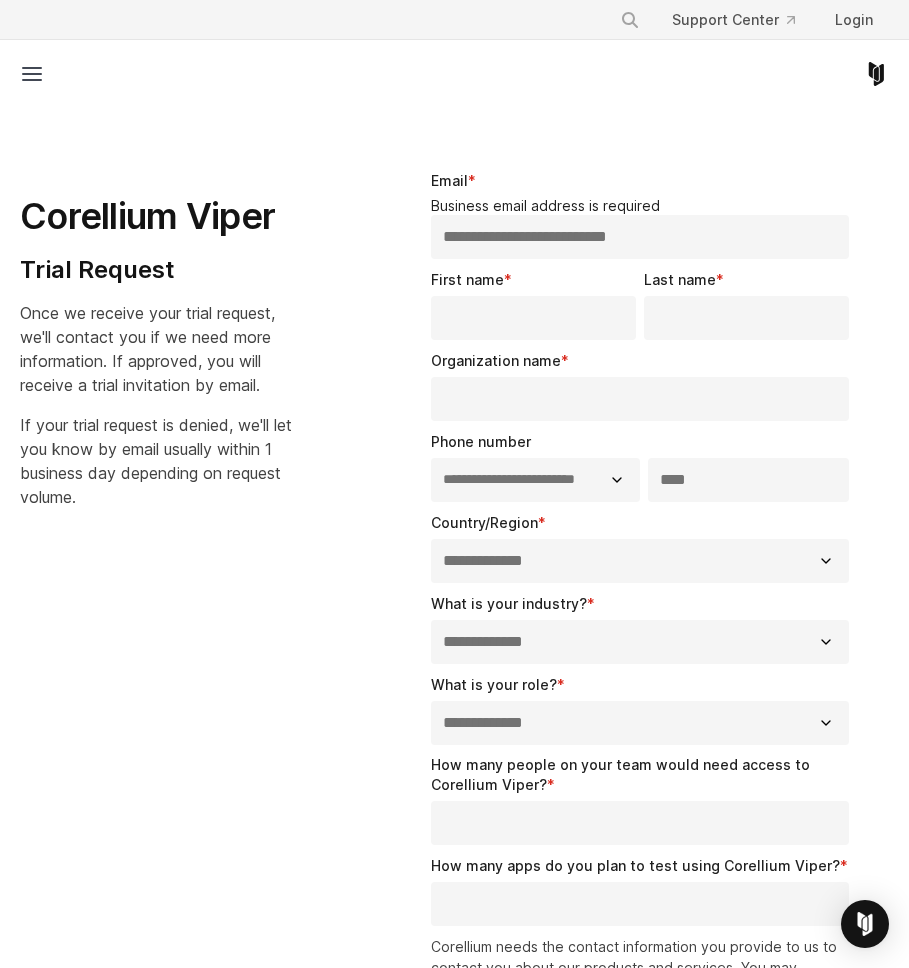 type on "****" 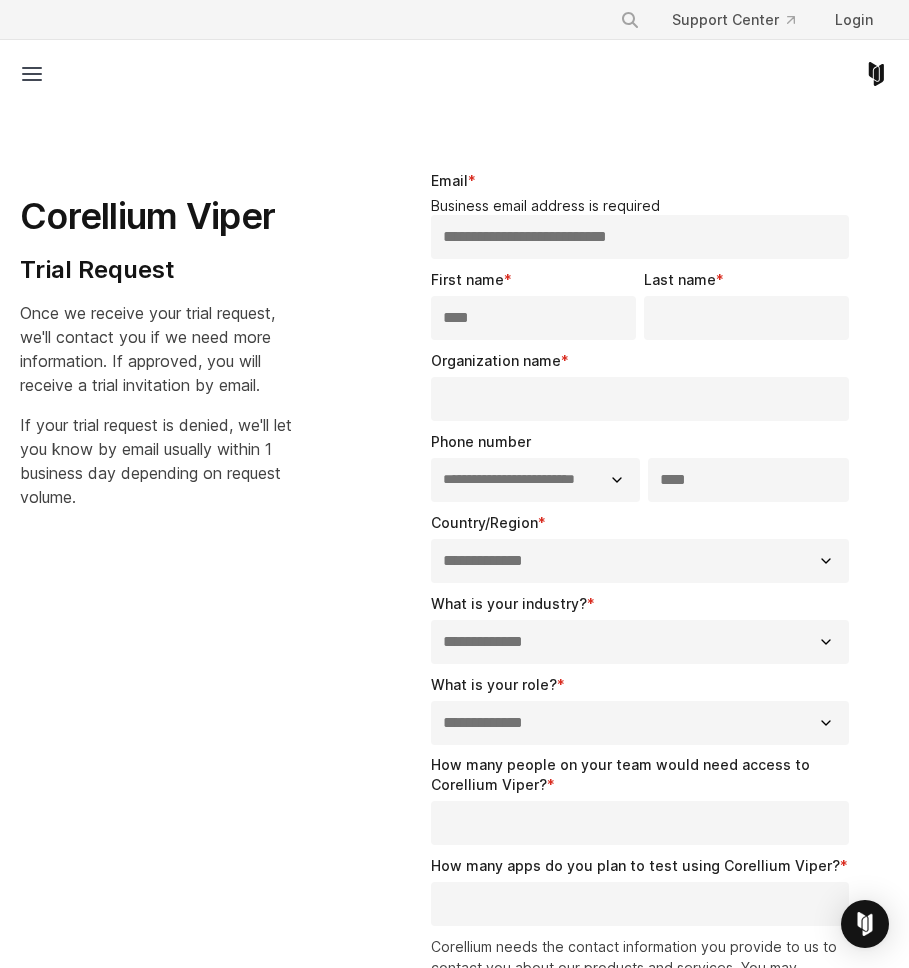 click on "First name * **** Last name *" at bounding box center [644, 309] 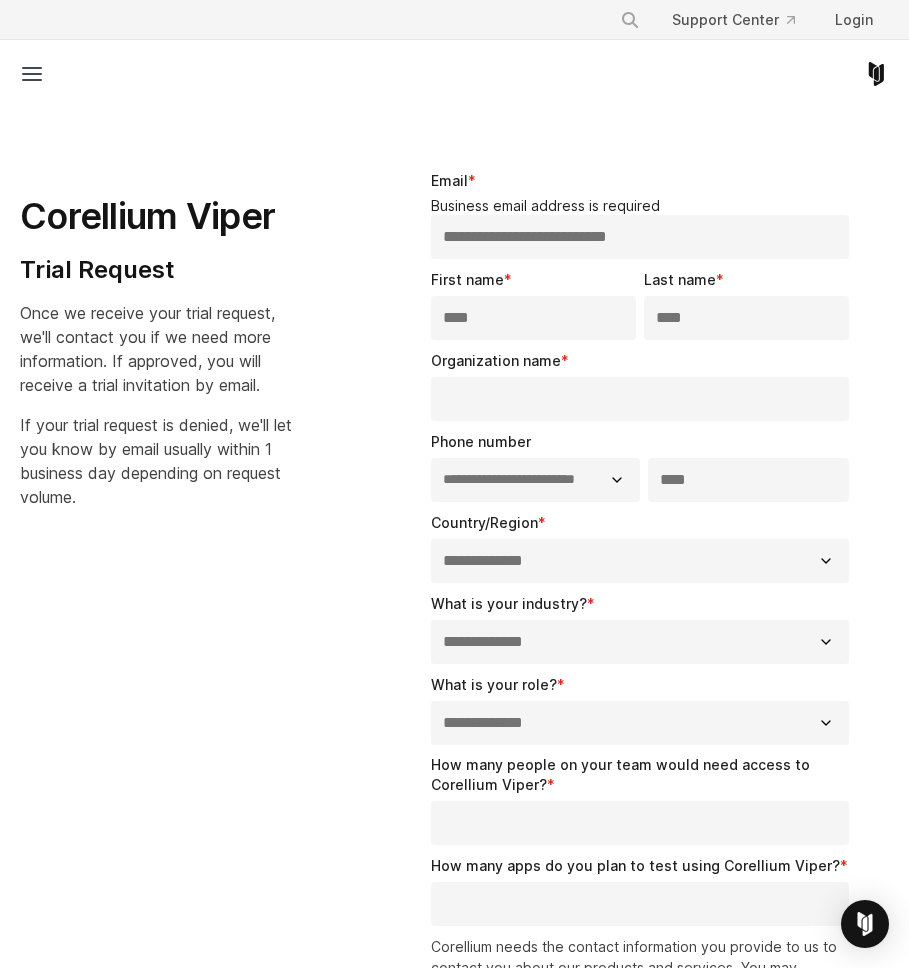 click on "Organization name *" at bounding box center [640, 399] 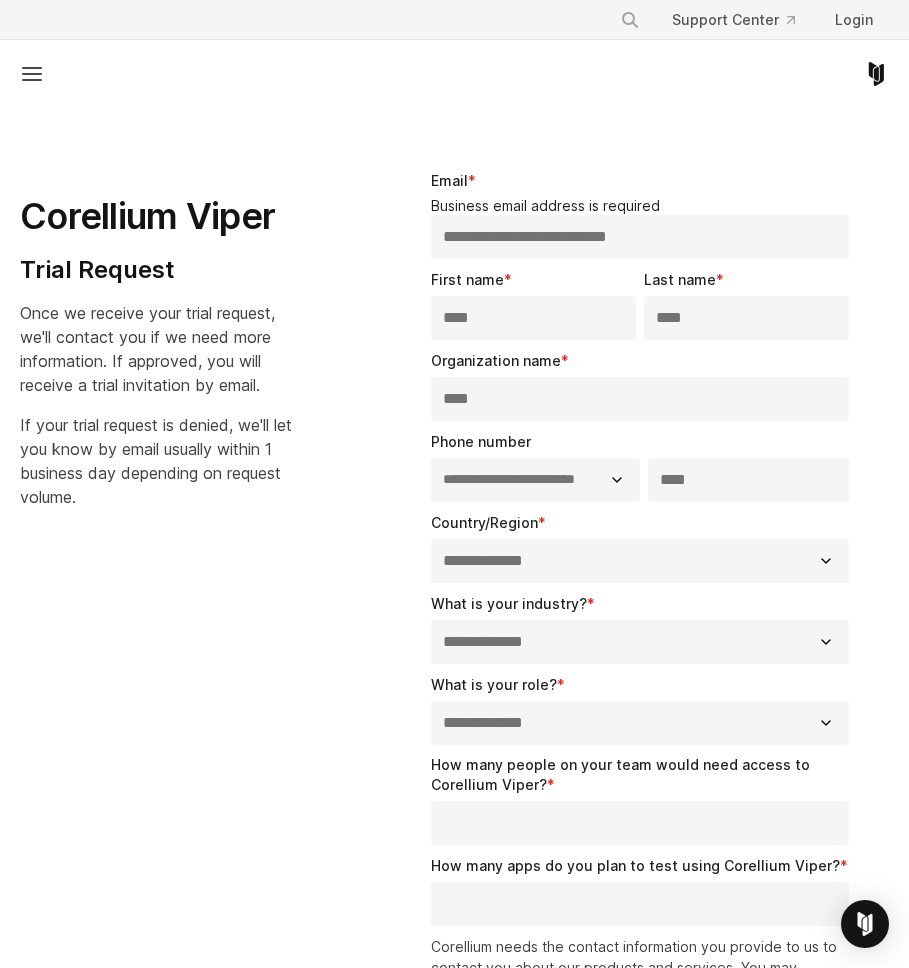 click on "**********" at bounding box center [535, 480] 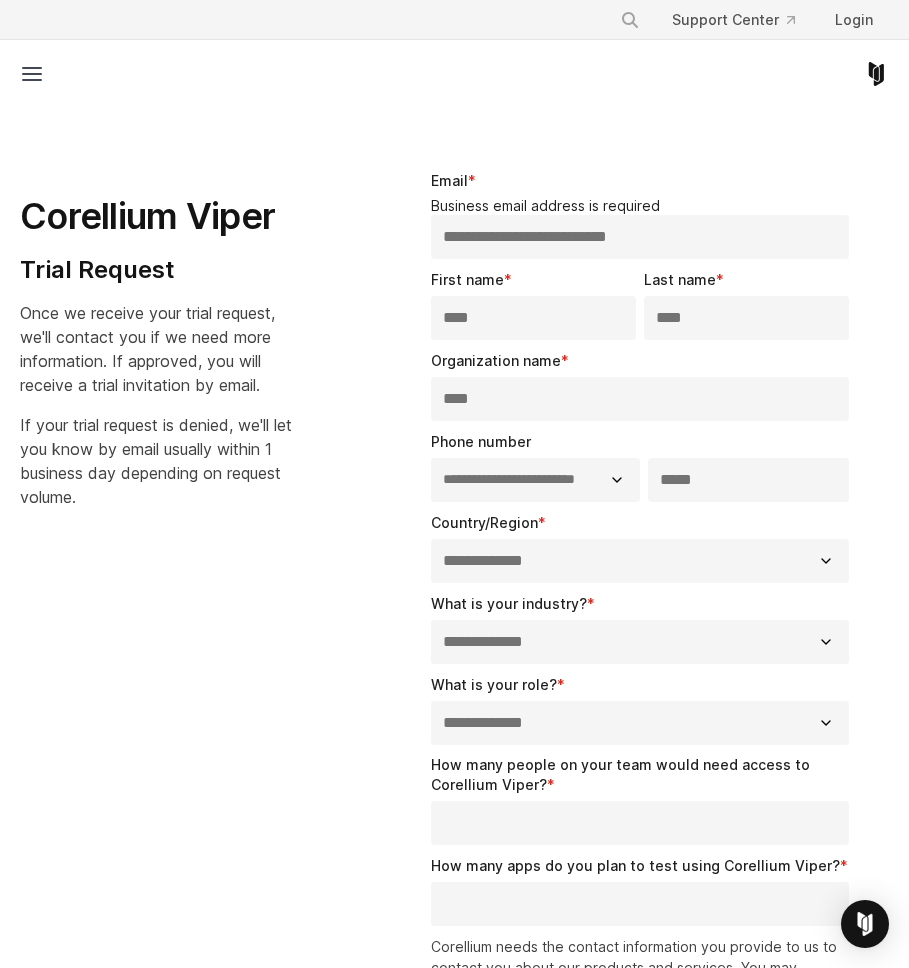 click on "***" at bounding box center [748, 480] 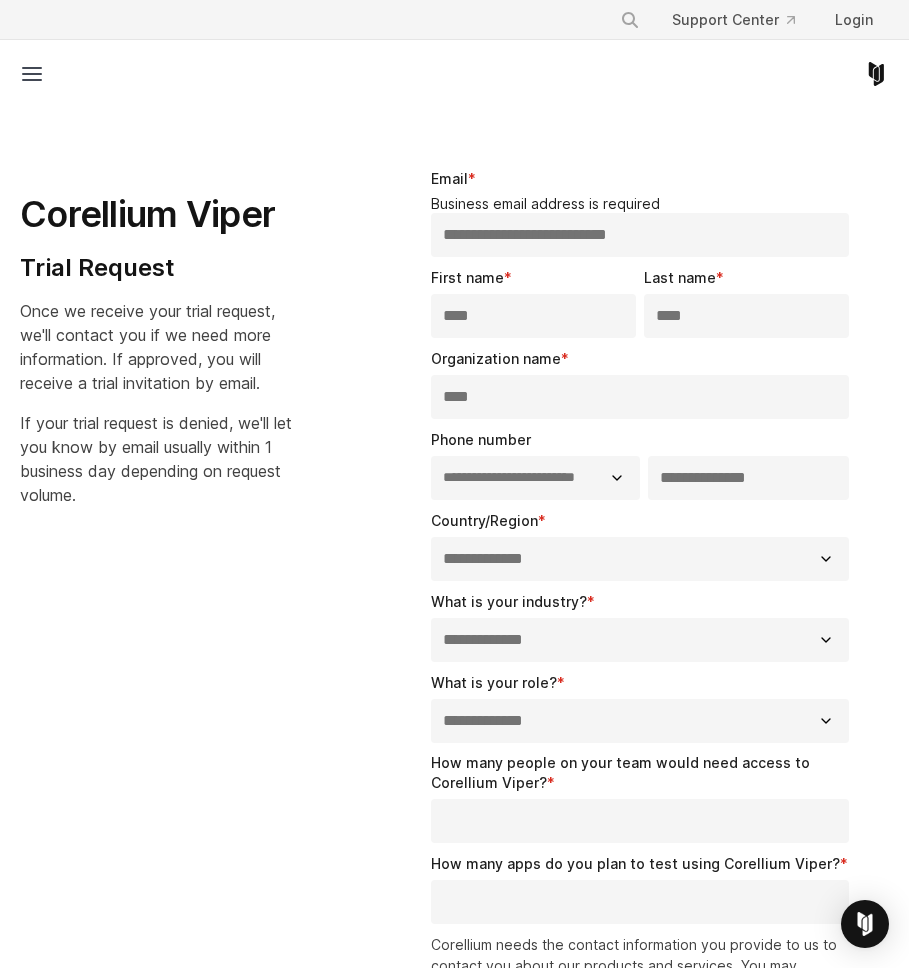 scroll, scrollTop: 4, scrollLeft: 0, axis: vertical 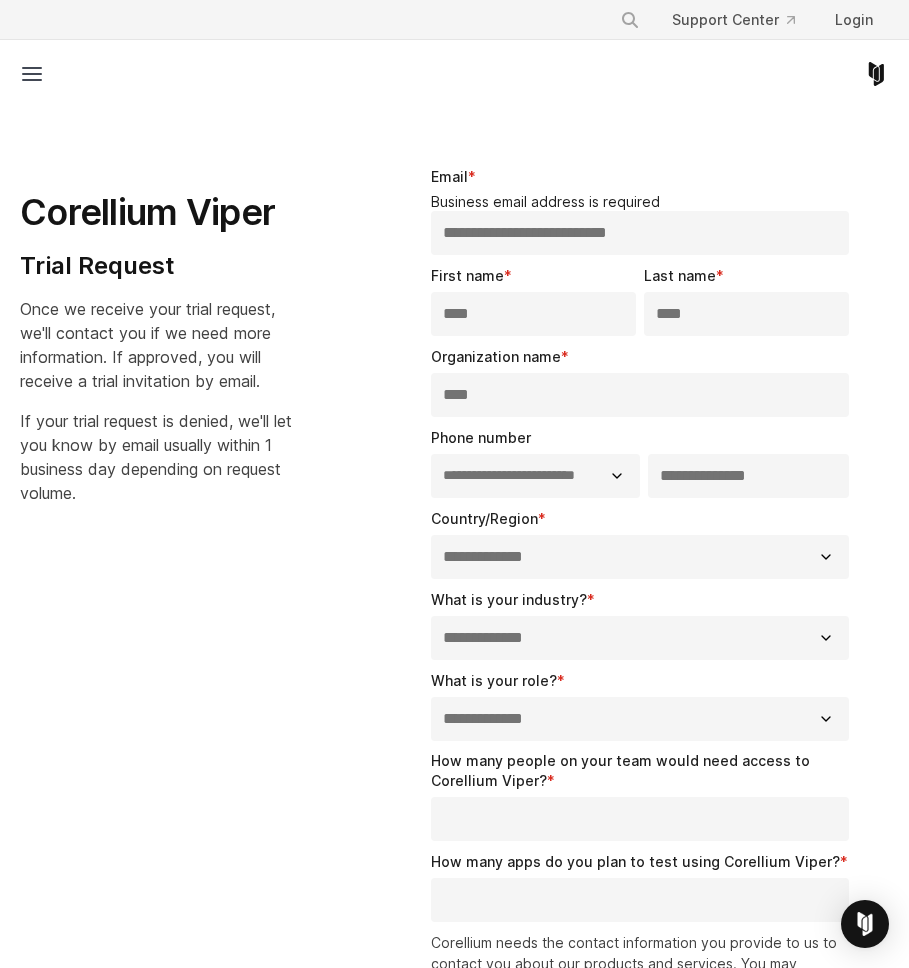 type on "**********" 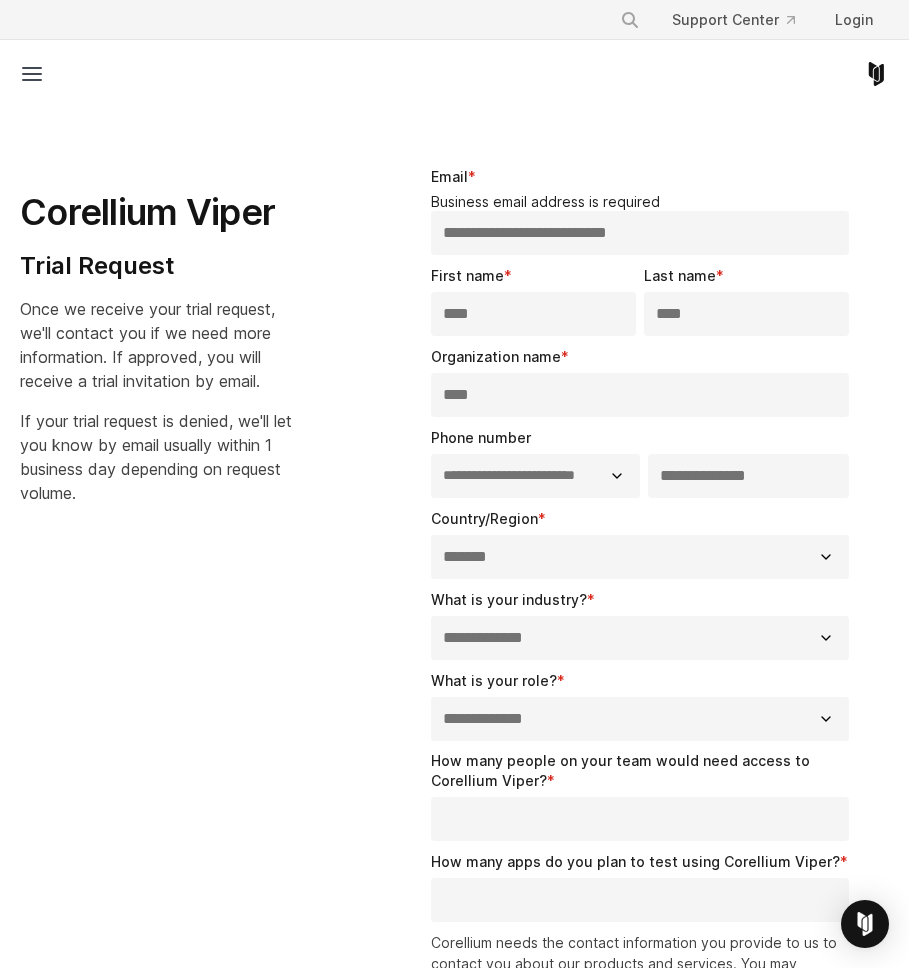 click on "**********" at bounding box center (644, 624) 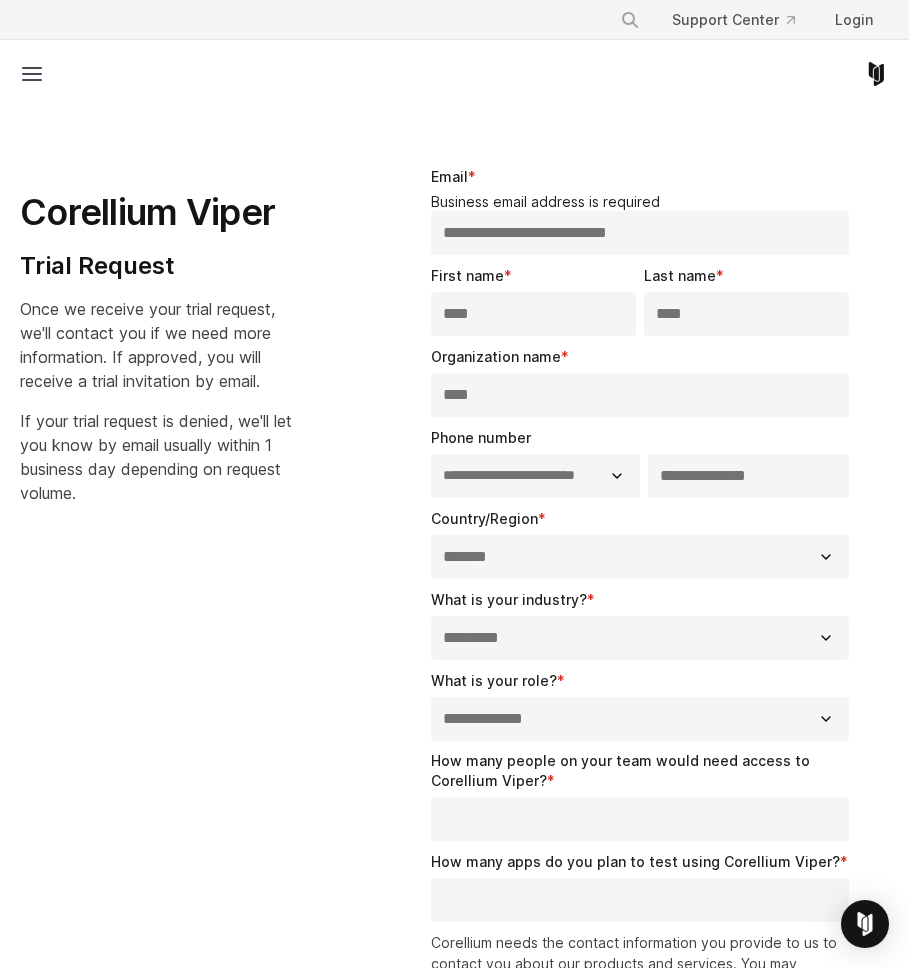 click on "**********" at bounding box center (640, 719) 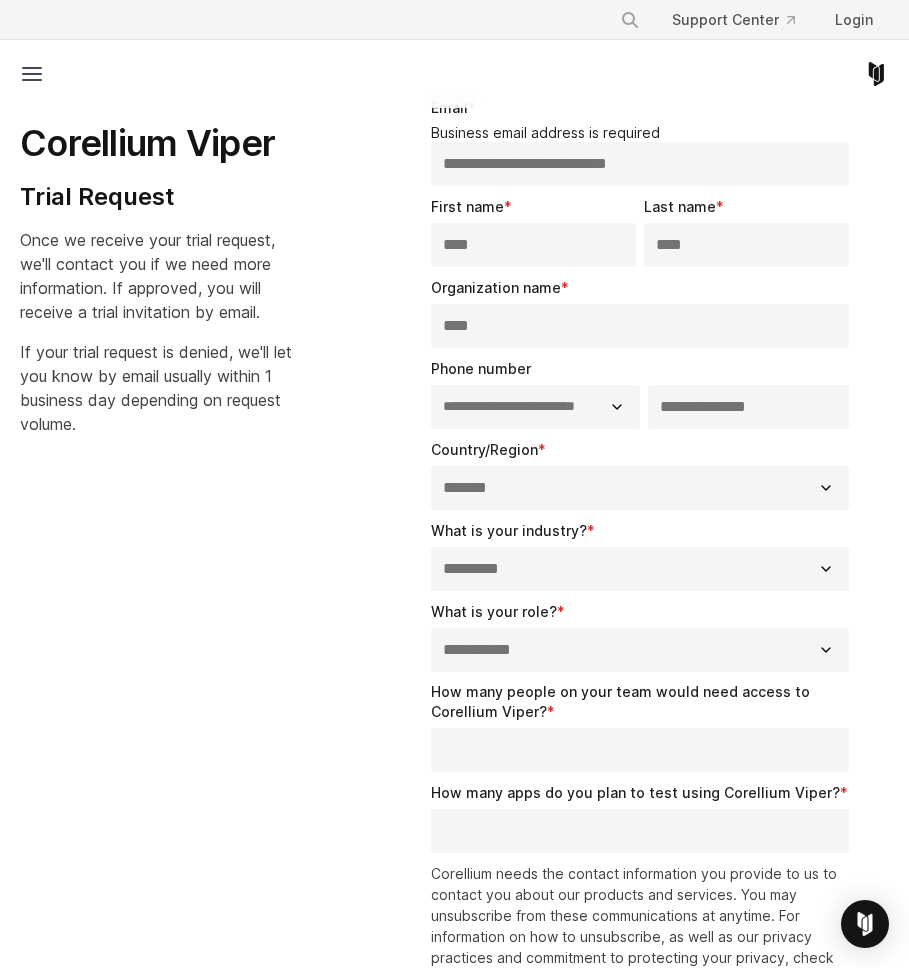 scroll, scrollTop: 251, scrollLeft: 0, axis: vertical 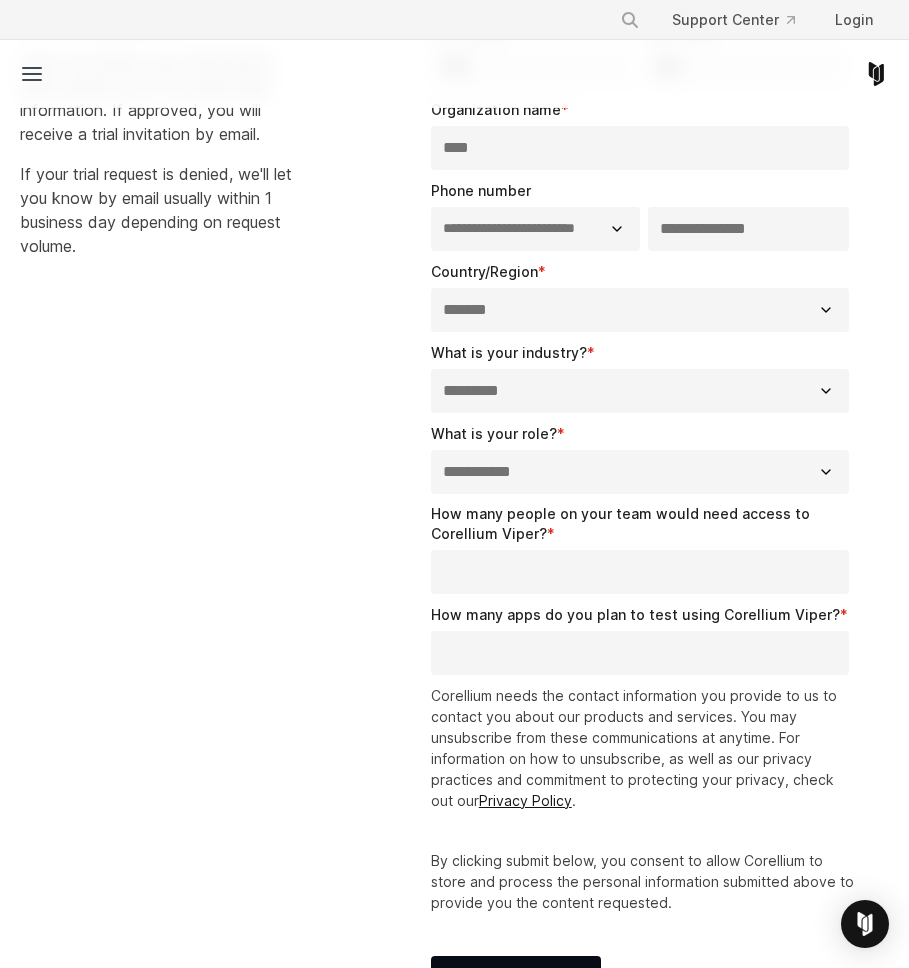 click on "How many people on your team would need access to Corellium Viper? *" at bounding box center [640, 572] 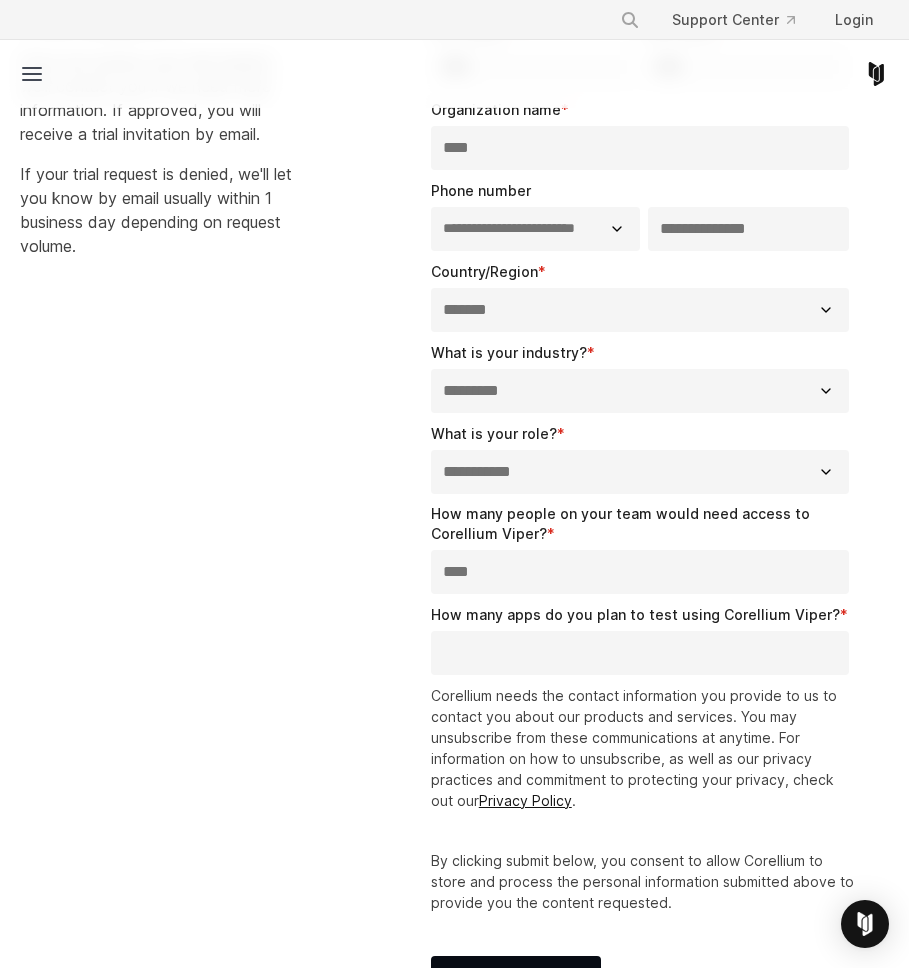 type on "****" 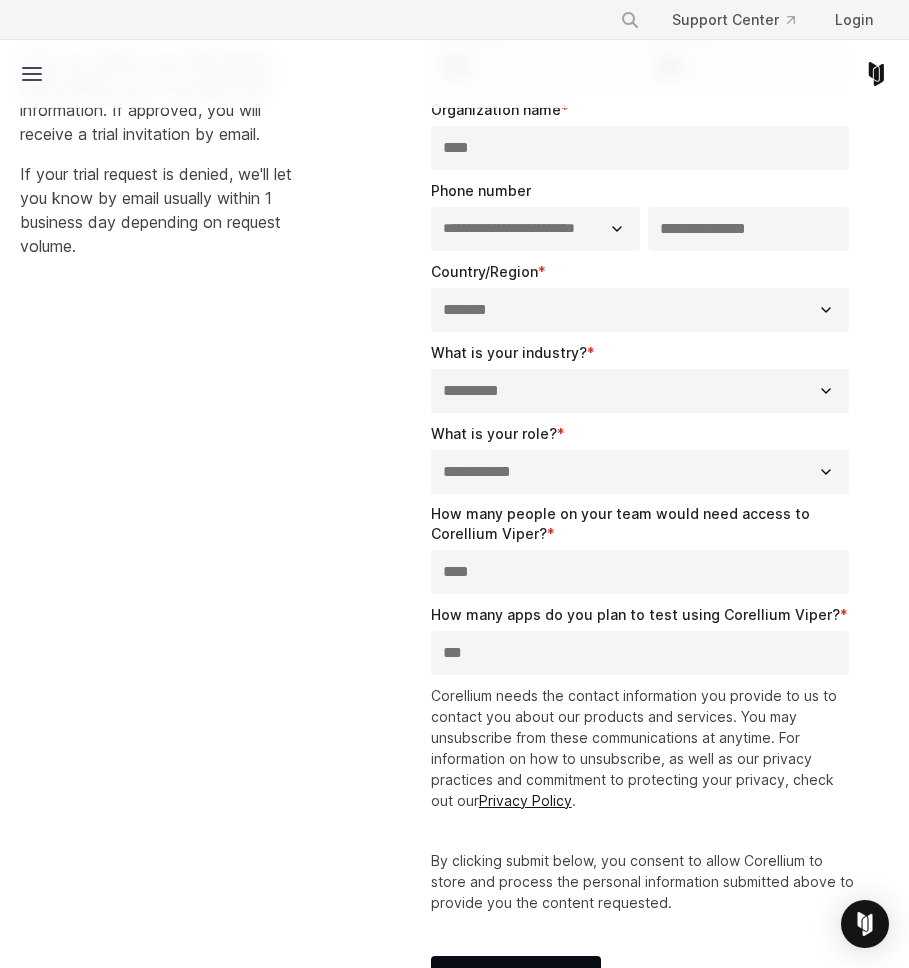 type on "***" 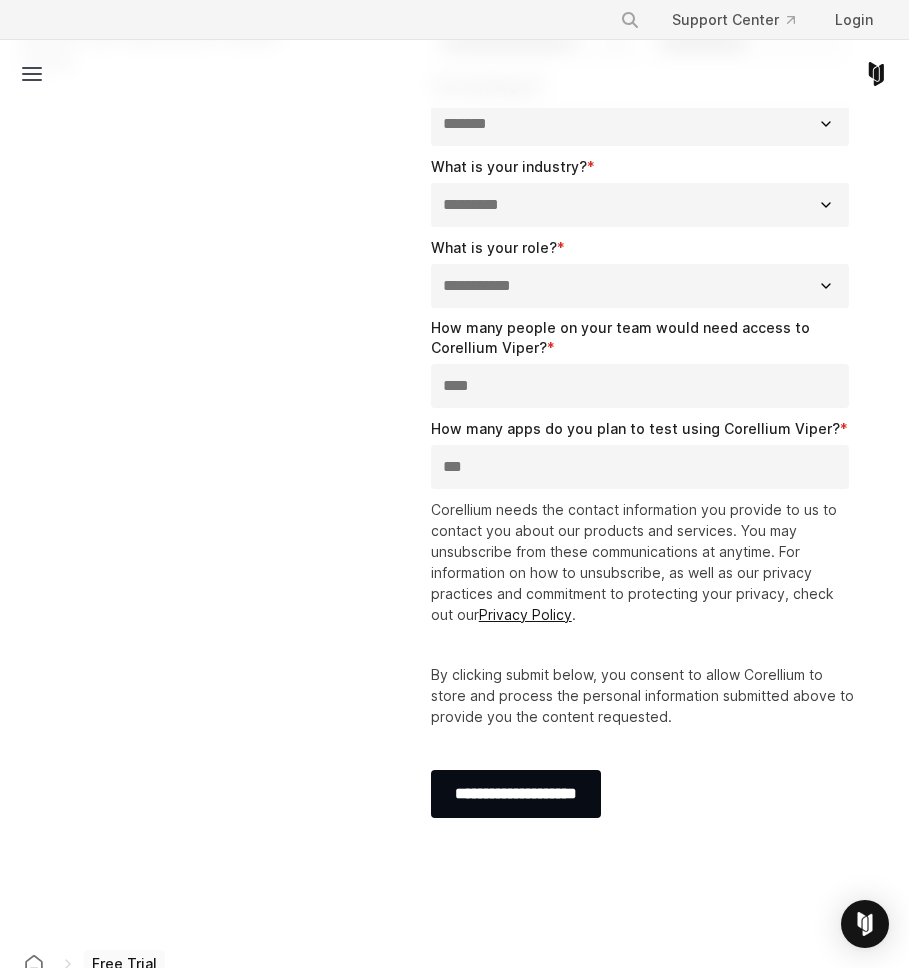 scroll, scrollTop: 665, scrollLeft: 0, axis: vertical 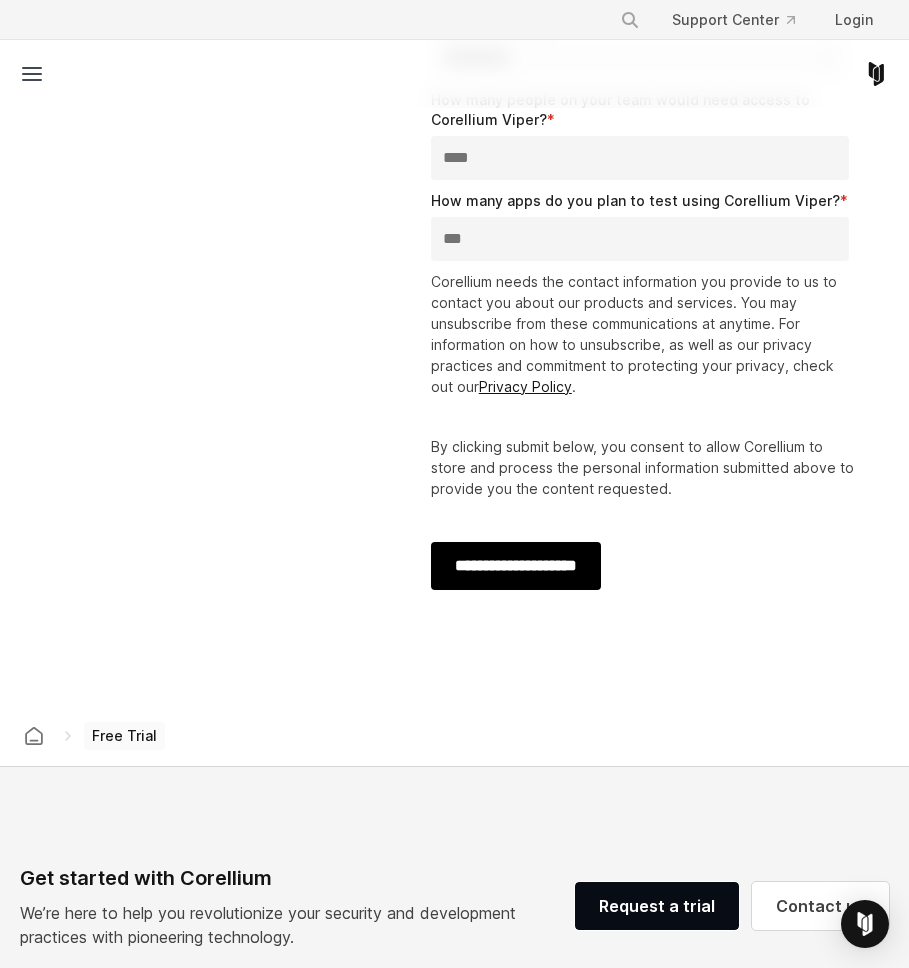 click on "**********" at bounding box center [516, 566] 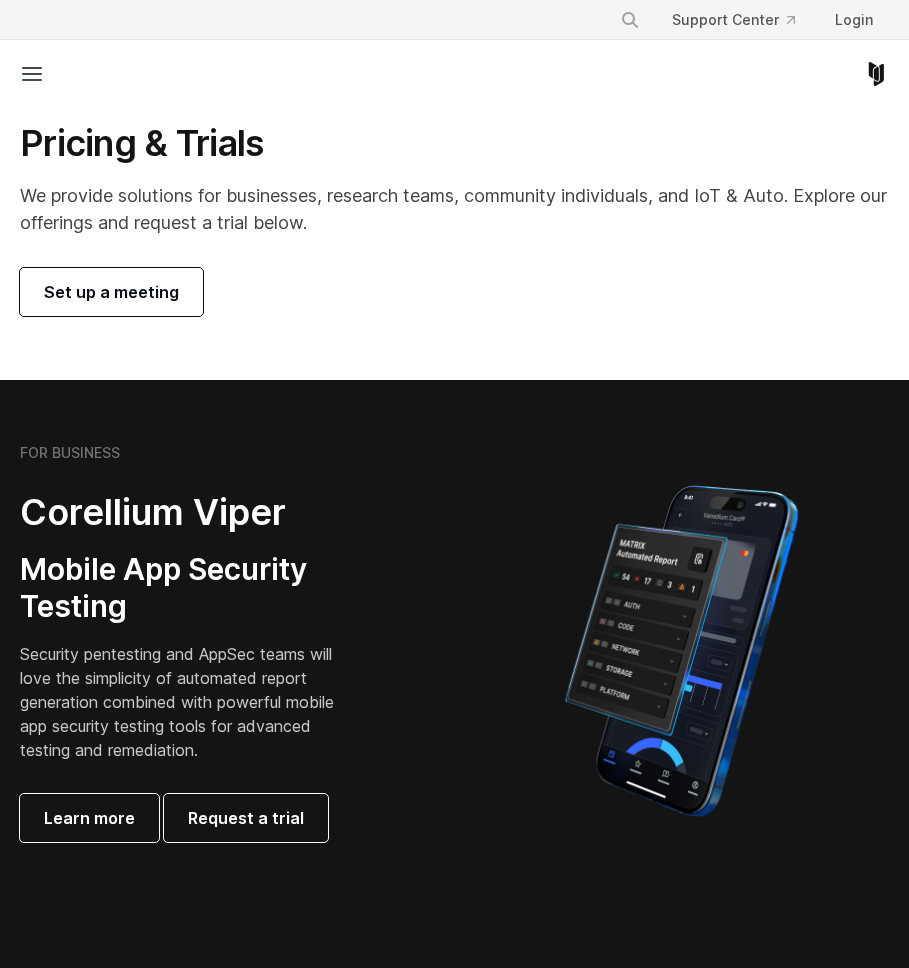 scroll, scrollTop: 0, scrollLeft: 0, axis: both 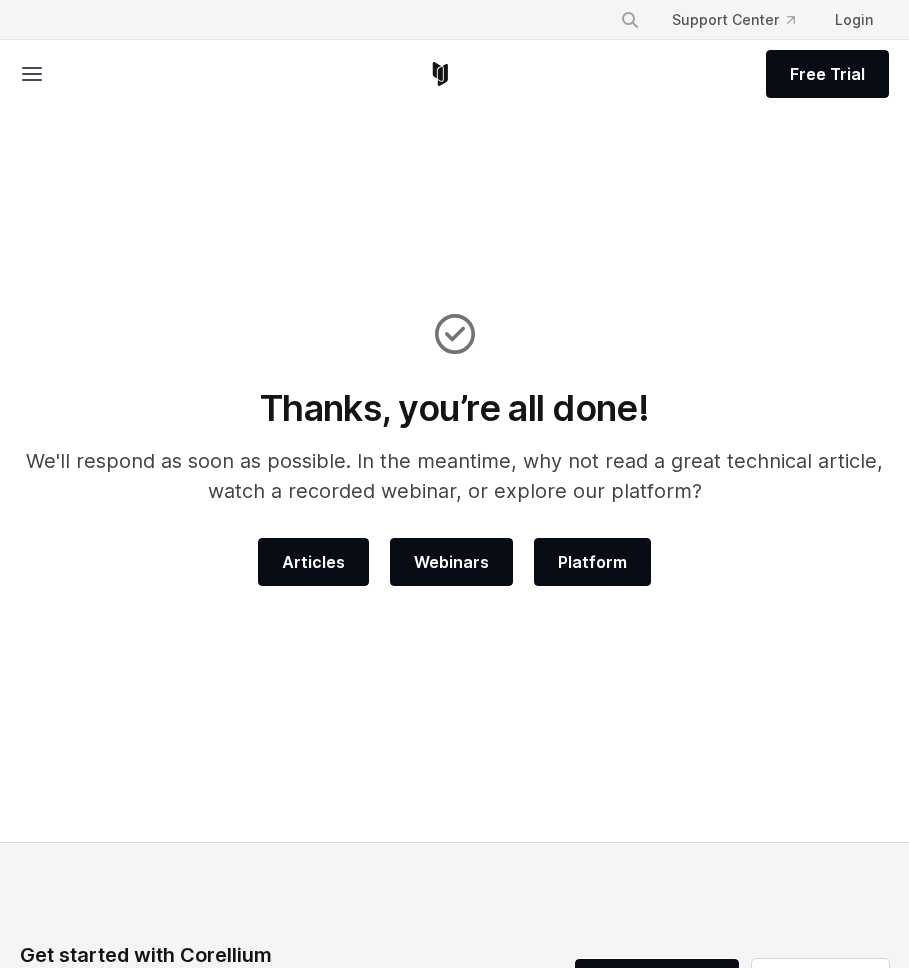 click on "Thanks, you’re all done!
We'll respond as soon as possible. In the meantime, why not read a great technical article, watch a recorded webinar, or explore our platform?
Articles
Webinars
Platform" at bounding box center [454, 458] 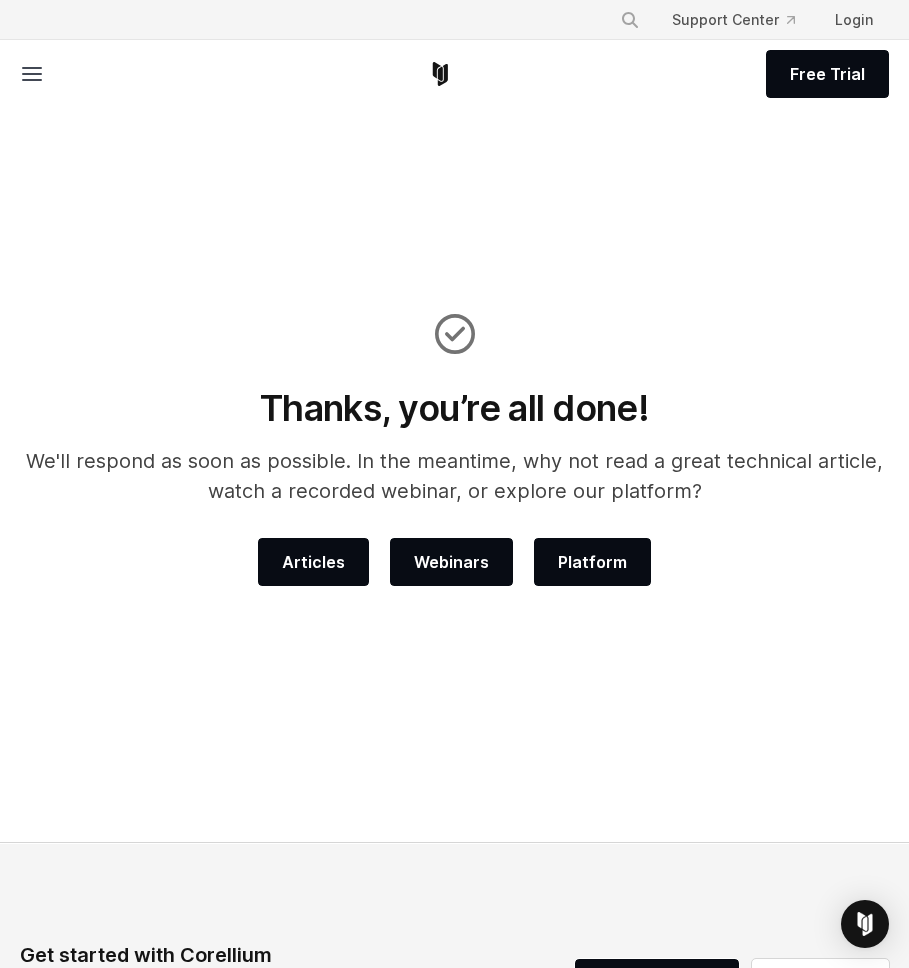 click on "We'll respond as soon as possible. In the meantime, why not read a great technical article, watch a recorded webinar, or explore our platform?" at bounding box center (454, 476) 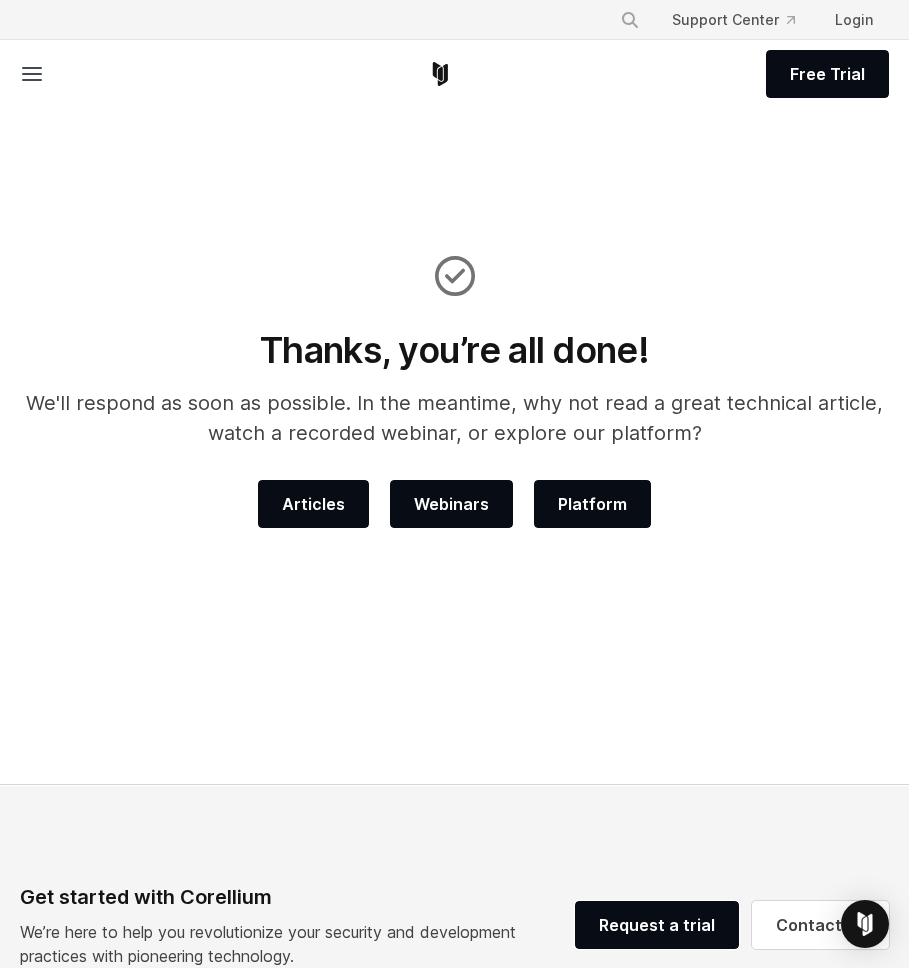 scroll, scrollTop: 0, scrollLeft: 0, axis: both 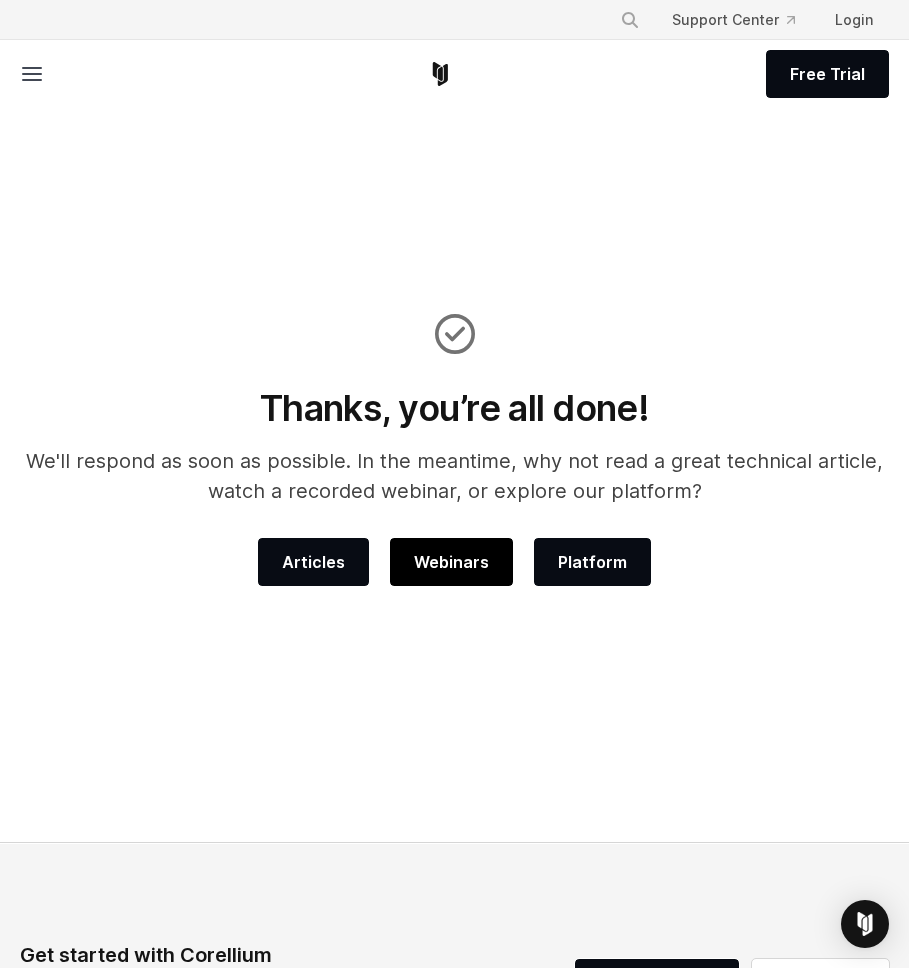 click on "Webinars" at bounding box center (451, 562) 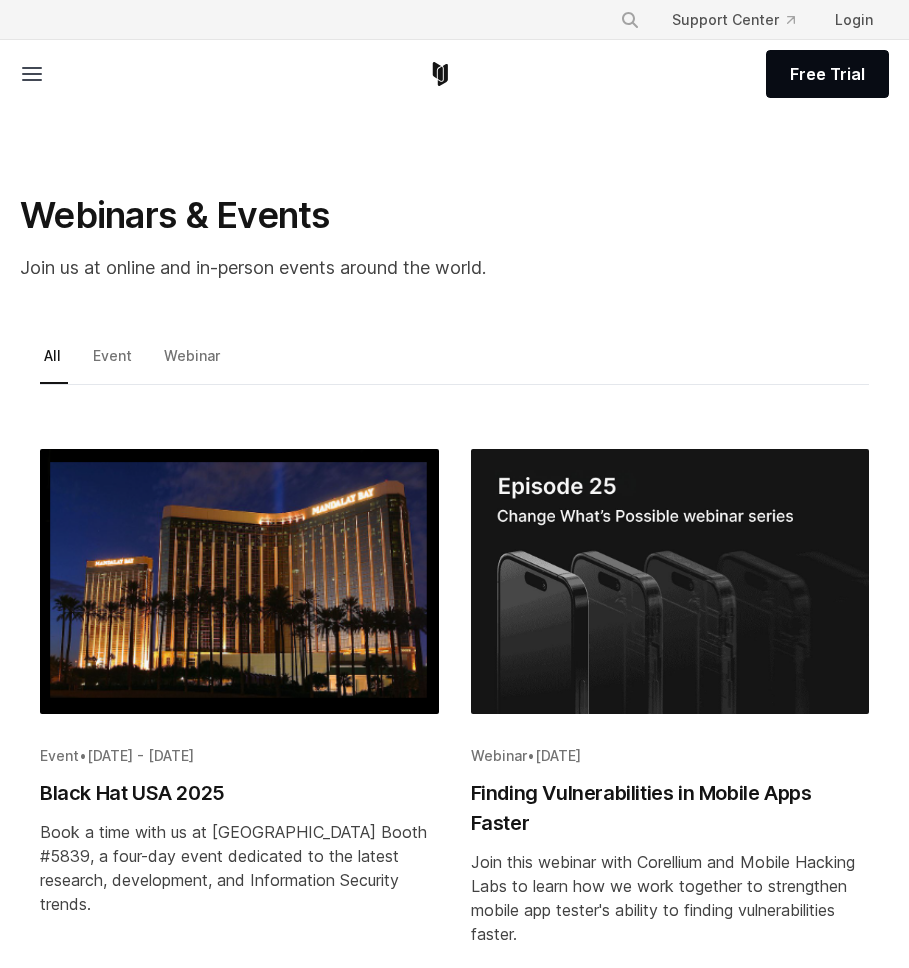 scroll, scrollTop: 0, scrollLeft: 0, axis: both 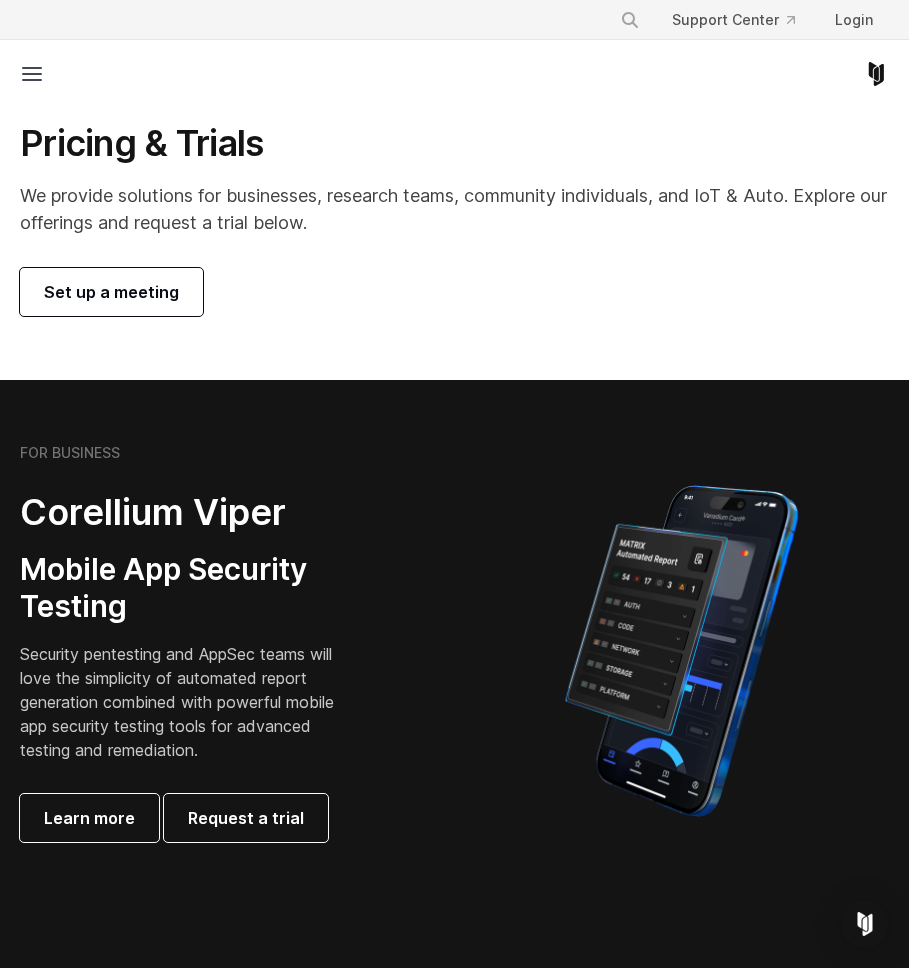 click 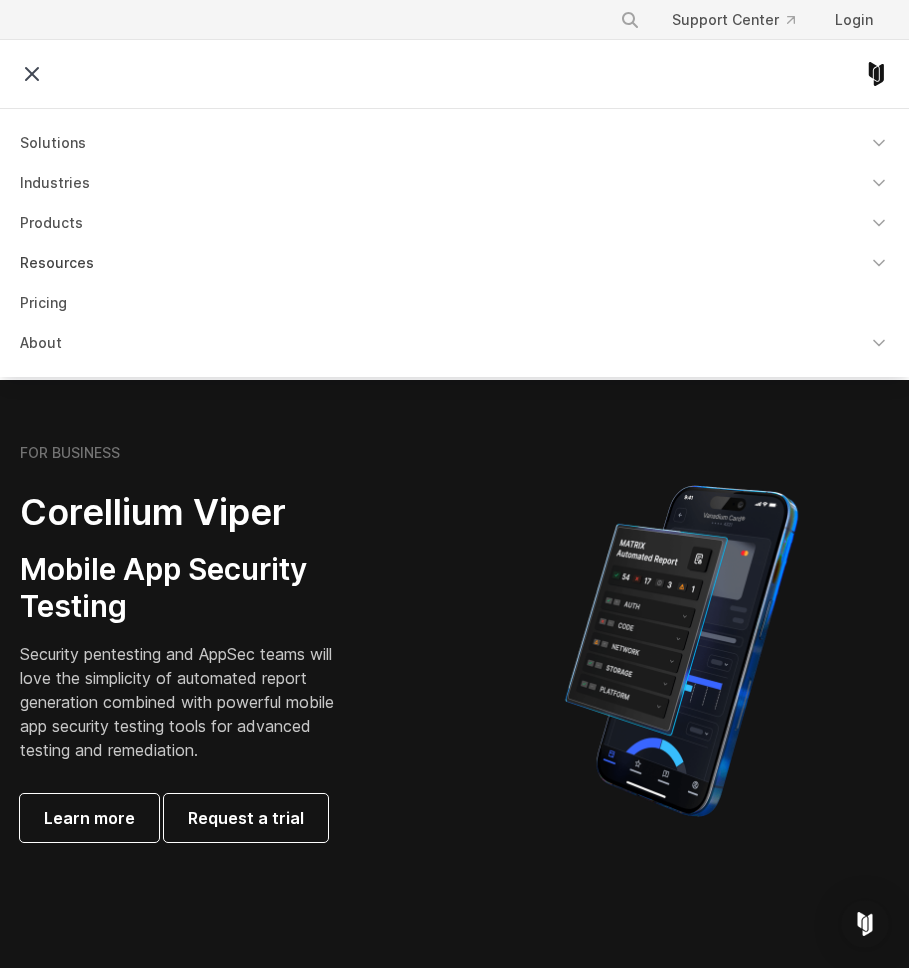 click on "Resources" at bounding box center (454, 263) 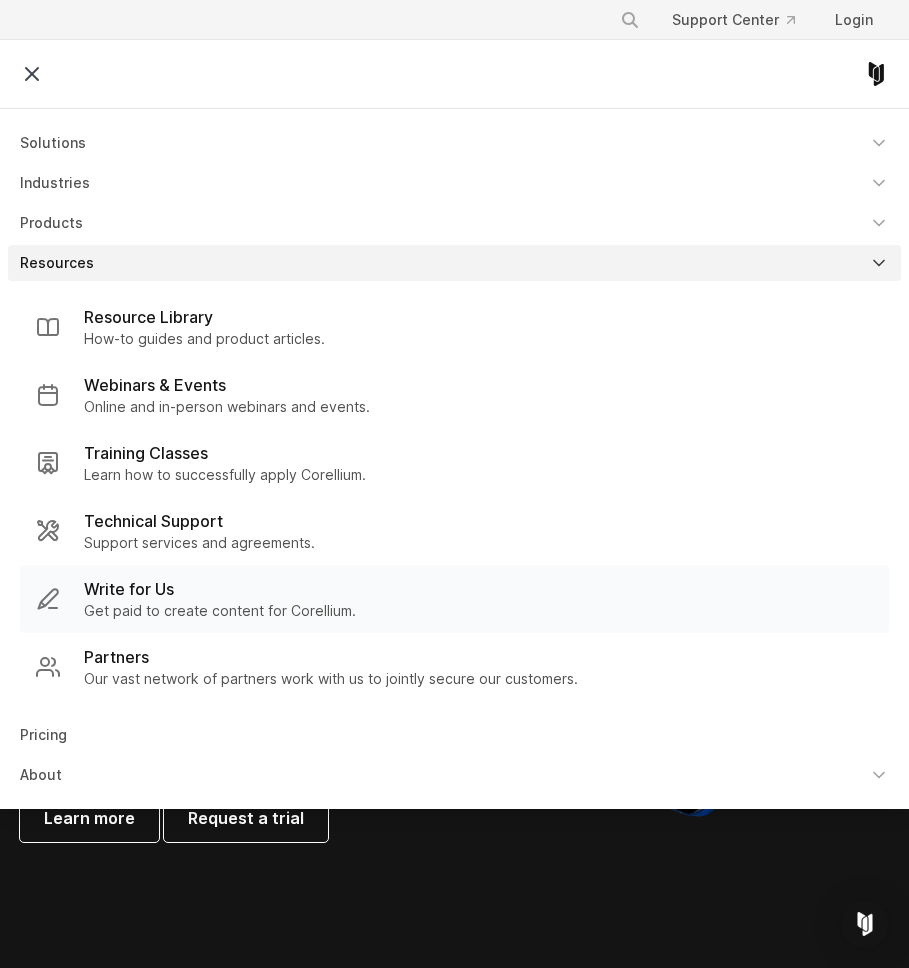 click on "Get paid to create content for Corellium." at bounding box center (220, 611) 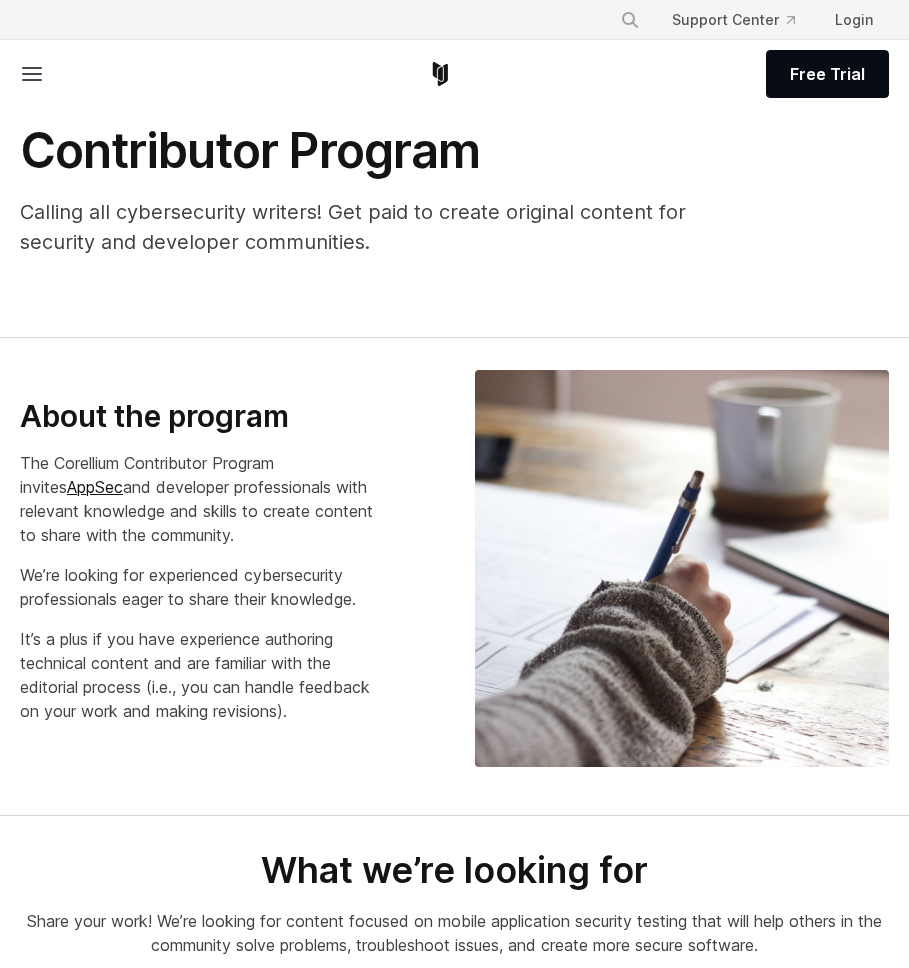 scroll, scrollTop: 816, scrollLeft: 0, axis: vertical 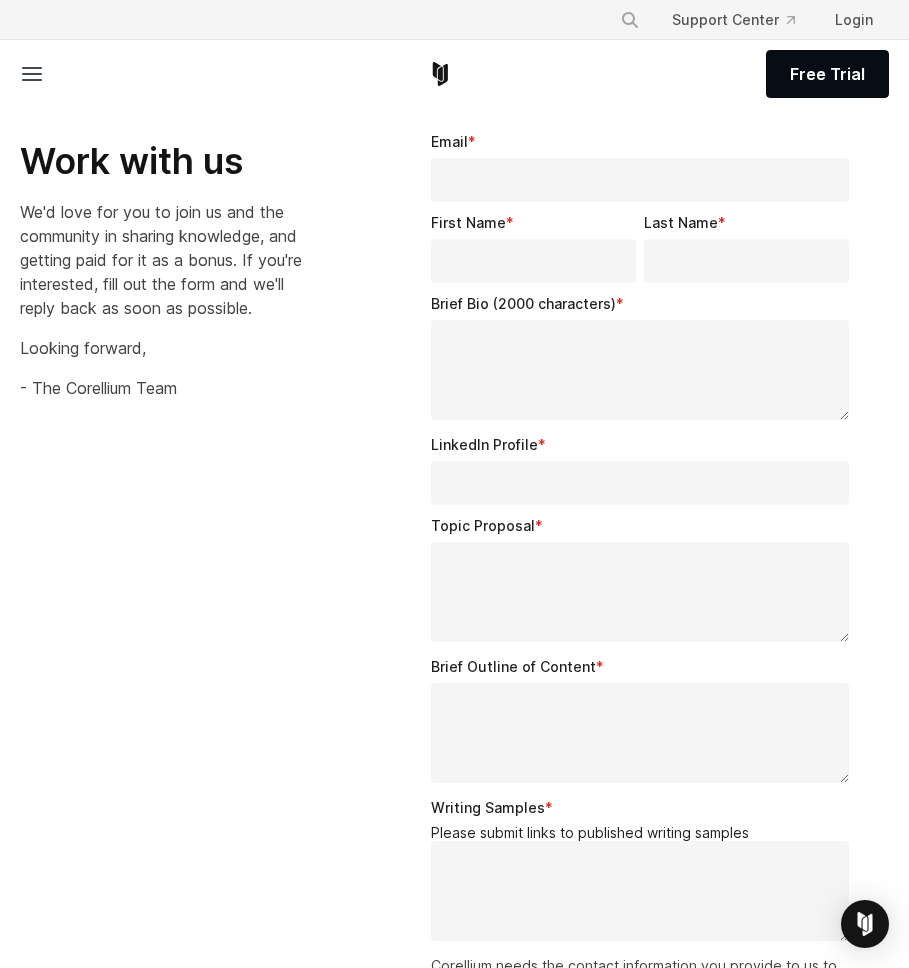 click on "Email *" at bounding box center [640, 180] 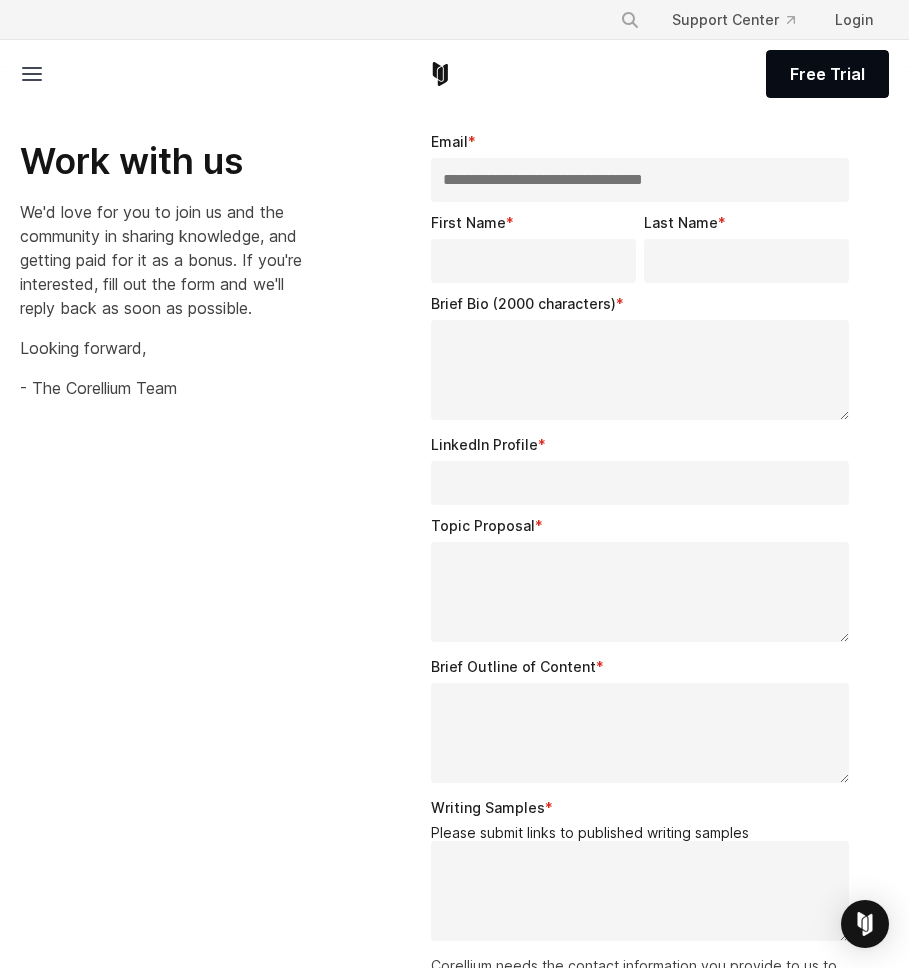 click on "First Name *" at bounding box center [533, 261] 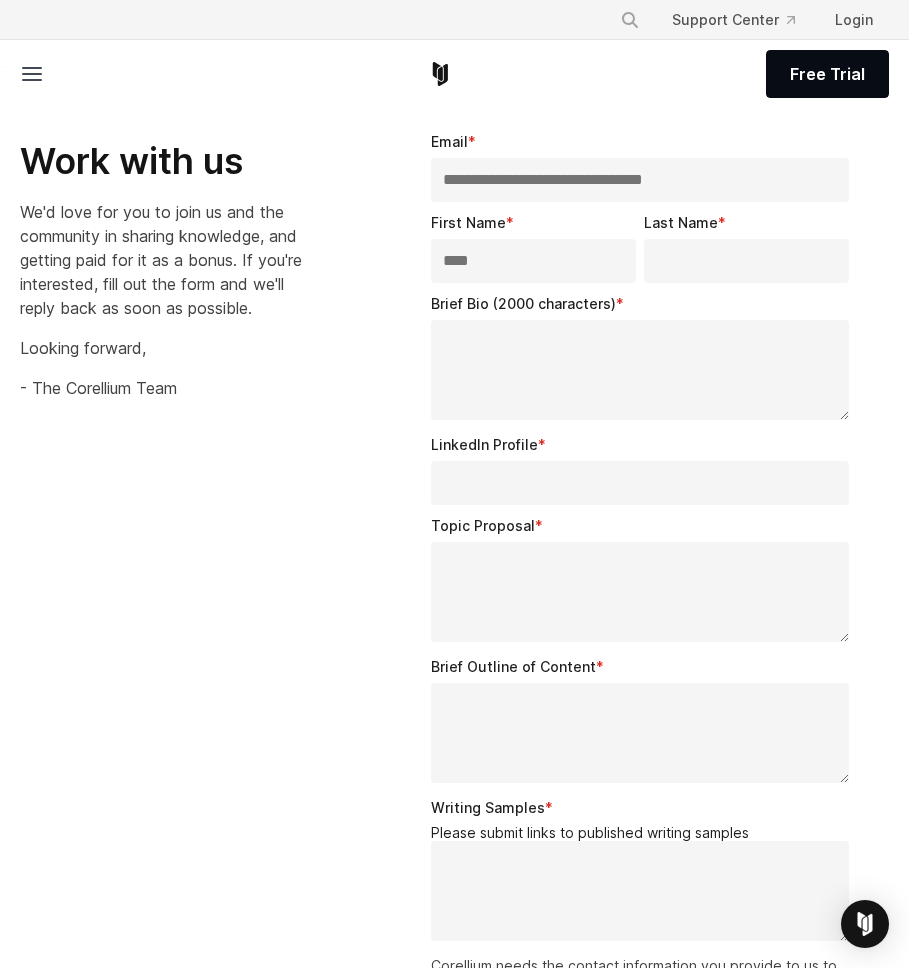 click on "Last Name *" at bounding box center (746, 261) 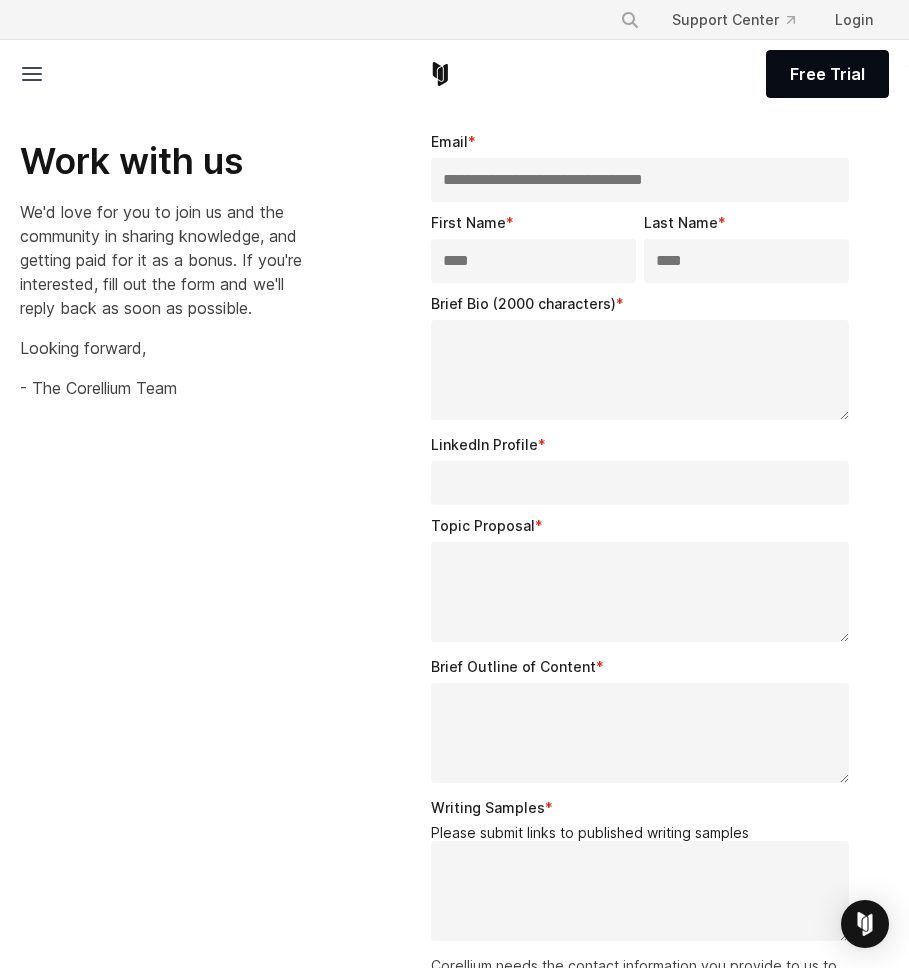 click on "Brief Bio (2000 characters) *" at bounding box center (640, 370) 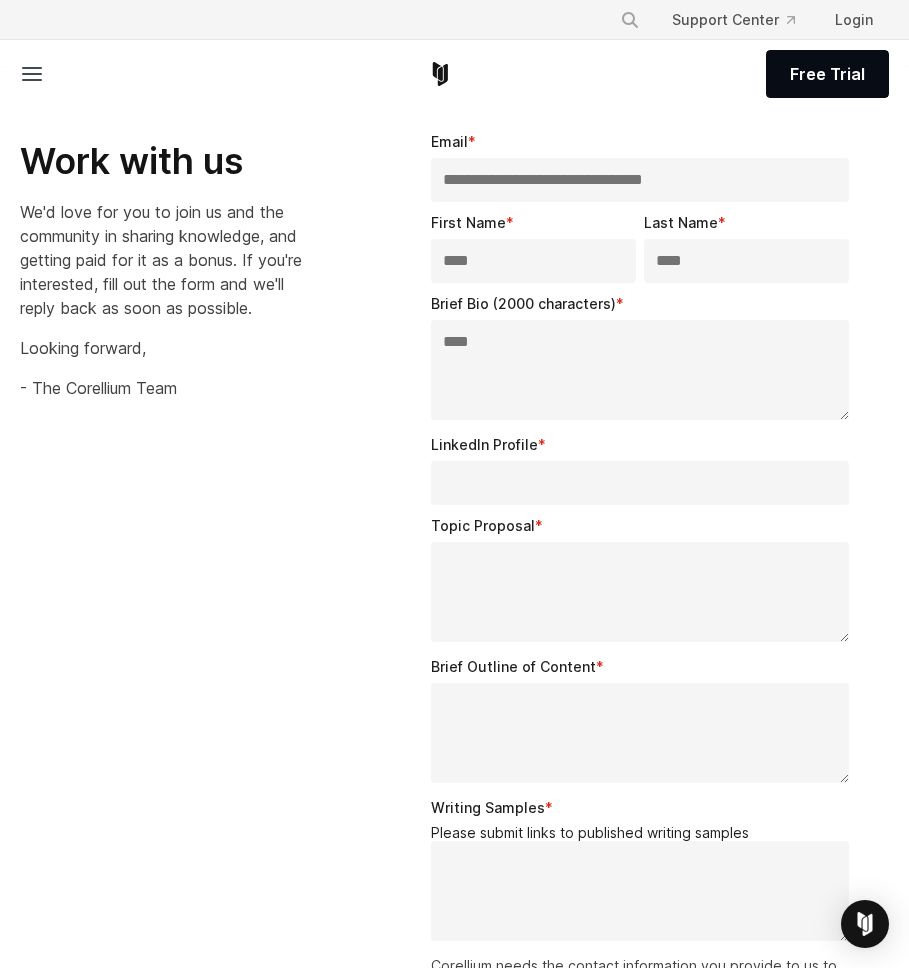 type on "****" 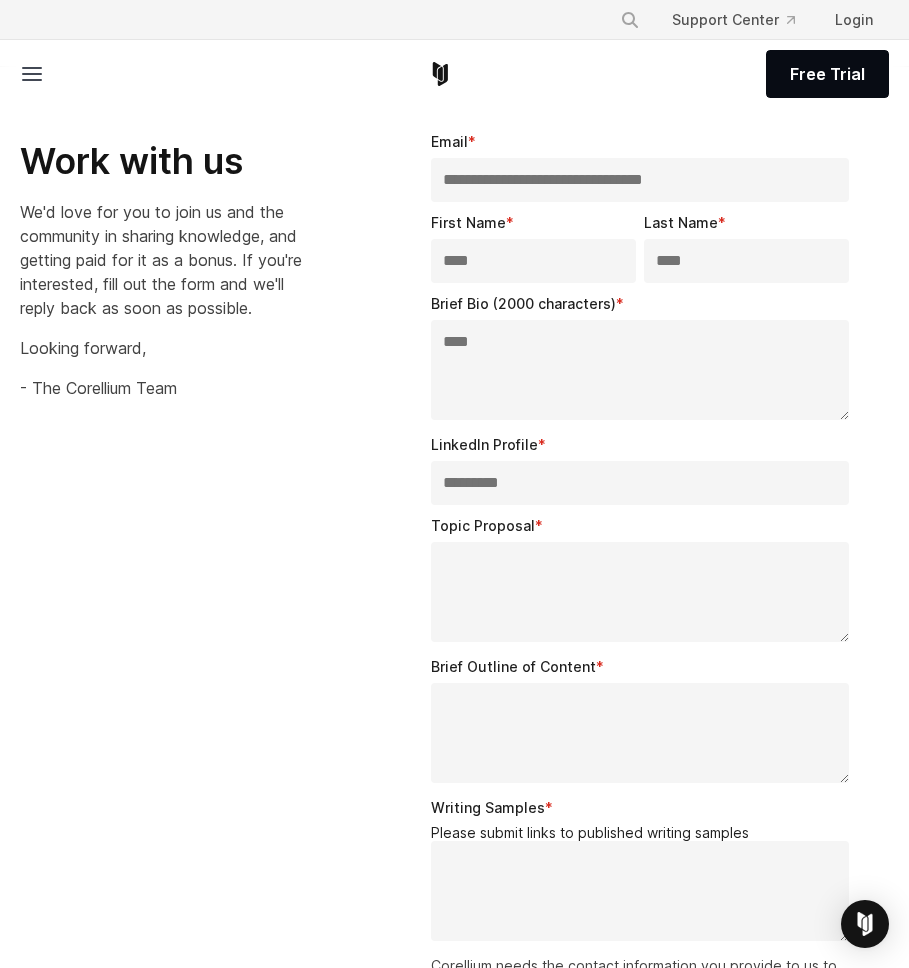 type on "*********" 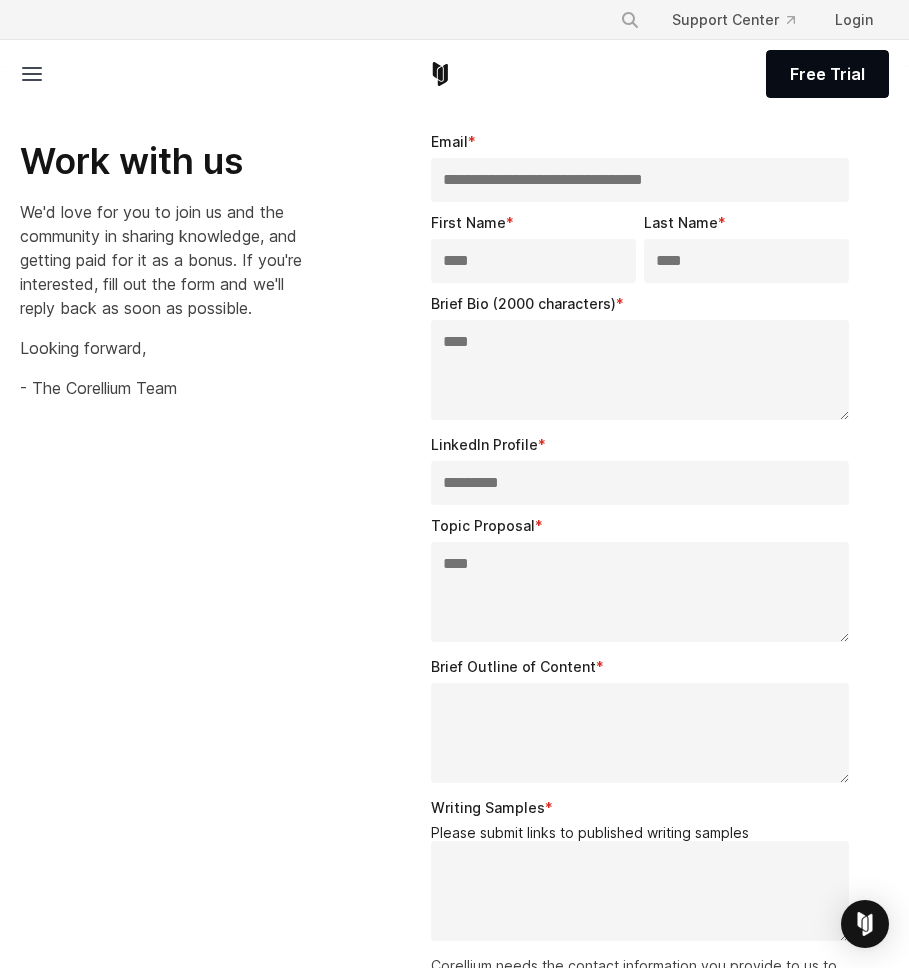 type on "****" 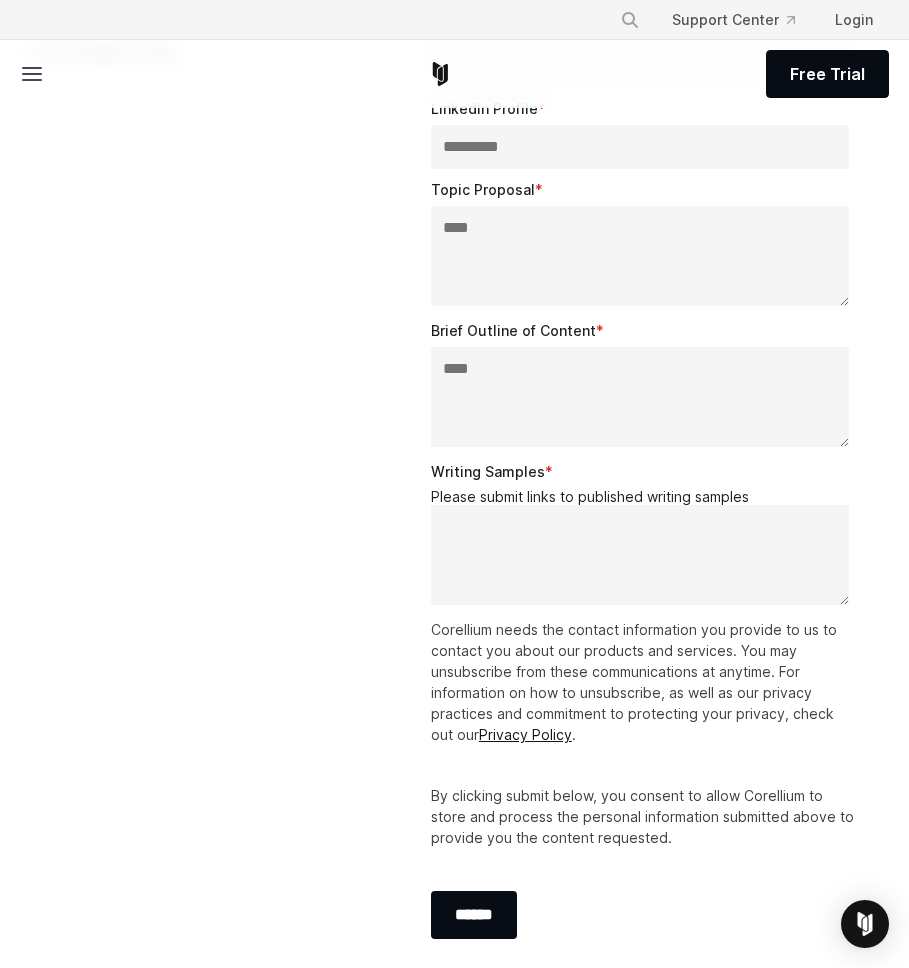 scroll, scrollTop: 3081, scrollLeft: 0, axis: vertical 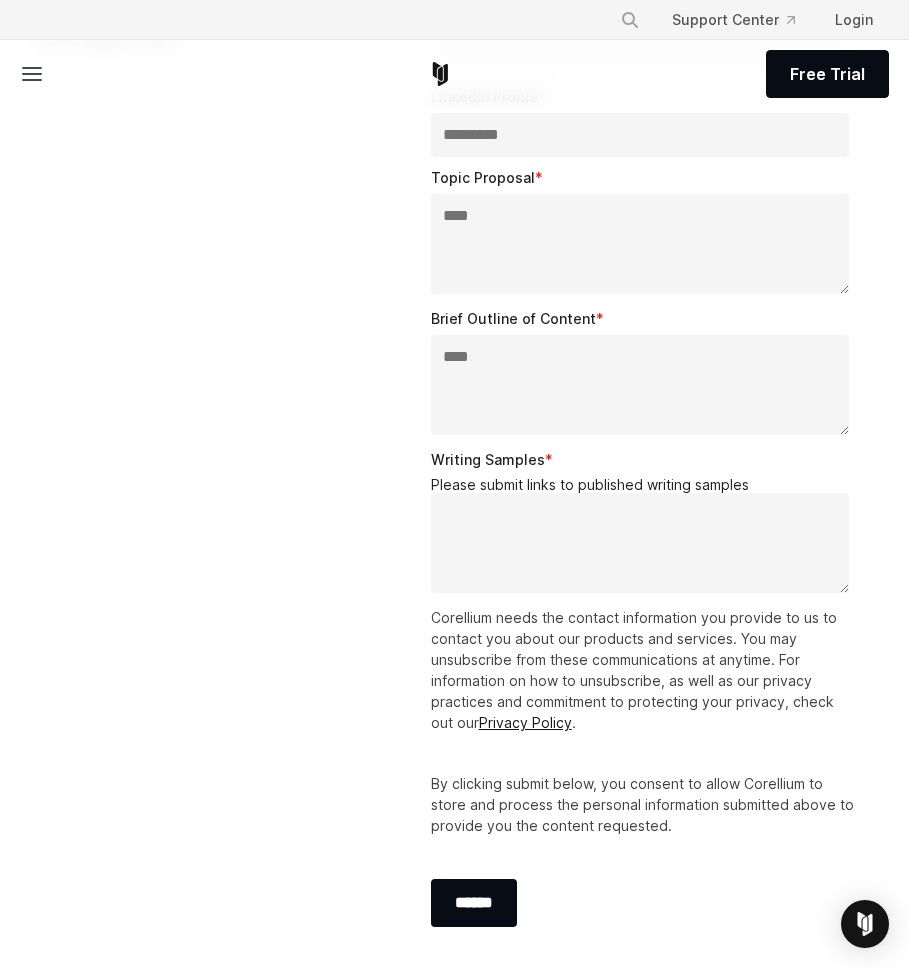 type on "****" 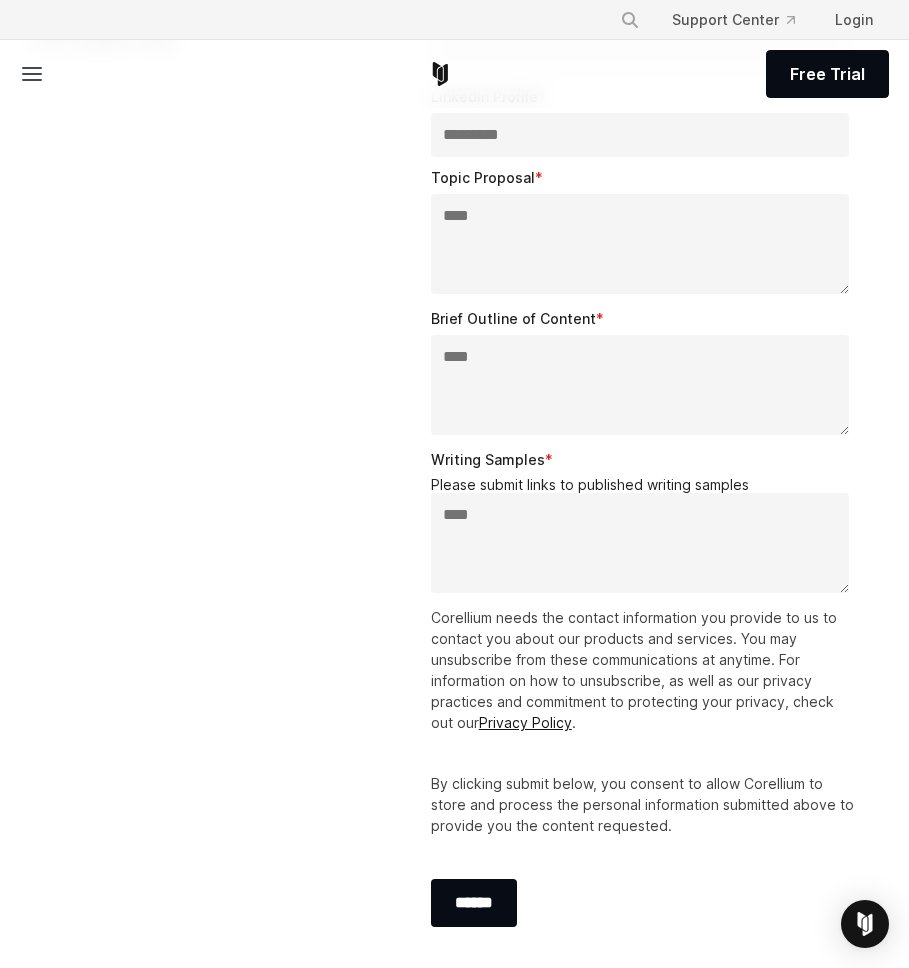 type on "****" 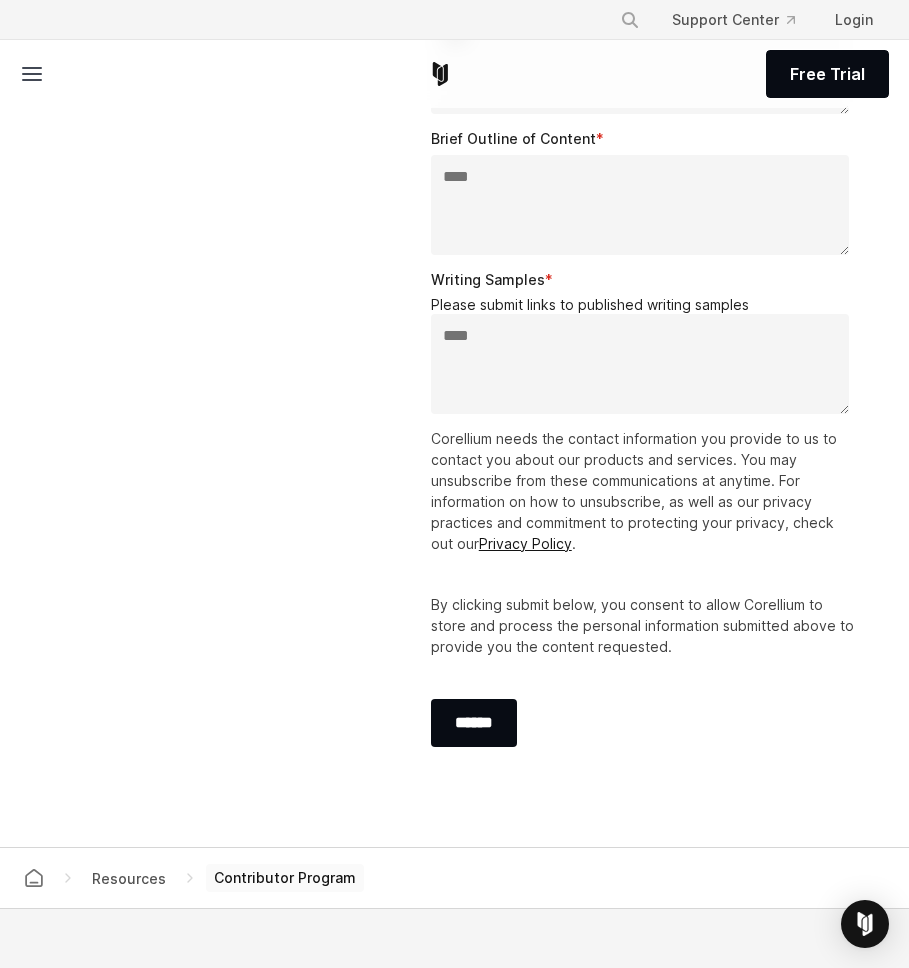 scroll, scrollTop: 3348, scrollLeft: 0, axis: vertical 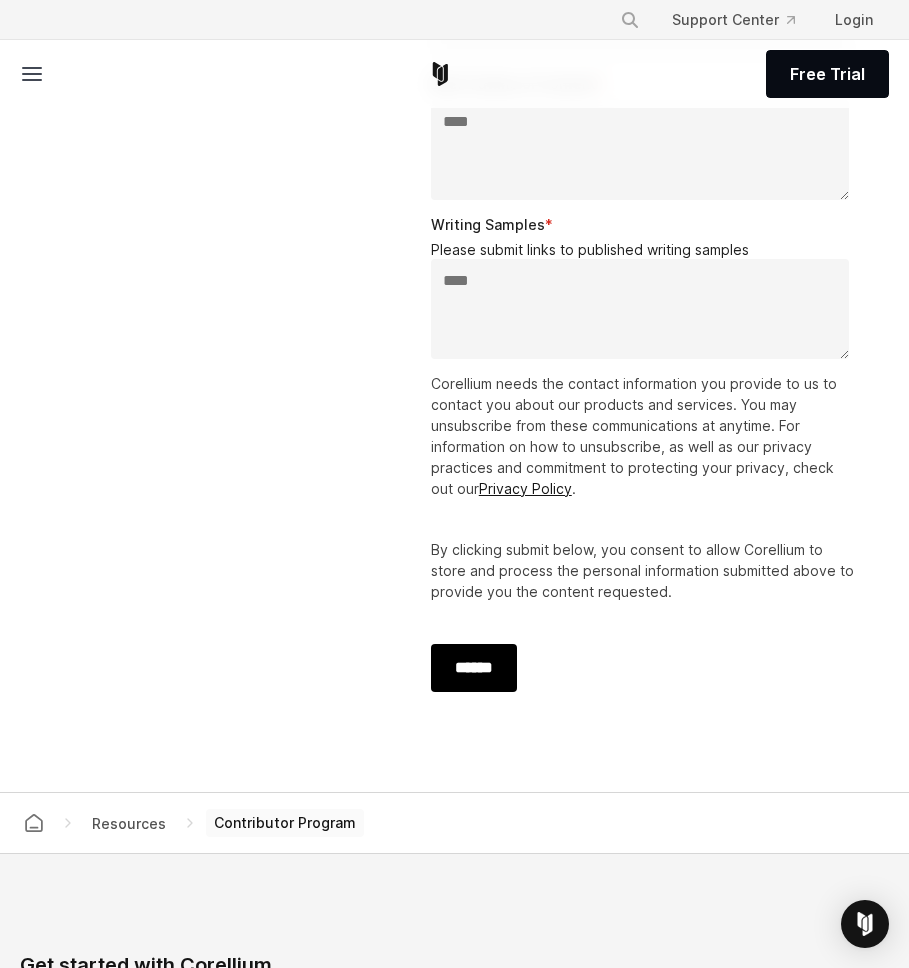click on "******" at bounding box center (474, 668) 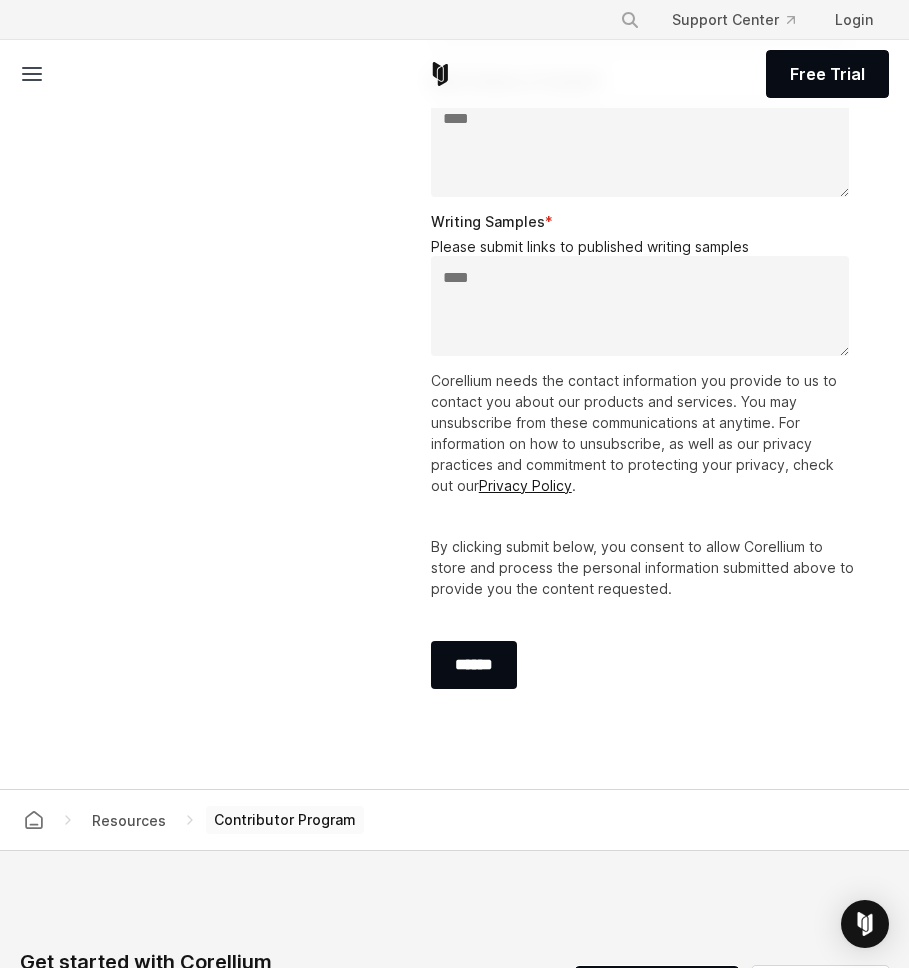 scroll, scrollTop: 3946, scrollLeft: 0, axis: vertical 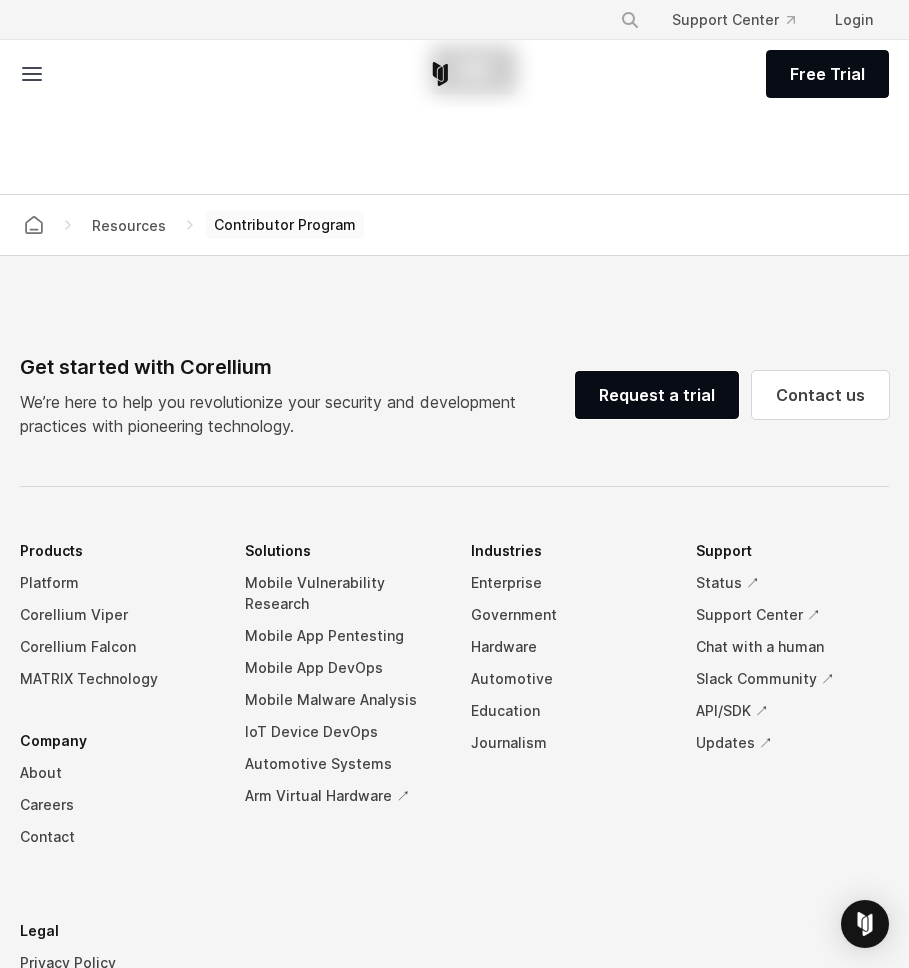 click on "******" at bounding box center [474, 70] 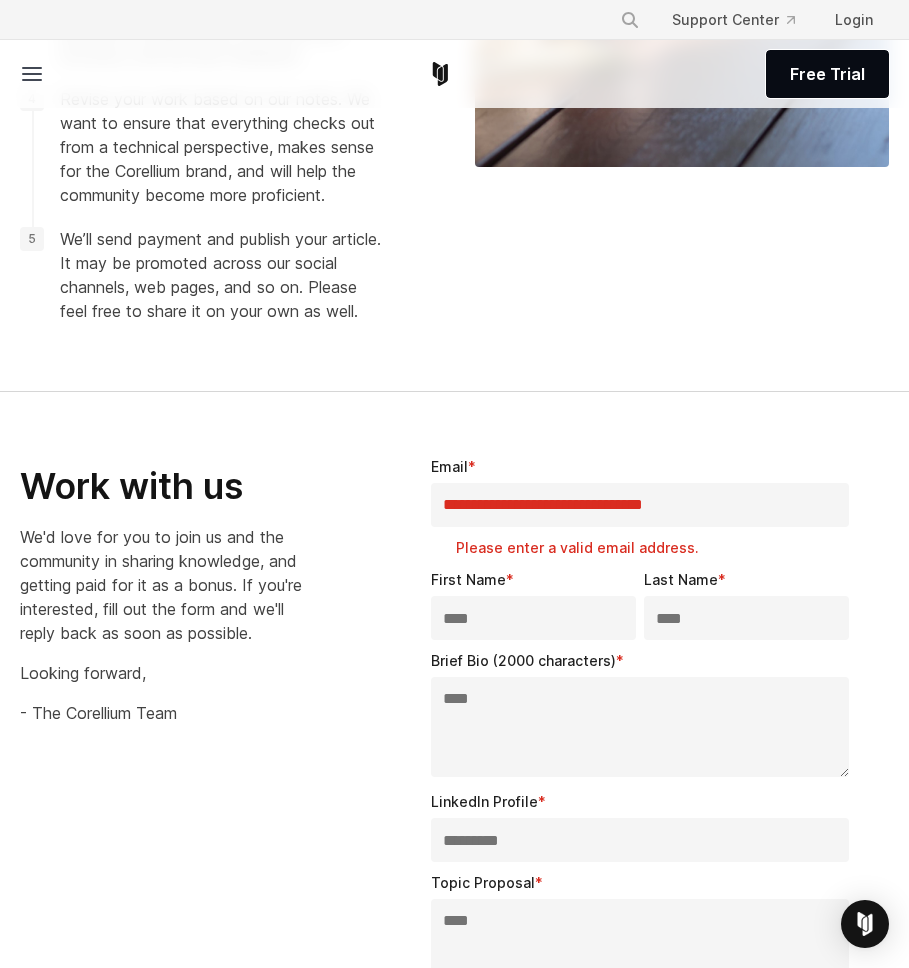 scroll, scrollTop: 2427, scrollLeft: 0, axis: vertical 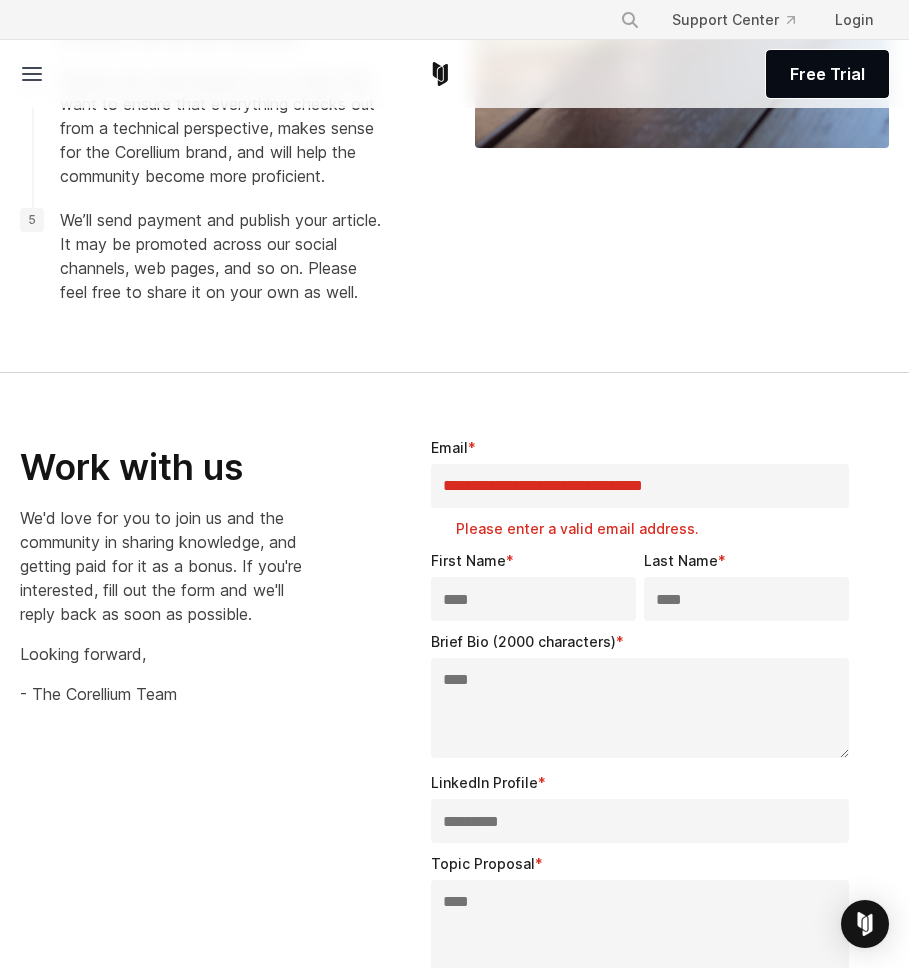drag, startPoint x: 726, startPoint y: 531, endPoint x: 637, endPoint y: 537, distance: 89.20202 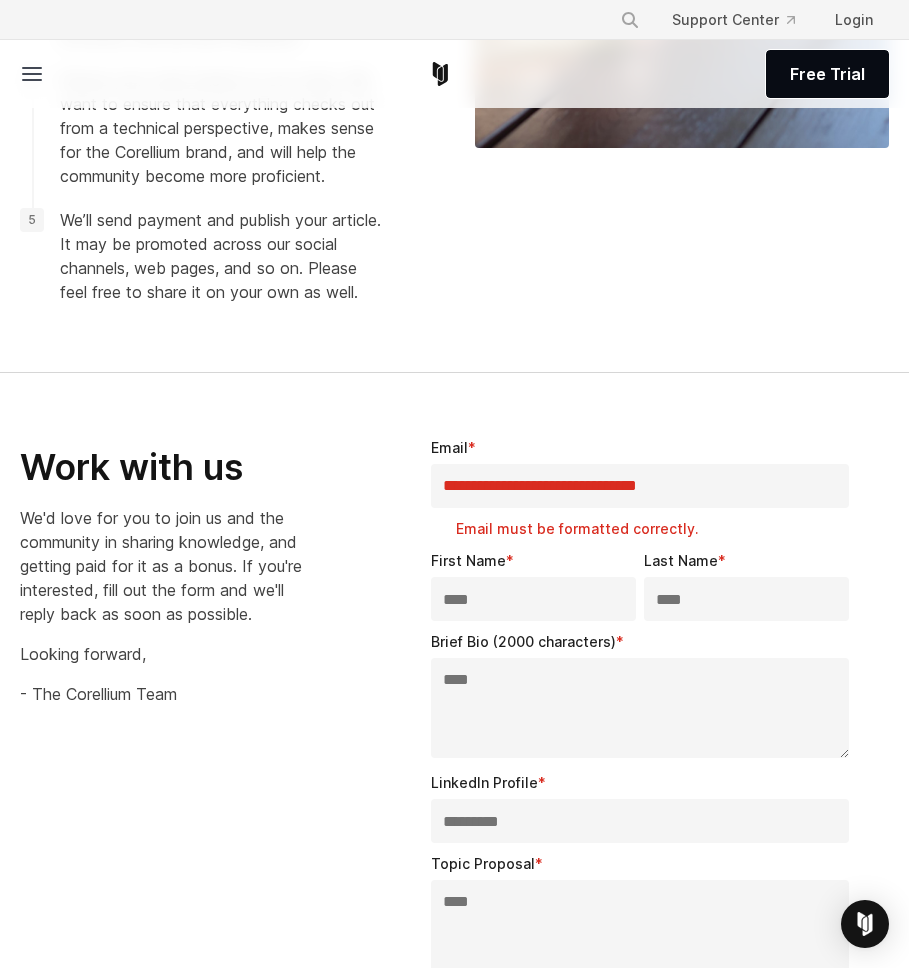 drag, startPoint x: 705, startPoint y: 534, endPoint x: 486, endPoint y: 541, distance: 219.11185 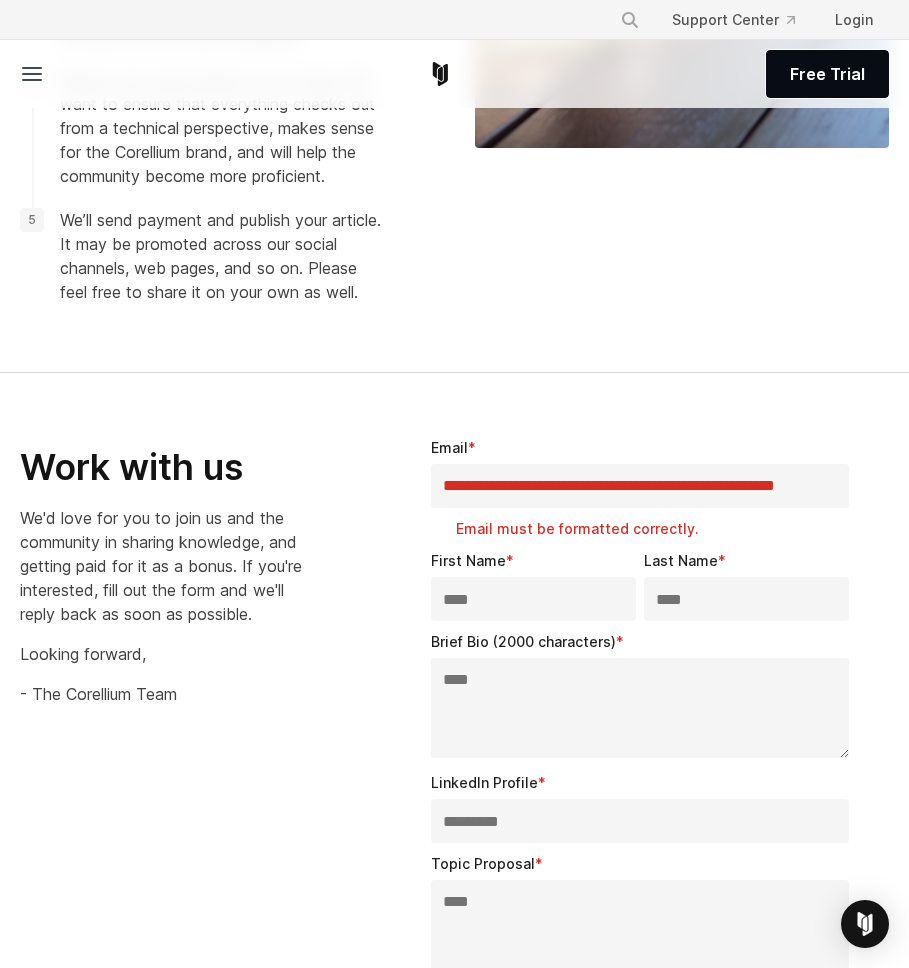 scroll, scrollTop: 0, scrollLeft: 6, axis: horizontal 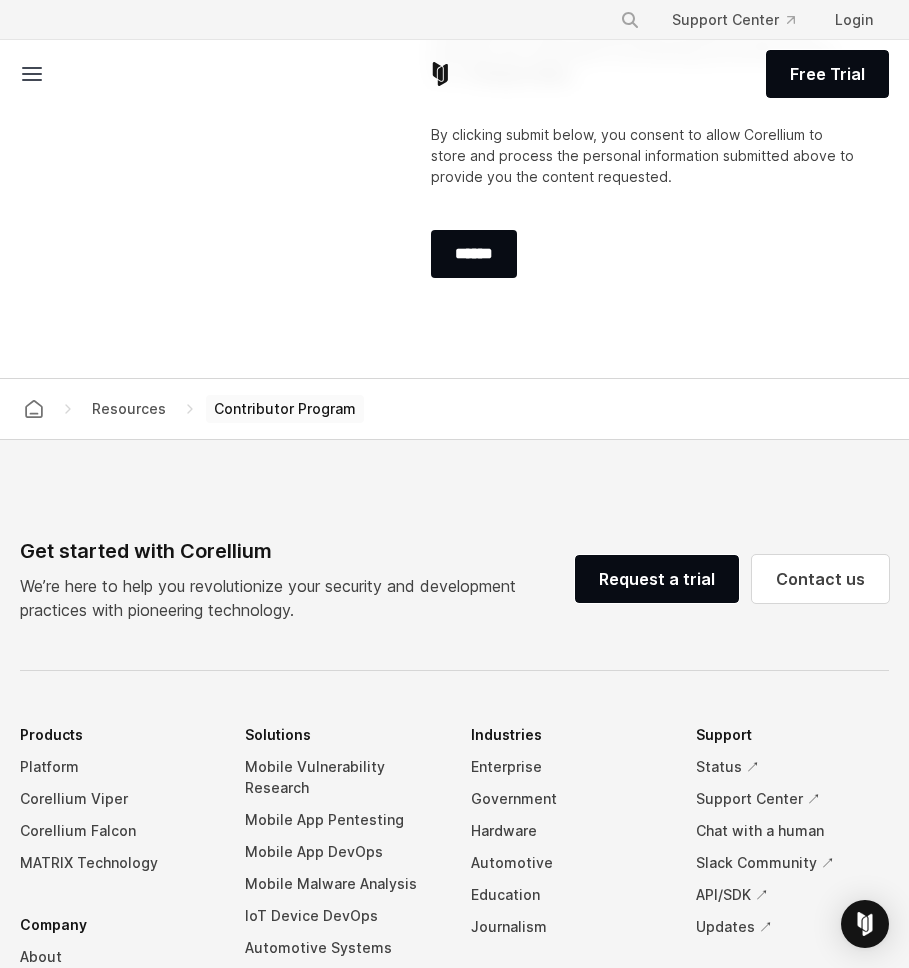 type on "**********" 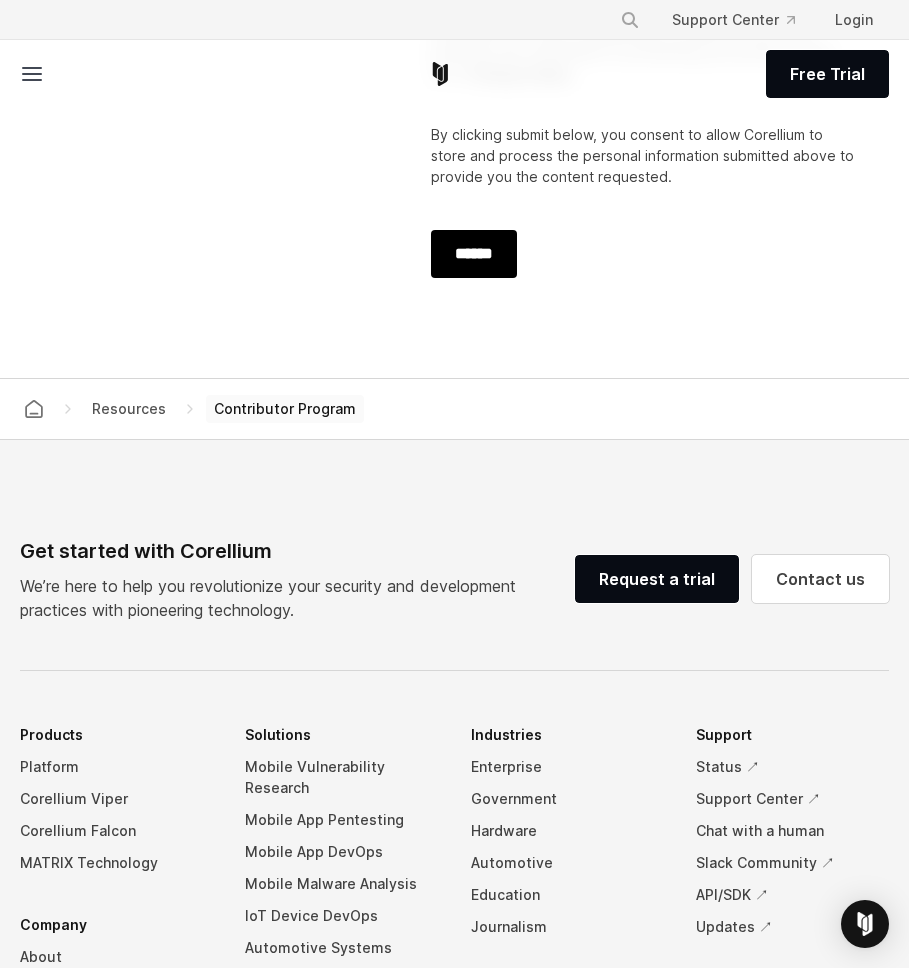 click on "******" at bounding box center [474, 254] 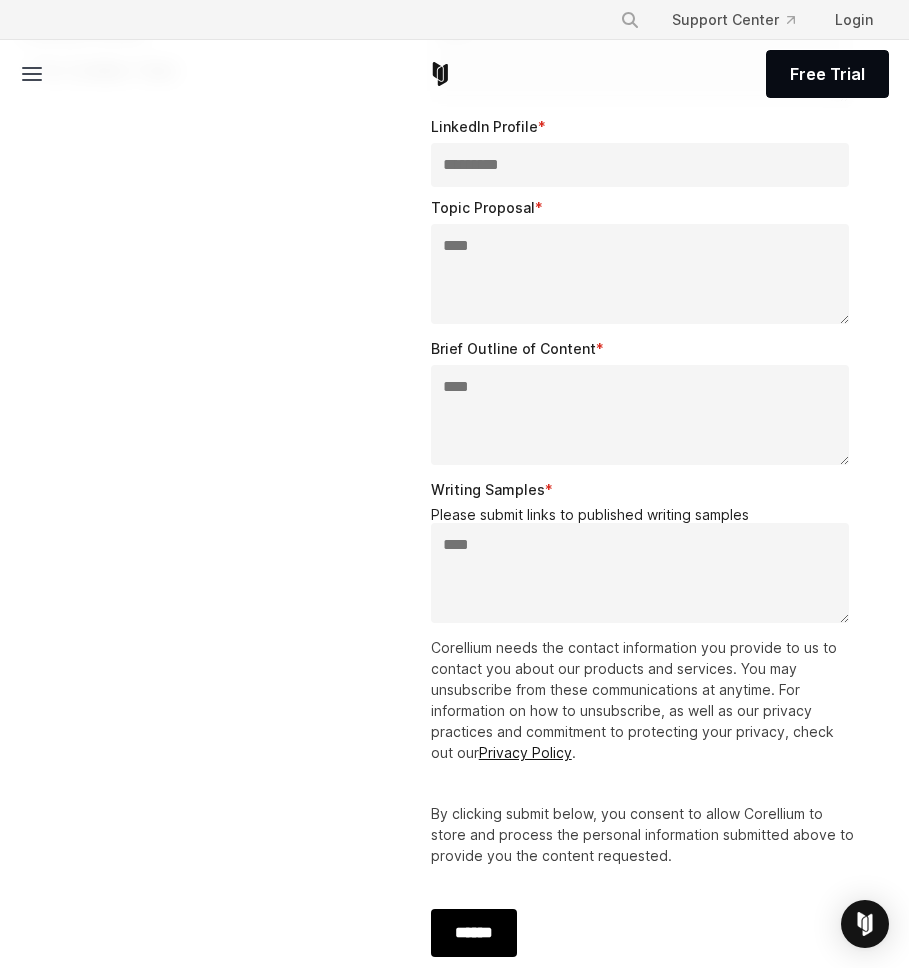 scroll, scrollTop: 3198, scrollLeft: 0, axis: vertical 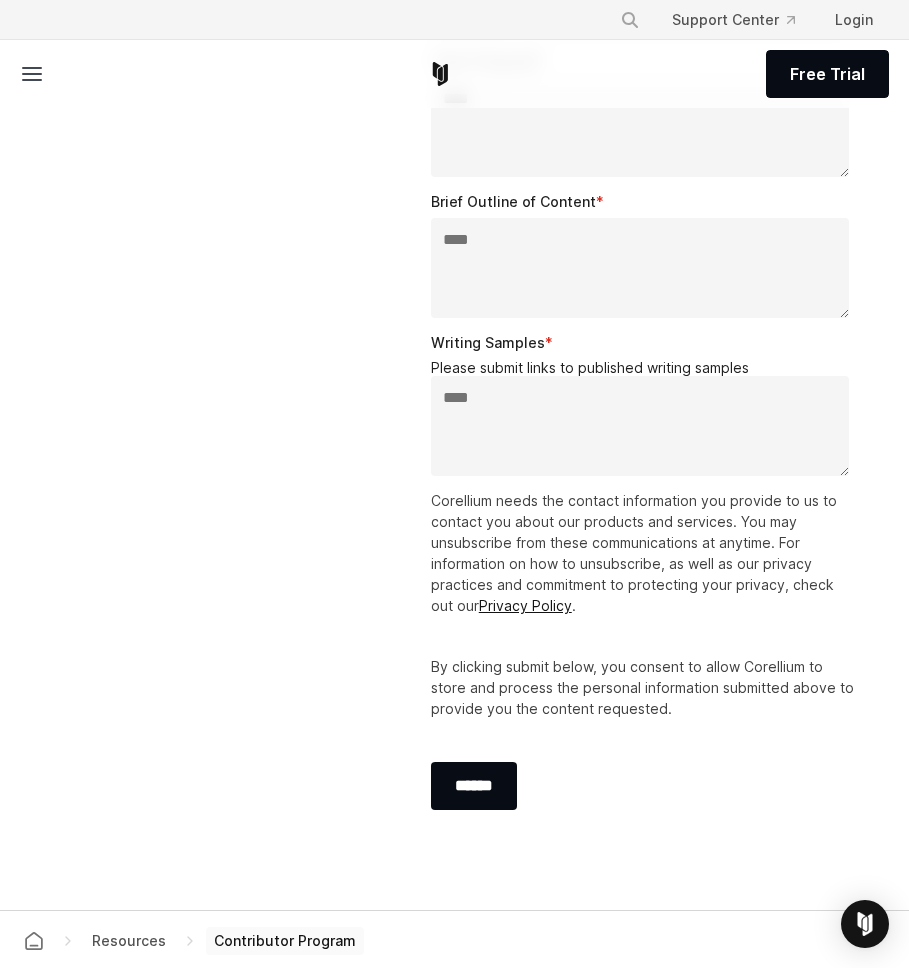 click on "Brief Outline of Content * ****" at bounding box center [644, 261] 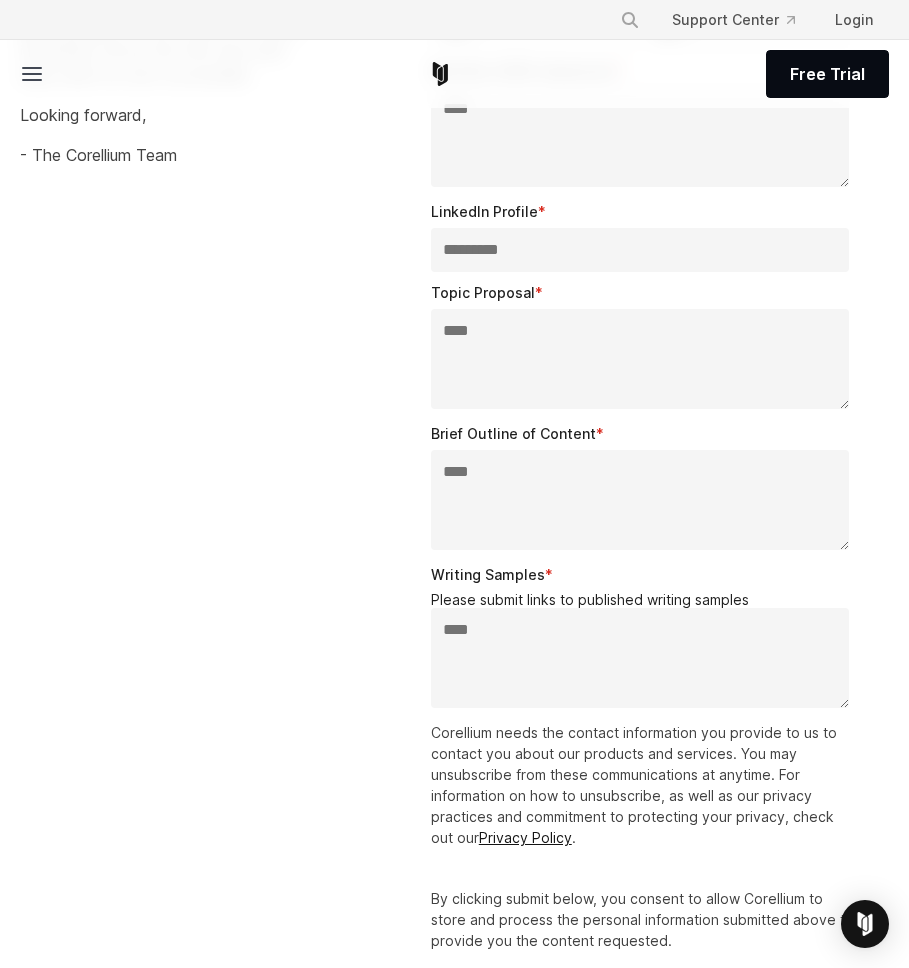 scroll, scrollTop: 2762, scrollLeft: 0, axis: vertical 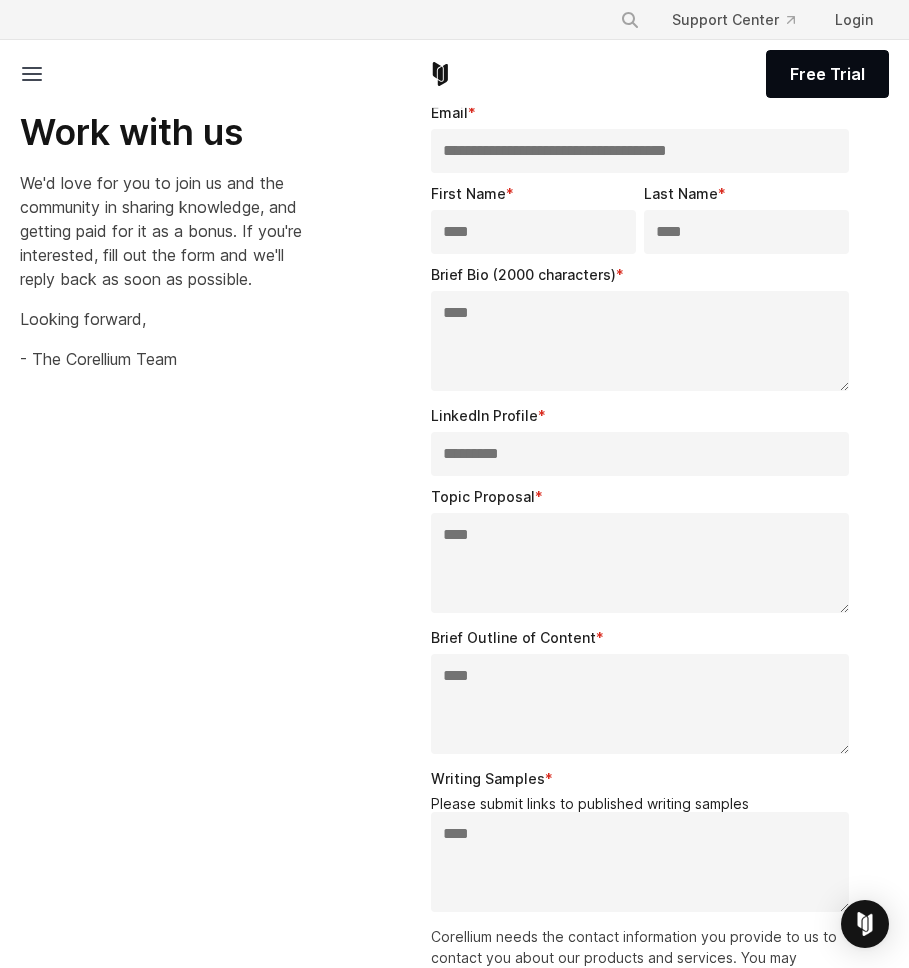 drag, startPoint x: 753, startPoint y: 206, endPoint x: 421, endPoint y: 204, distance: 332.006 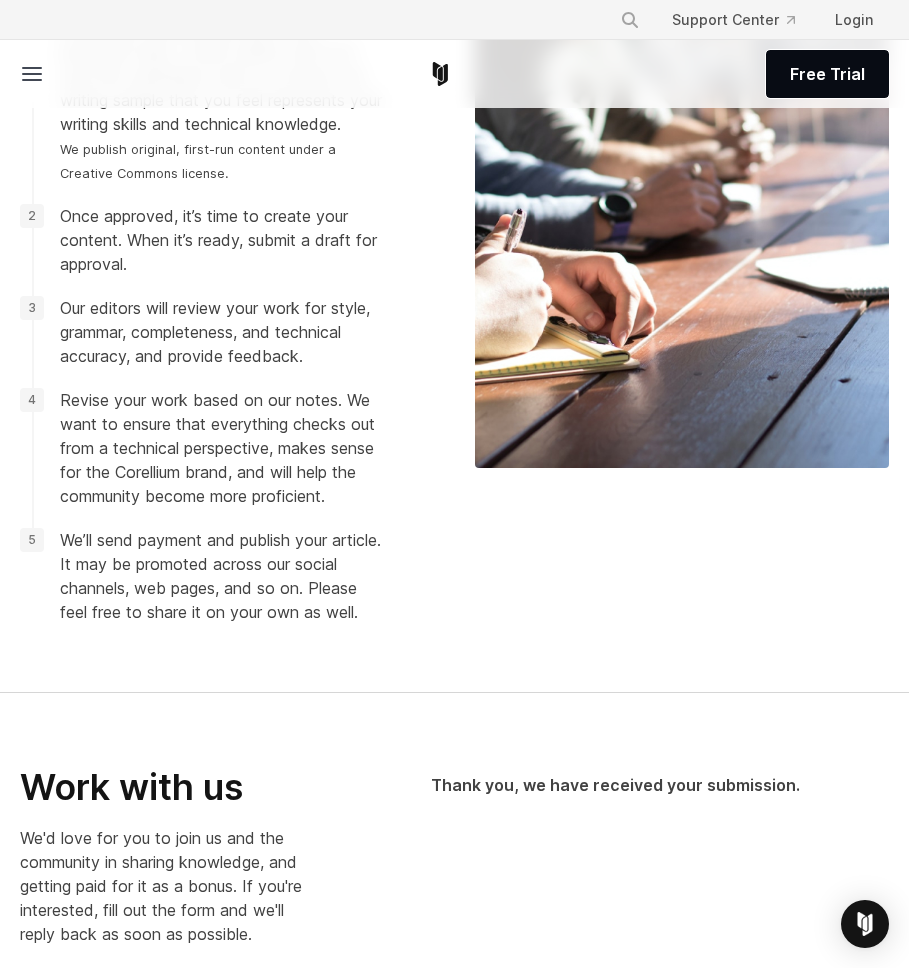 scroll, scrollTop: 2085, scrollLeft: 0, axis: vertical 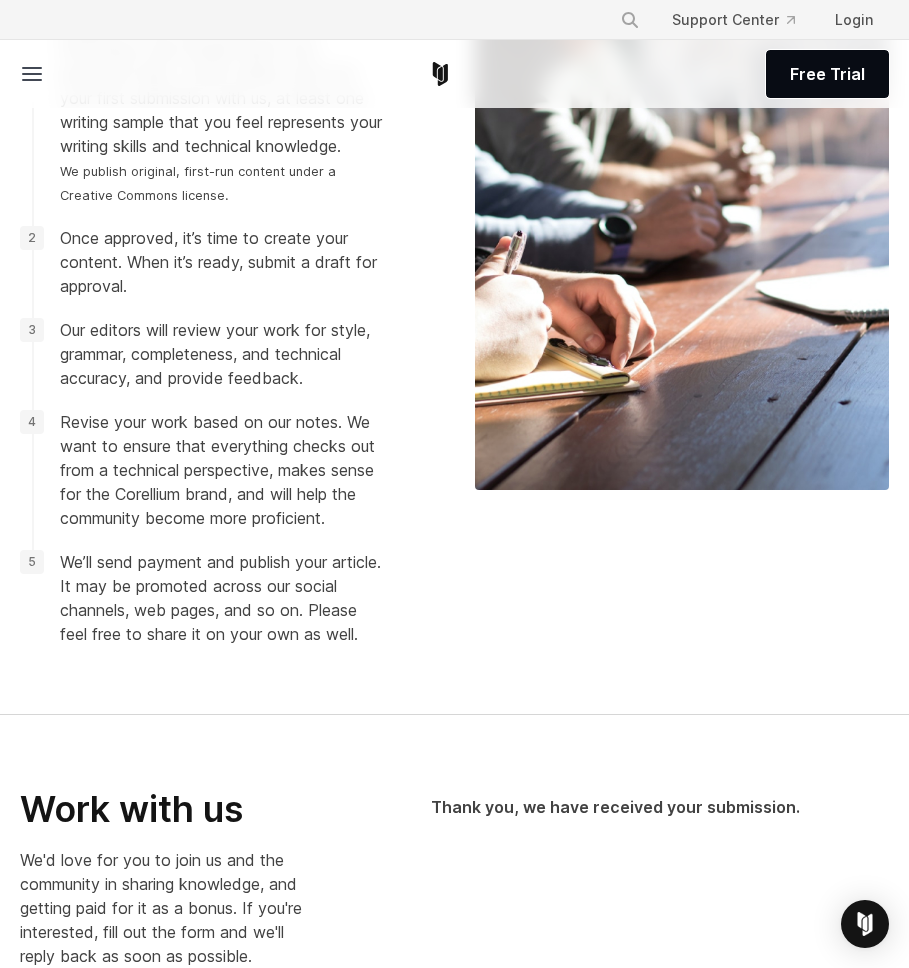 click 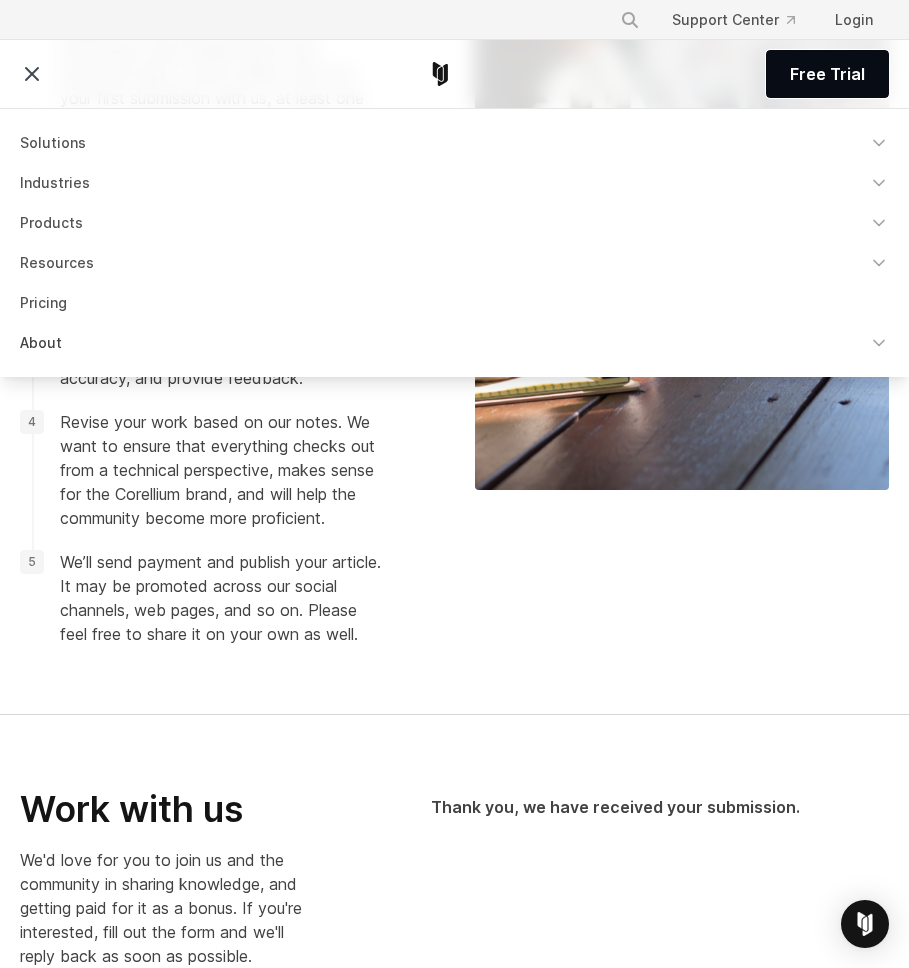 click on "About" at bounding box center (454, 343) 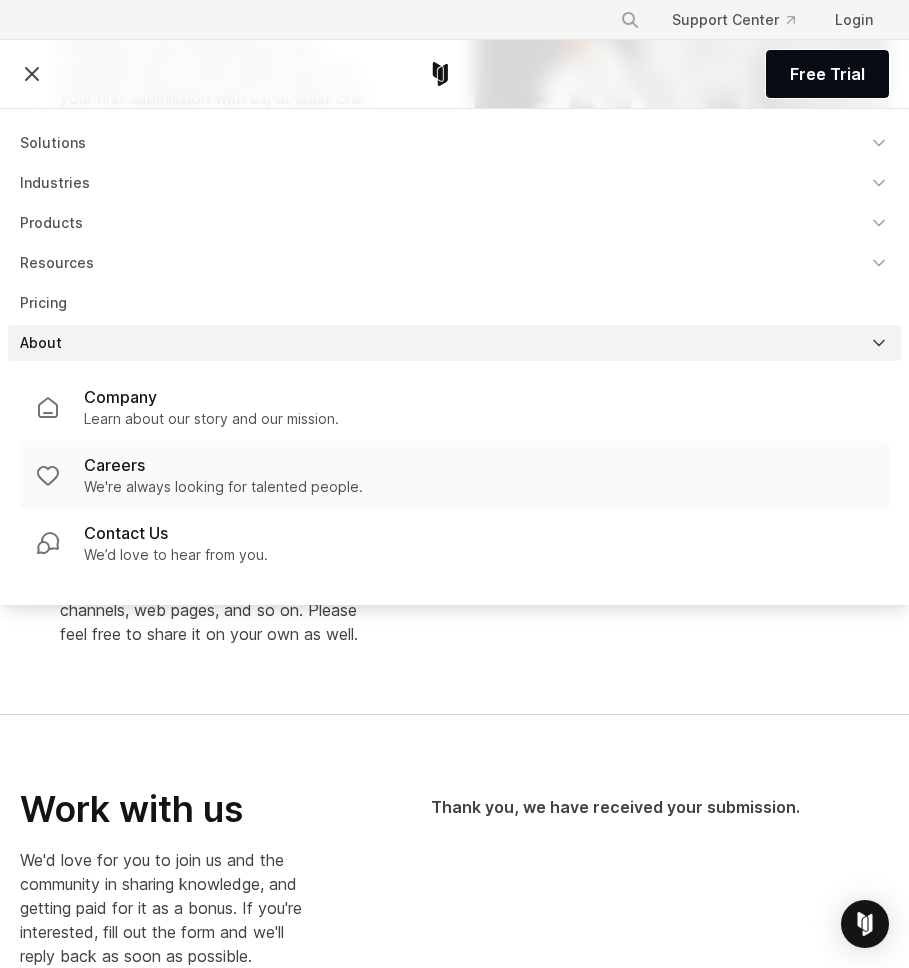 click on "We're always looking for talented people." at bounding box center (223, 487) 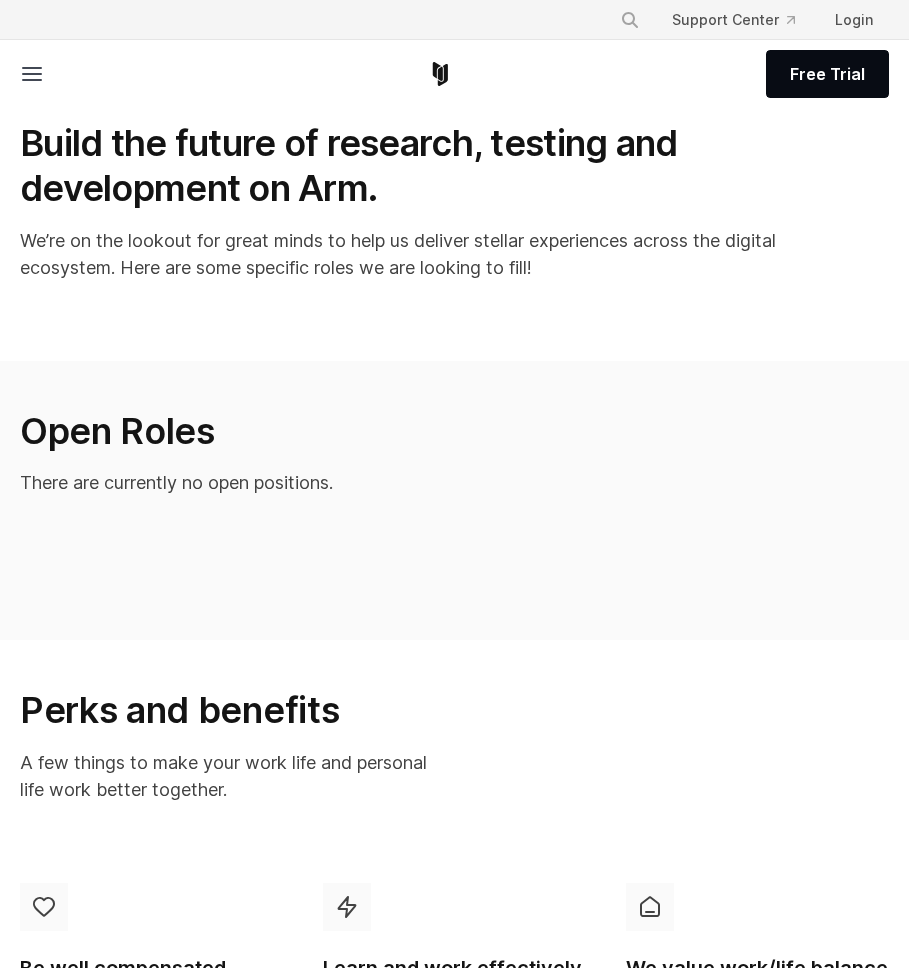 scroll, scrollTop: 1546, scrollLeft: 0, axis: vertical 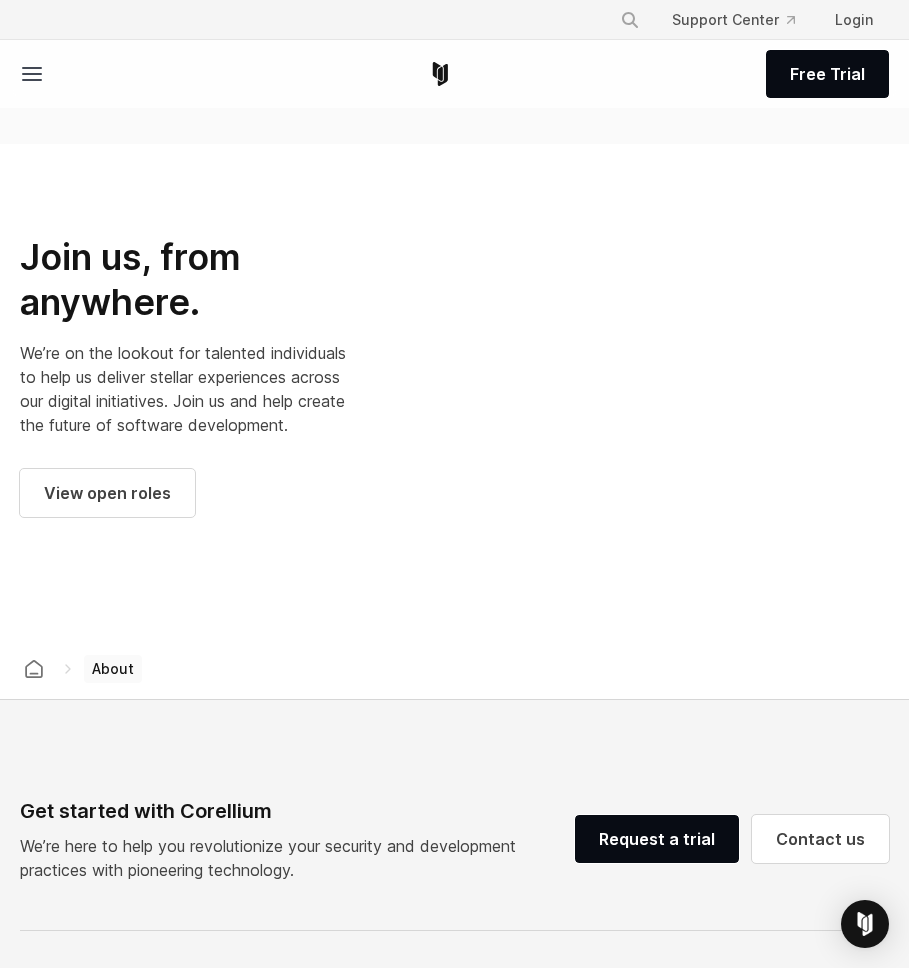type 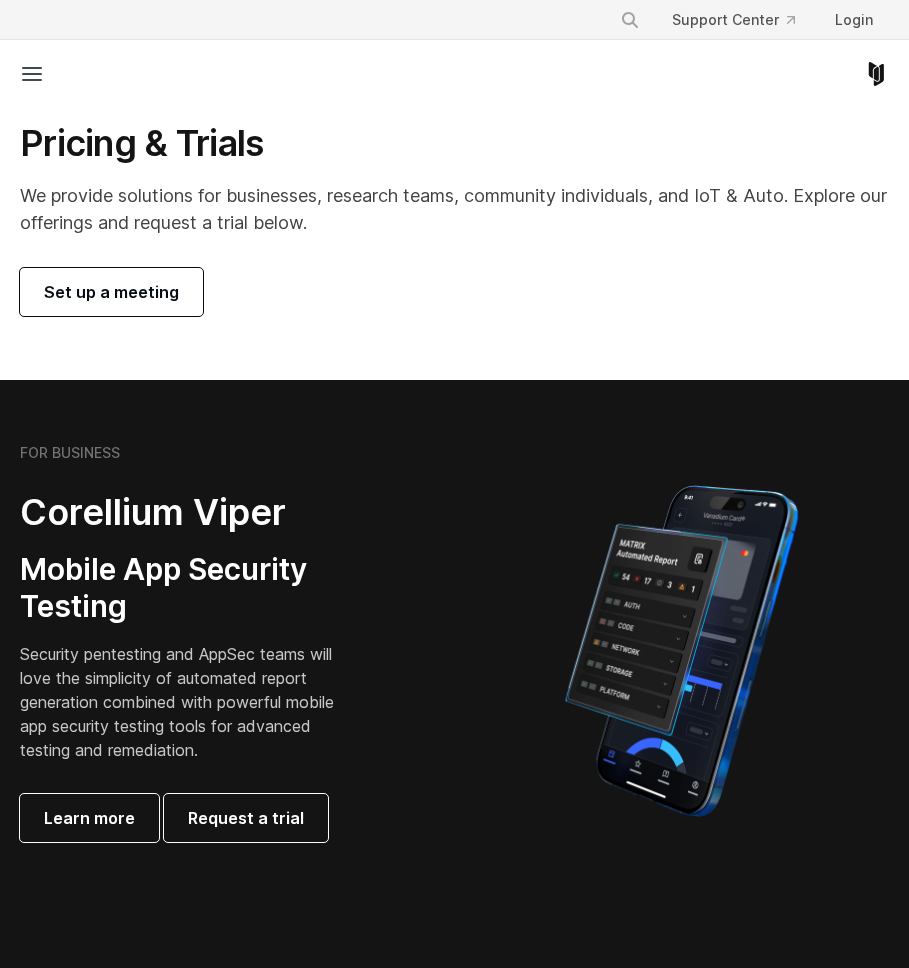 scroll, scrollTop: 0, scrollLeft: 0, axis: both 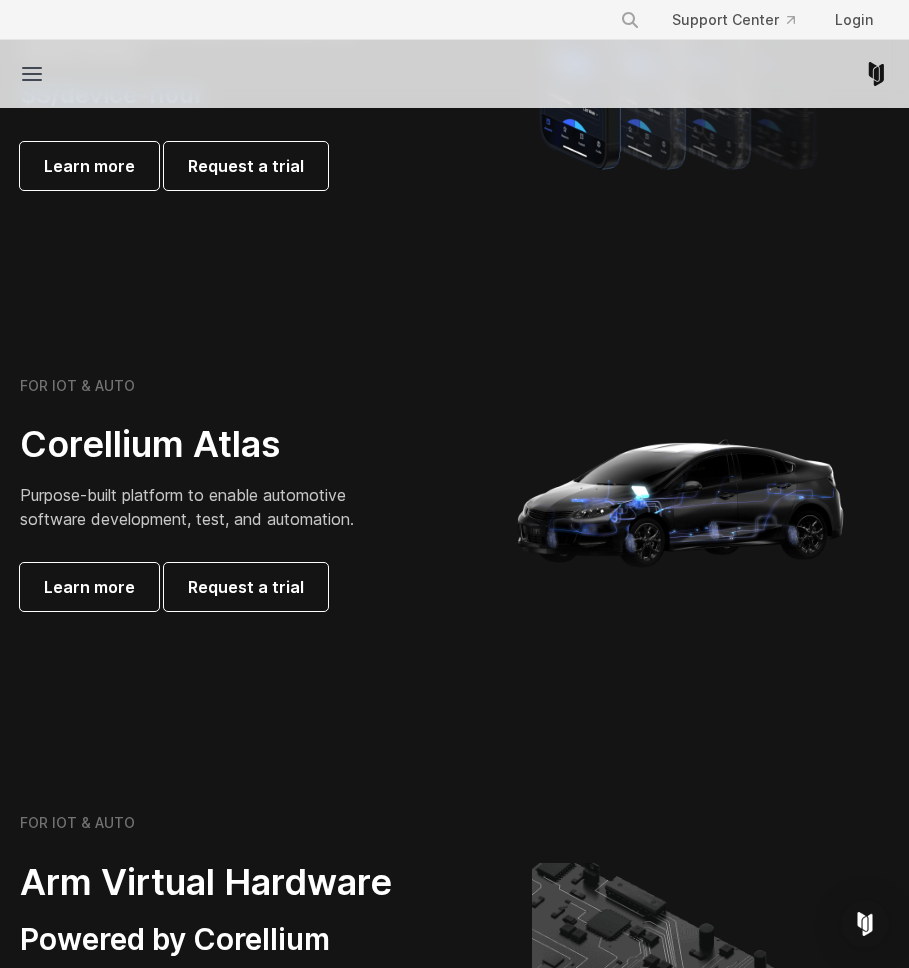 click 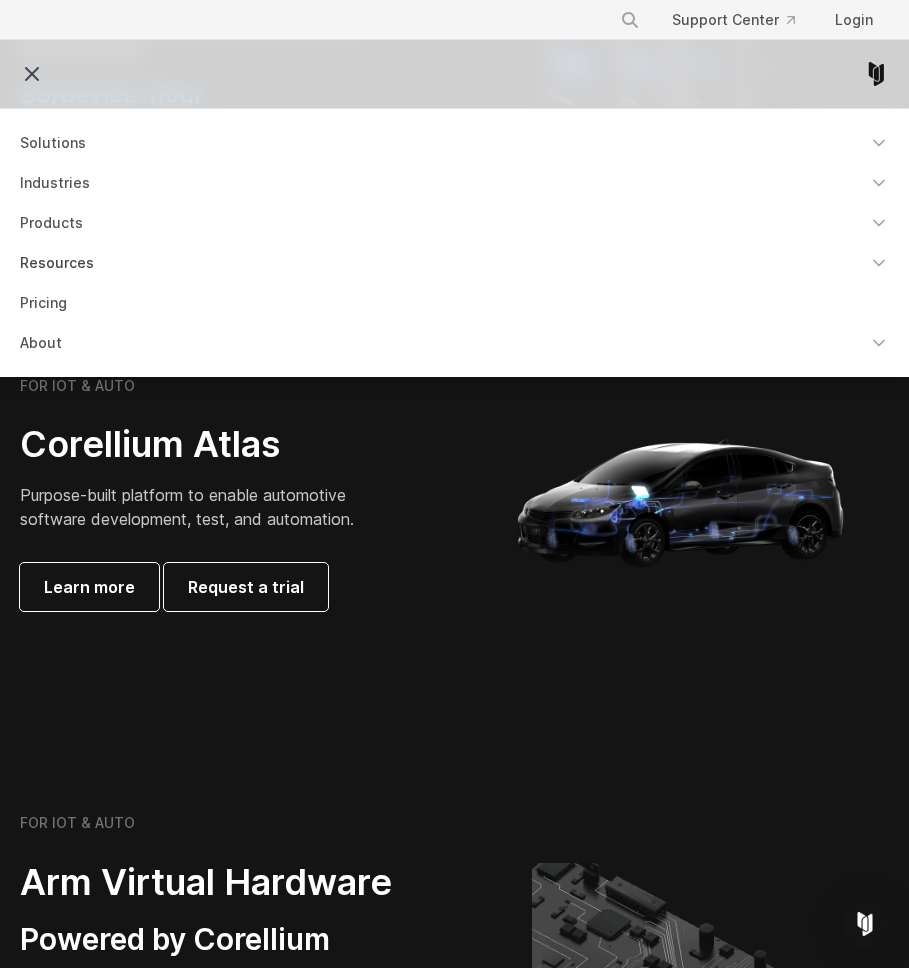 click on "Resources" at bounding box center (454, 263) 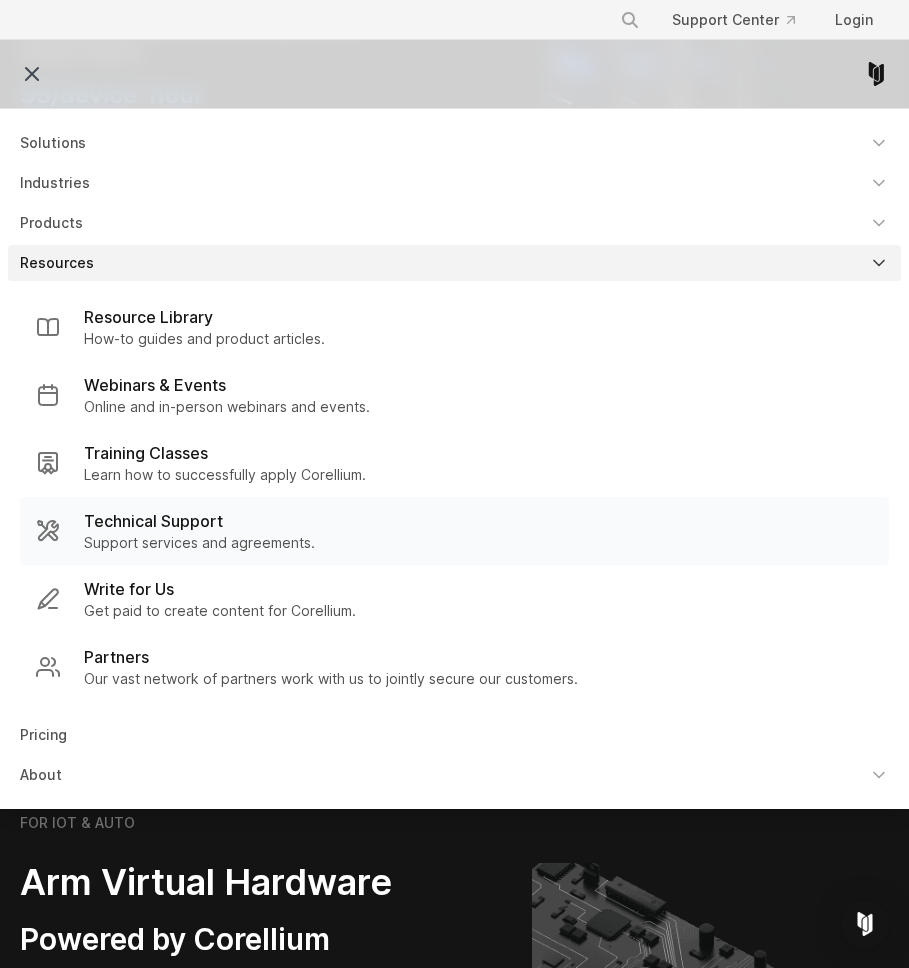 click on "Technical Support" at bounding box center (153, 521) 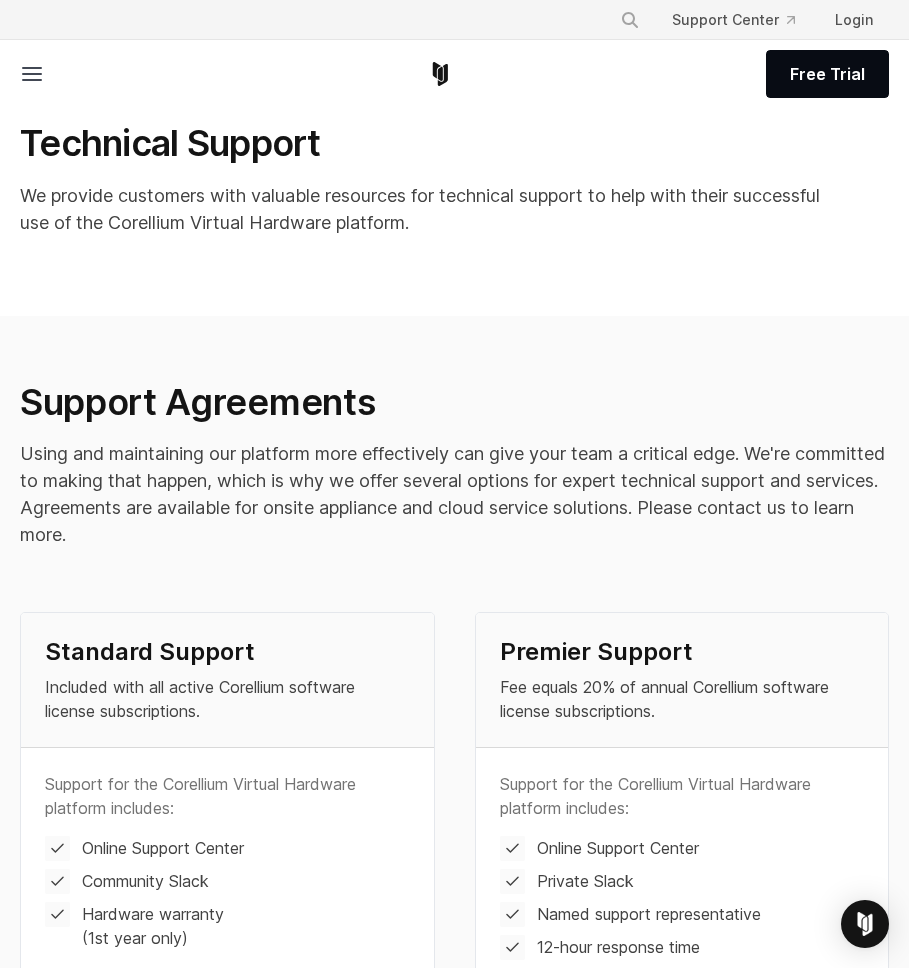scroll, scrollTop: 0, scrollLeft: 0, axis: both 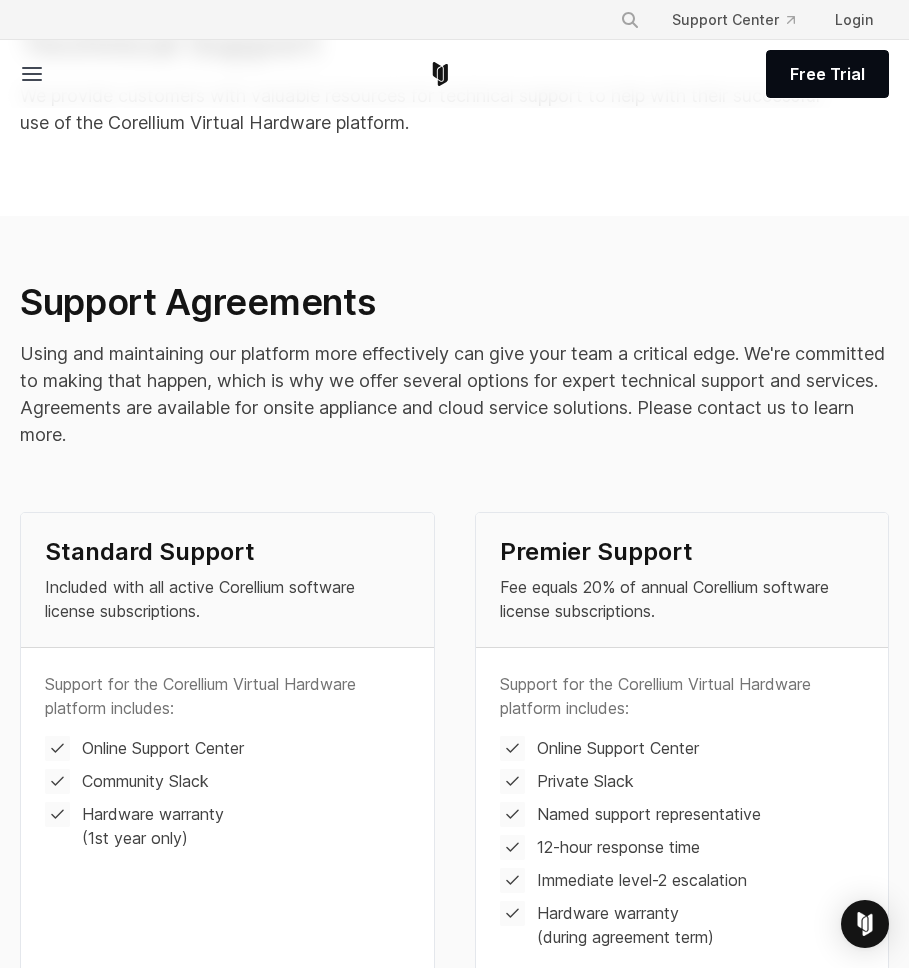 click on "Free Trial" at bounding box center [454, 74] 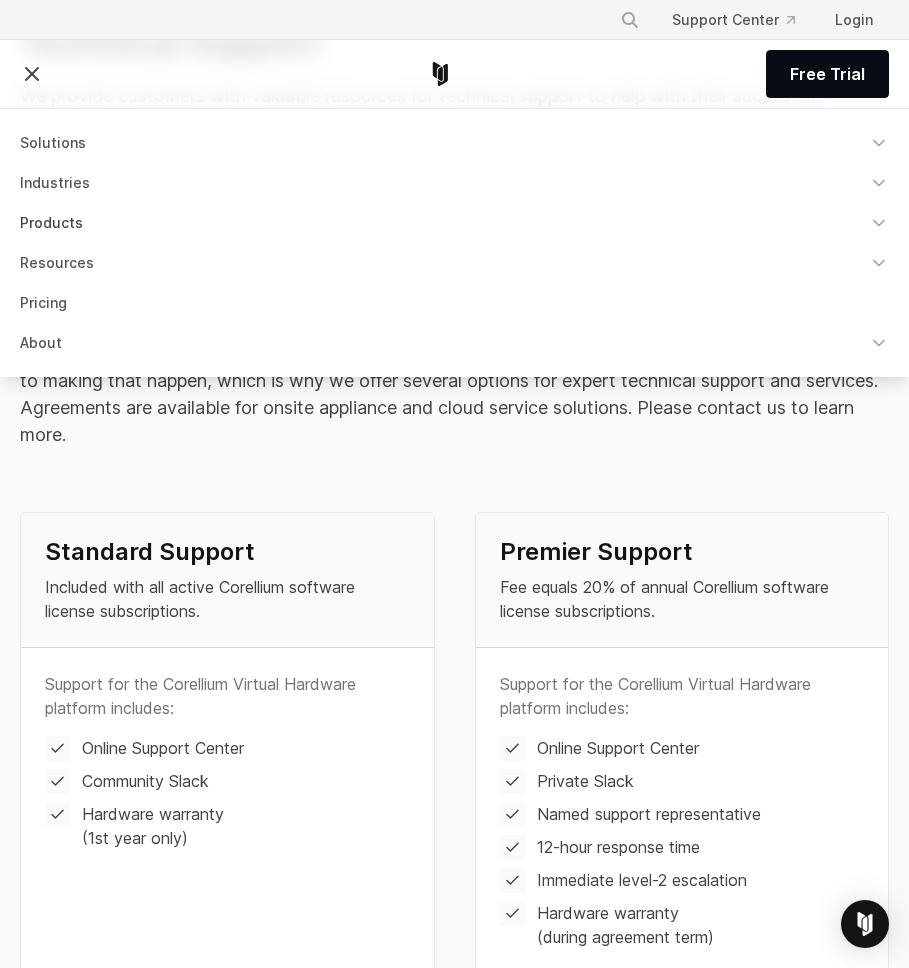 click on "Products" at bounding box center (454, 223) 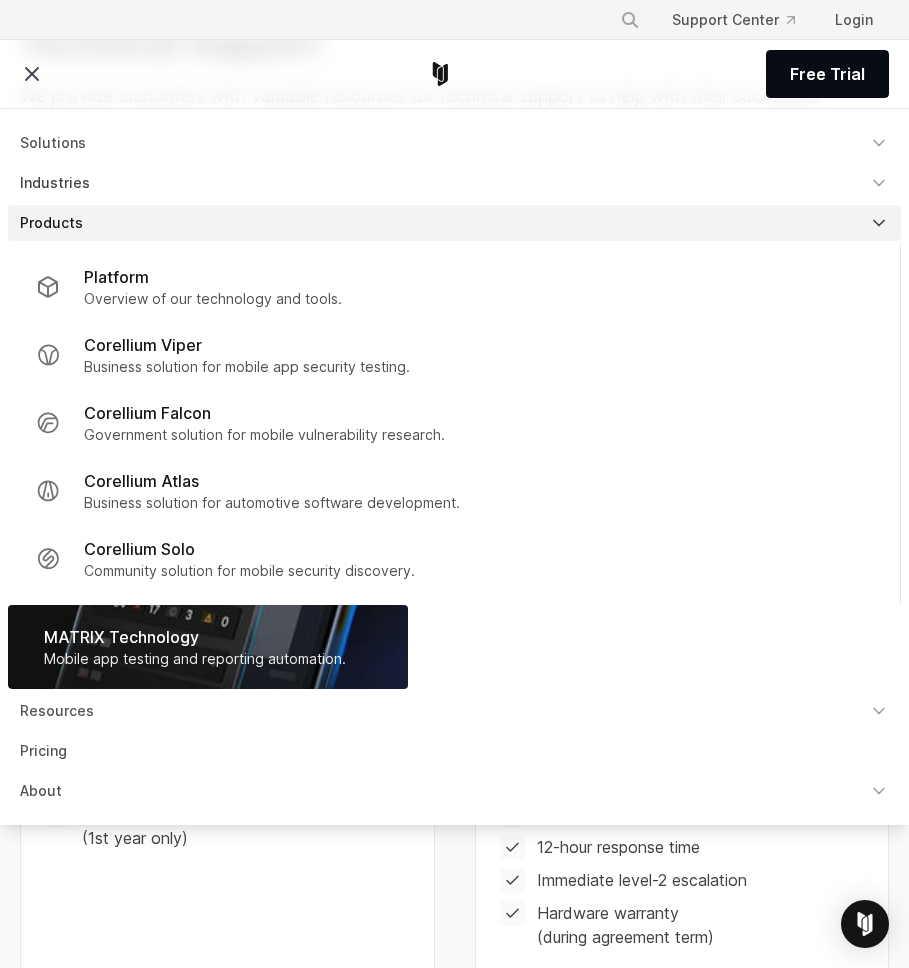click on "Industries" at bounding box center (454, 183) 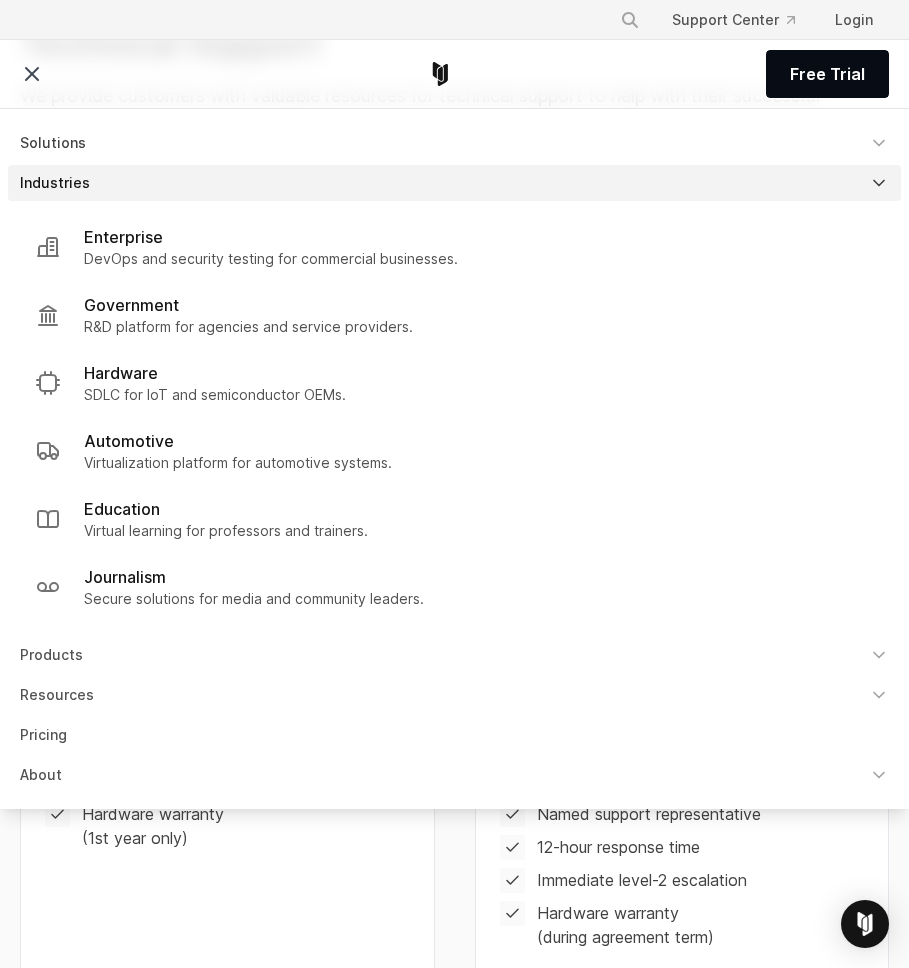 click on "Solutions" at bounding box center [454, 143] 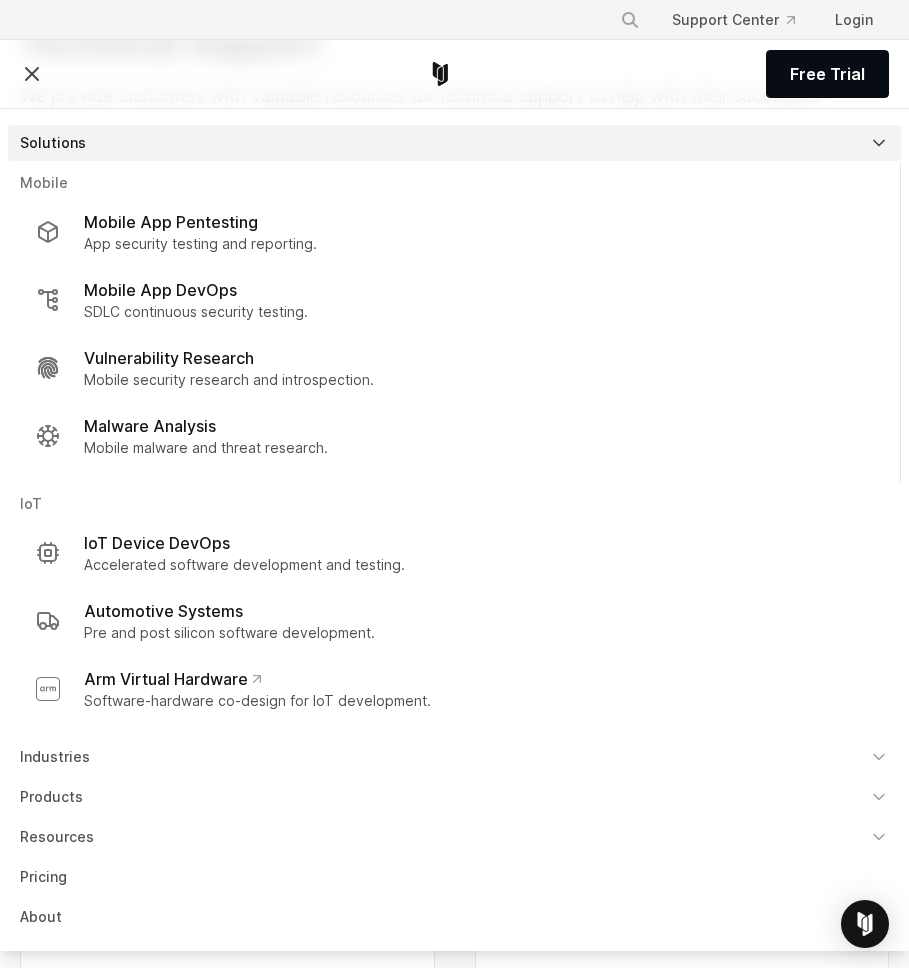 click on "Solutions" at bounding box center [454, 143] 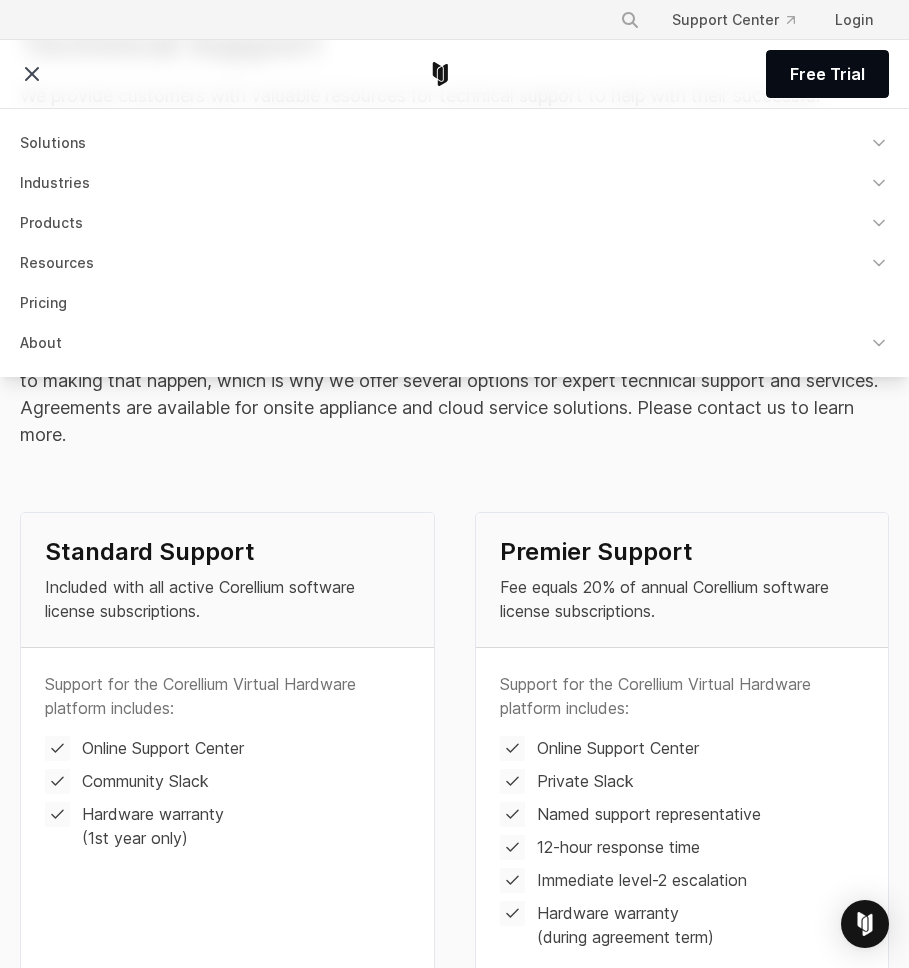 click 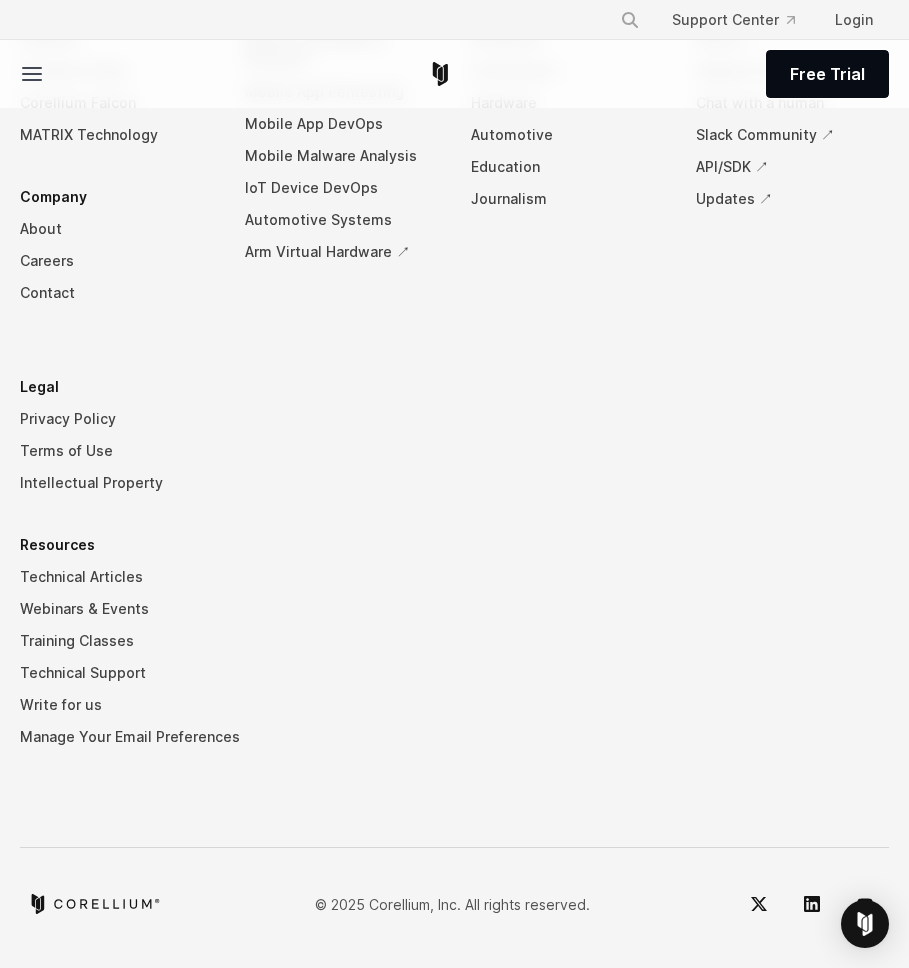 scroll, scrollTop: 2533, scrollLeft: 0, axis: vertical 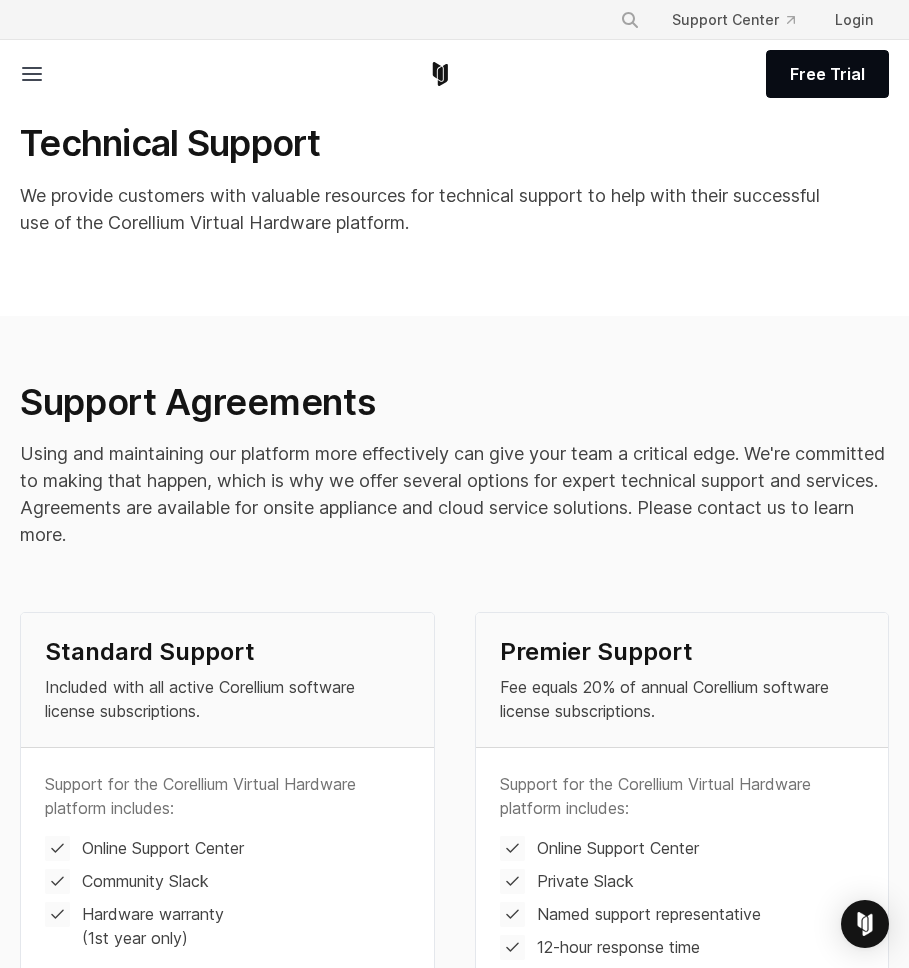 click 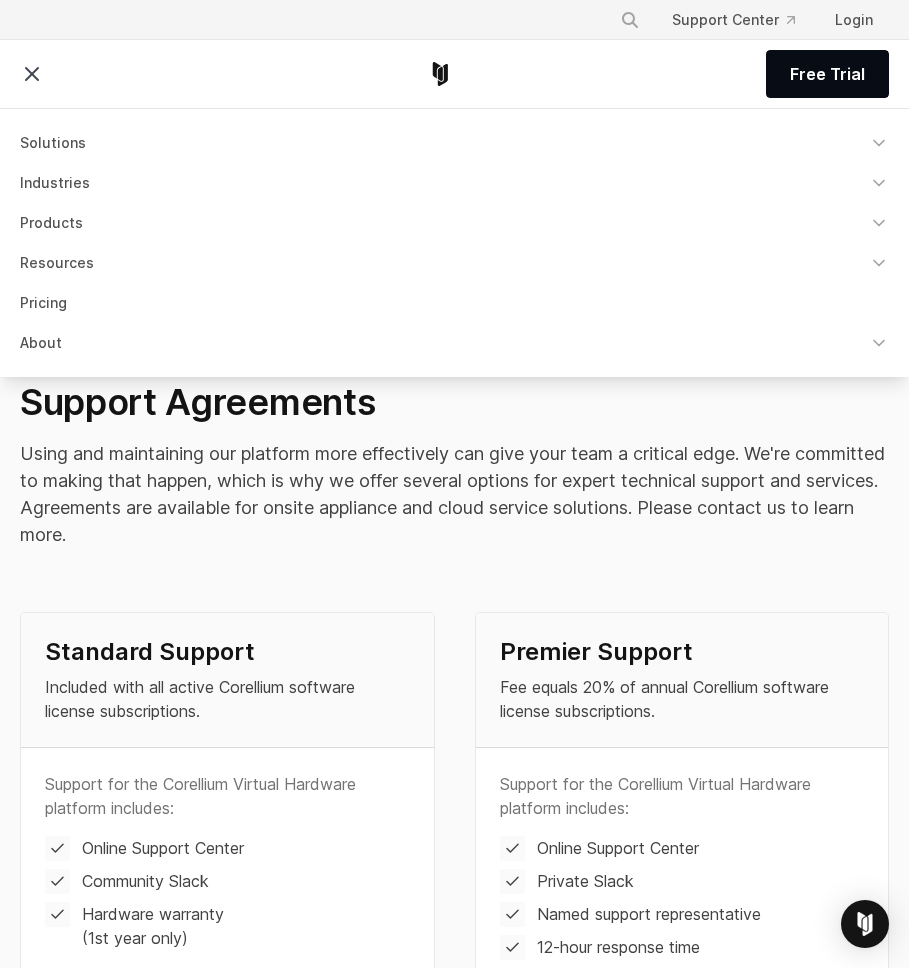 click on "Using and maintaining our platform more effectively can give your team a critical edge. We're committed to making that happen, which is why we offer several options for expert technical support and services. Agreements are available for onsite appliance and cloud service solutions. Please contact us to learn more." at bounding box center [454, 494] 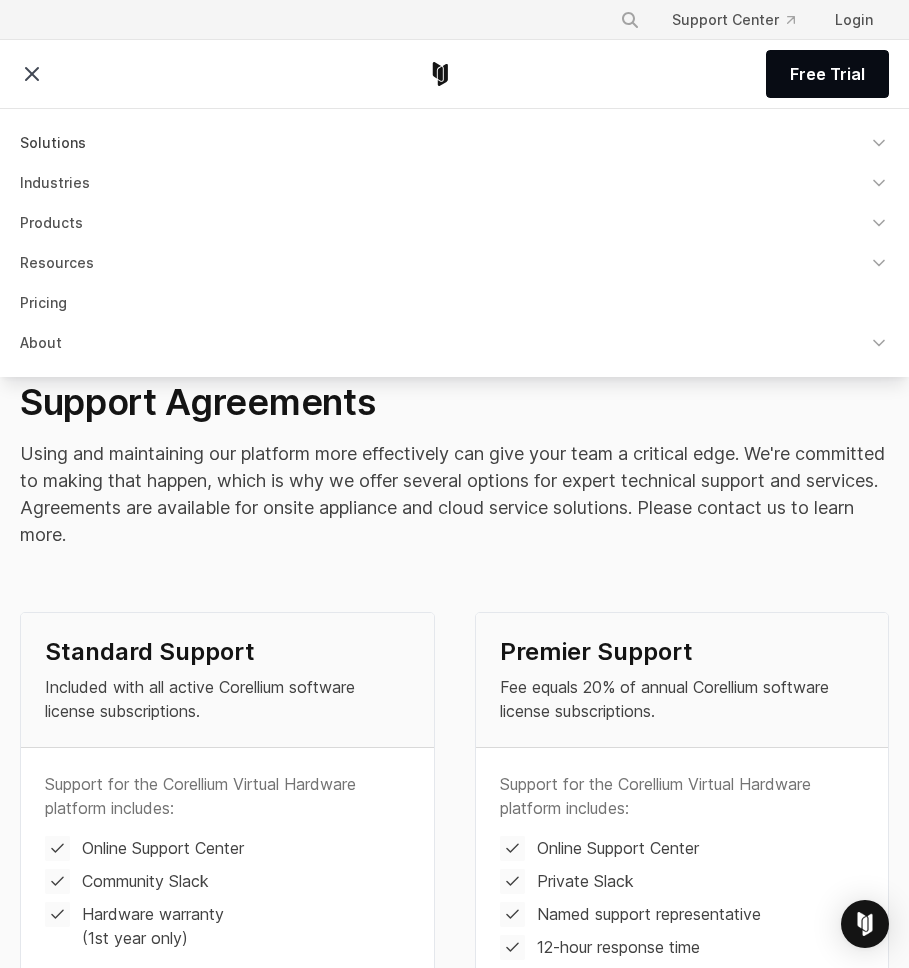 click on "Solutions" at bounding box center [454, 143] 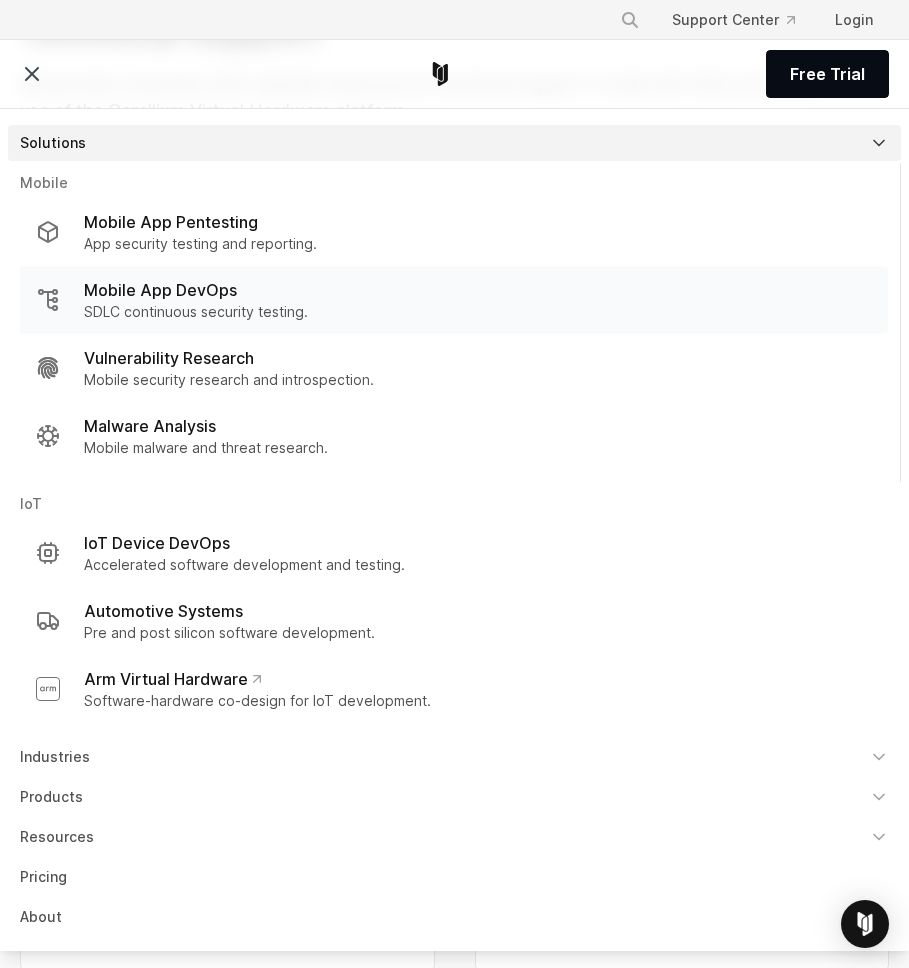 scroll, scrollTop: 277, scrollLeft: 0, axis: vertical 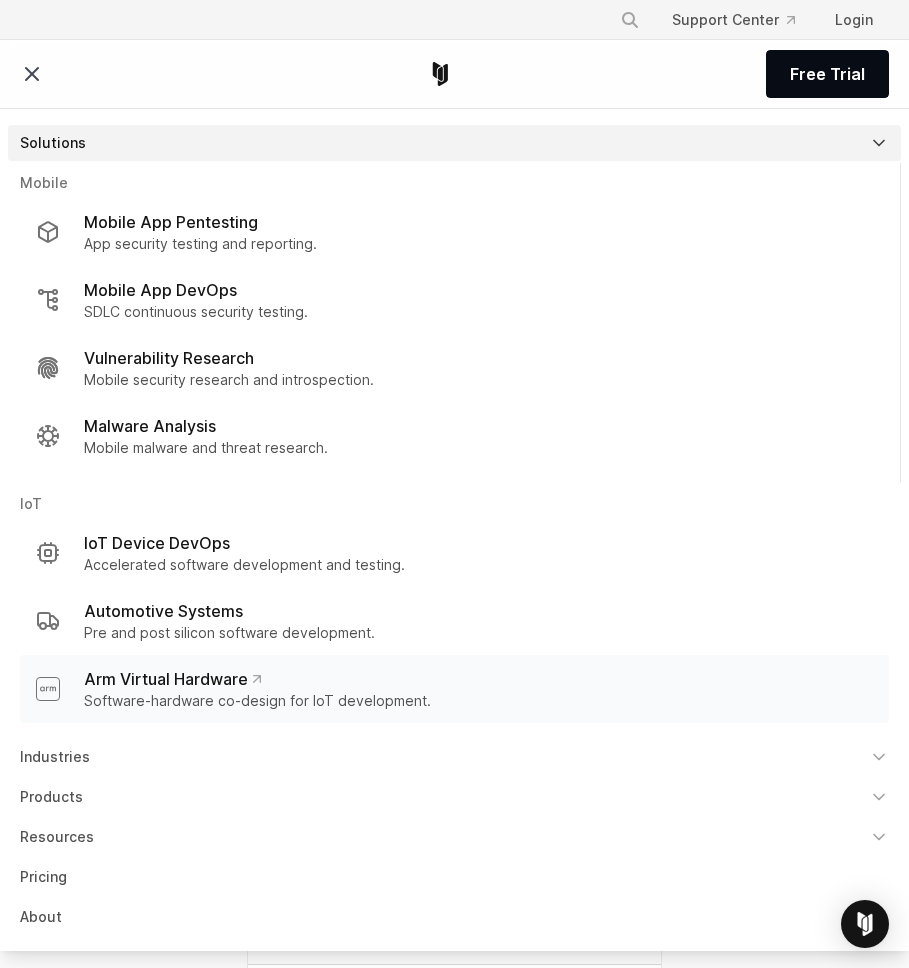click on "Software-hardware co-design for IoT development." at bounding box center [257, 701] 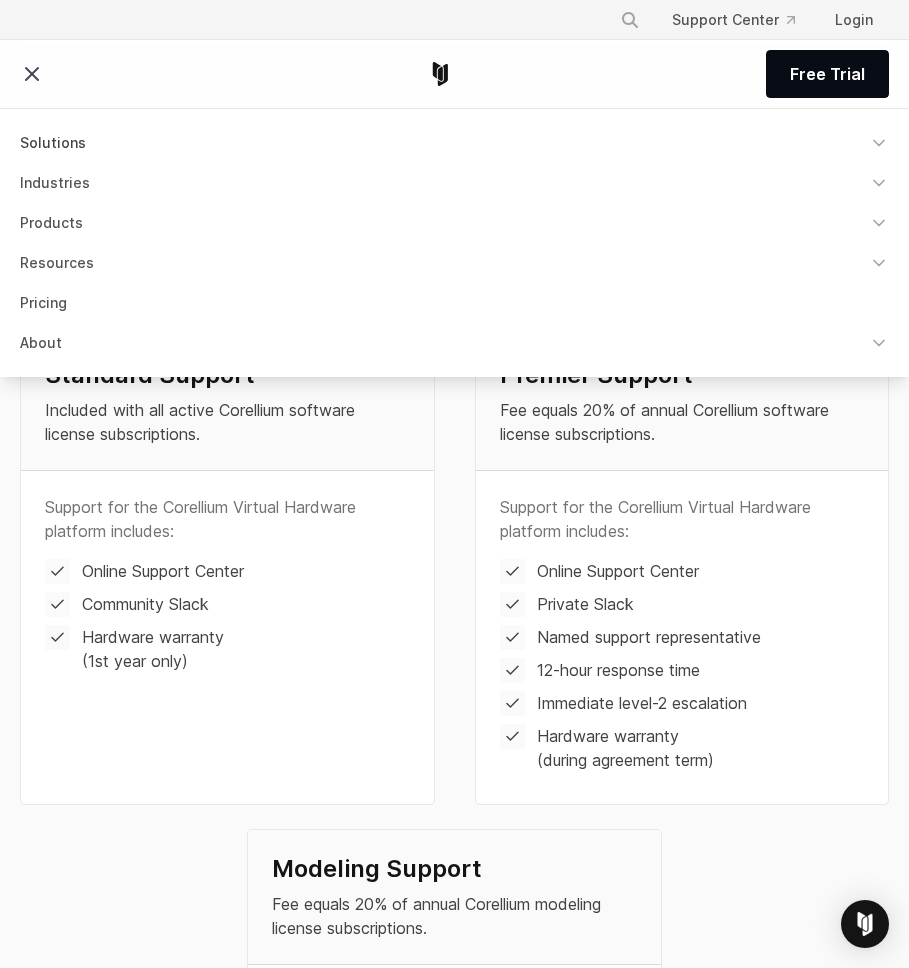 click on "Solutions" at bounding box center (454, 143) 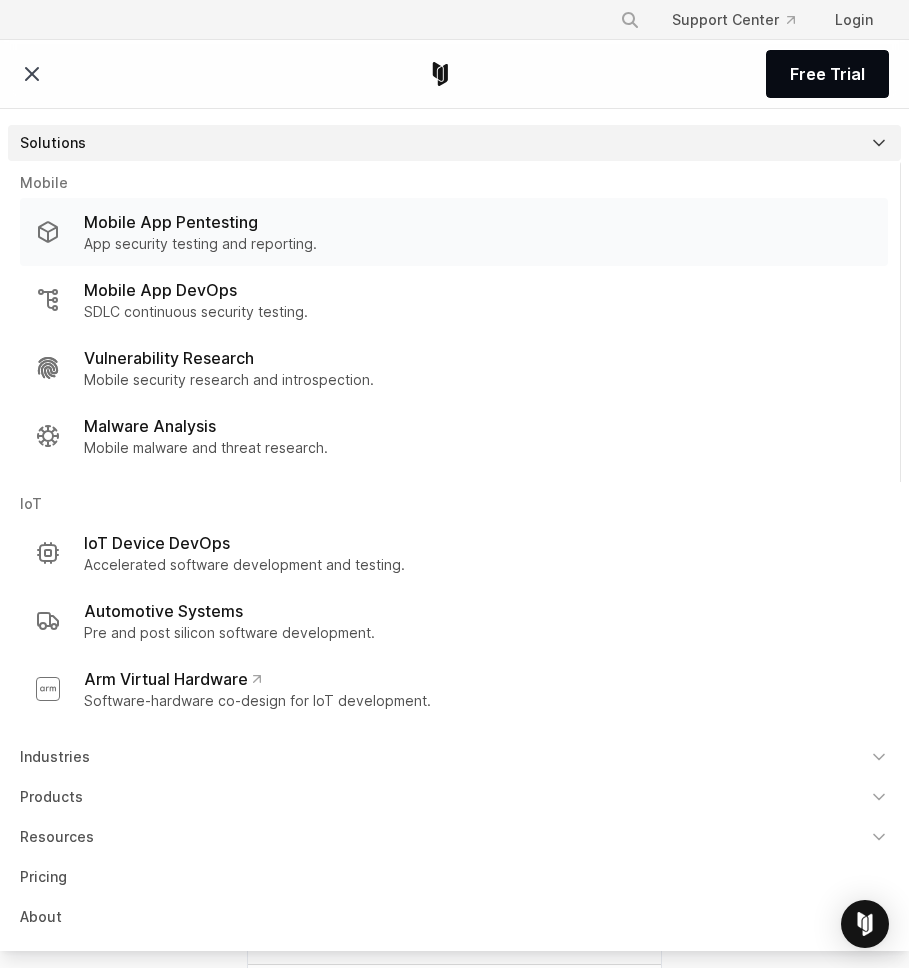 click on "Mobile App Pentesting" at bounding box center [171, 222] 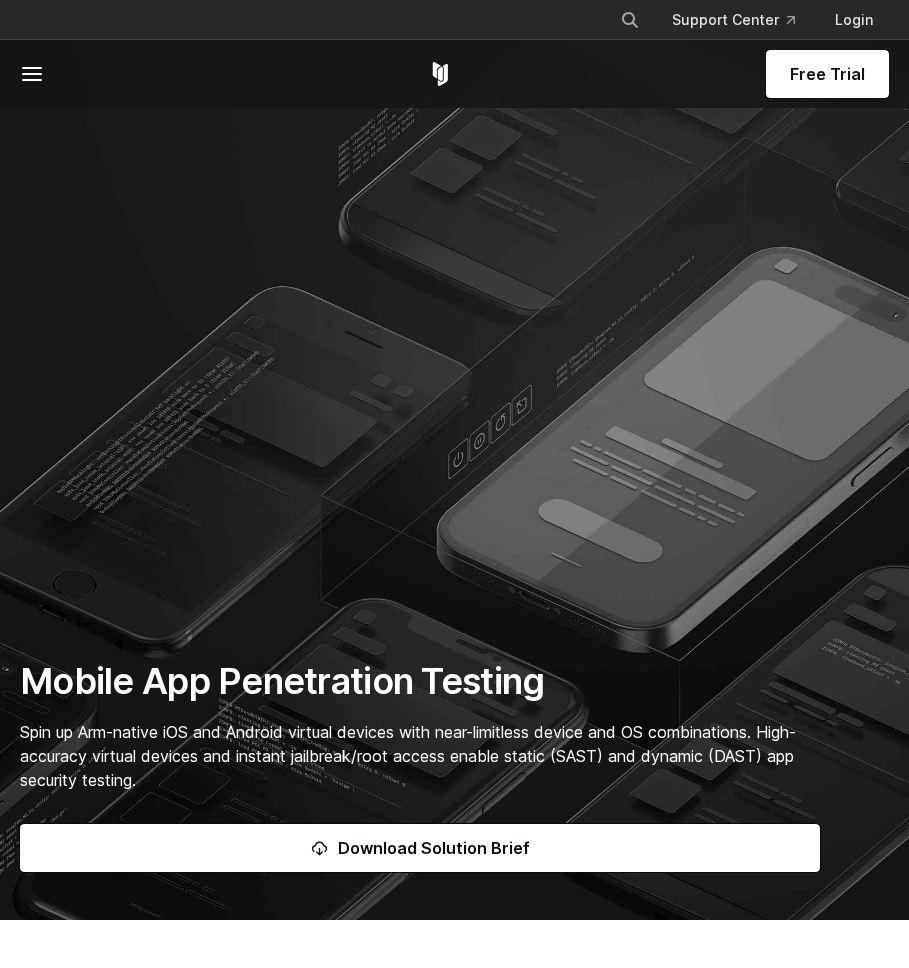 scroll, scrollTop: 974, scrollLeft: 0, axis: vertical 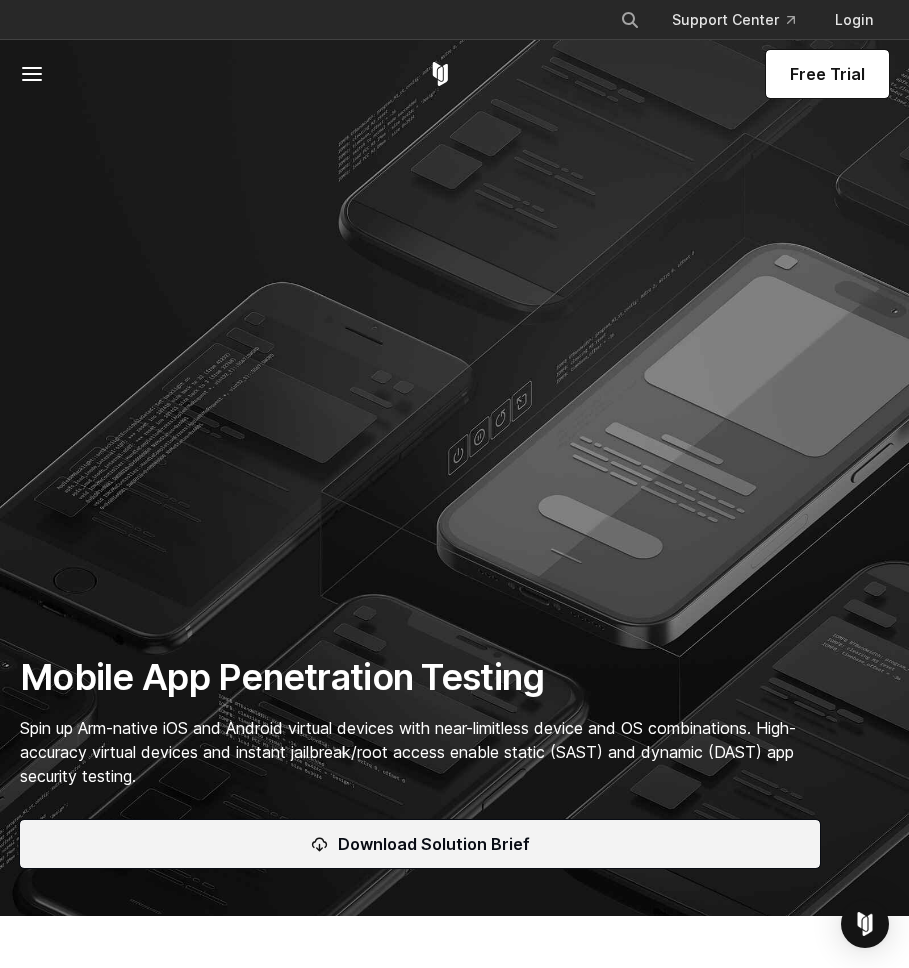 click on "Download Solution Brief" at bounding box center [434, 844] 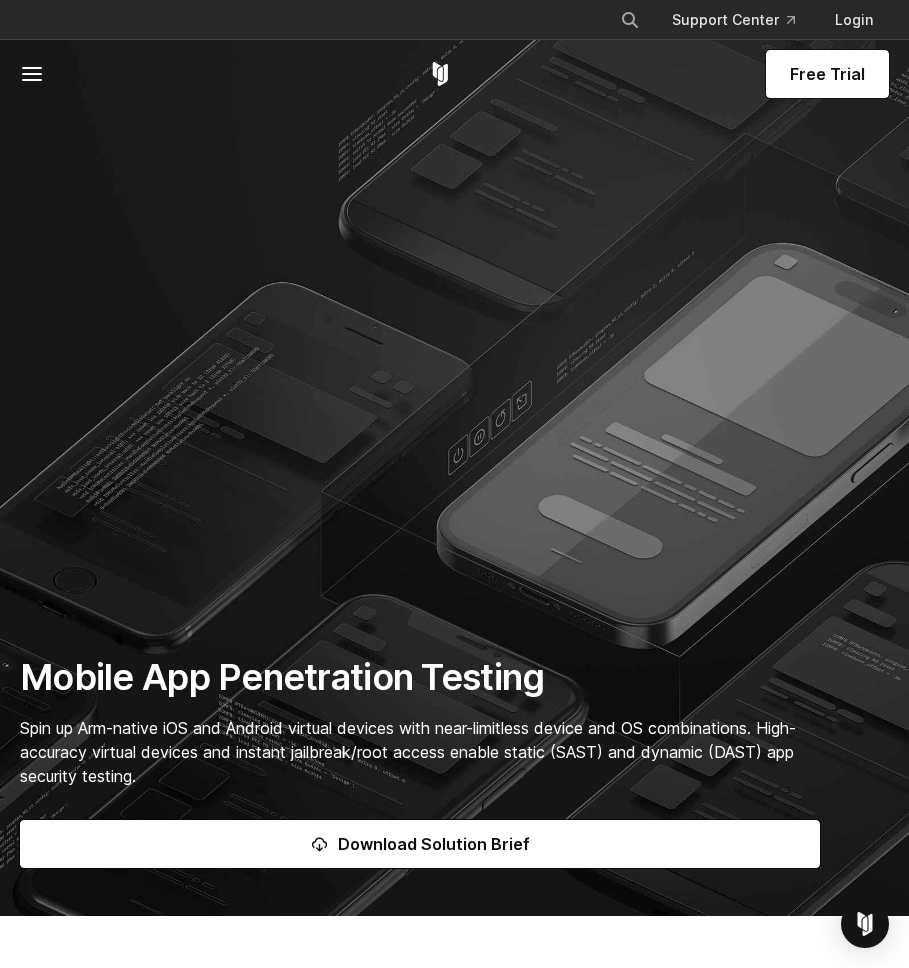 click 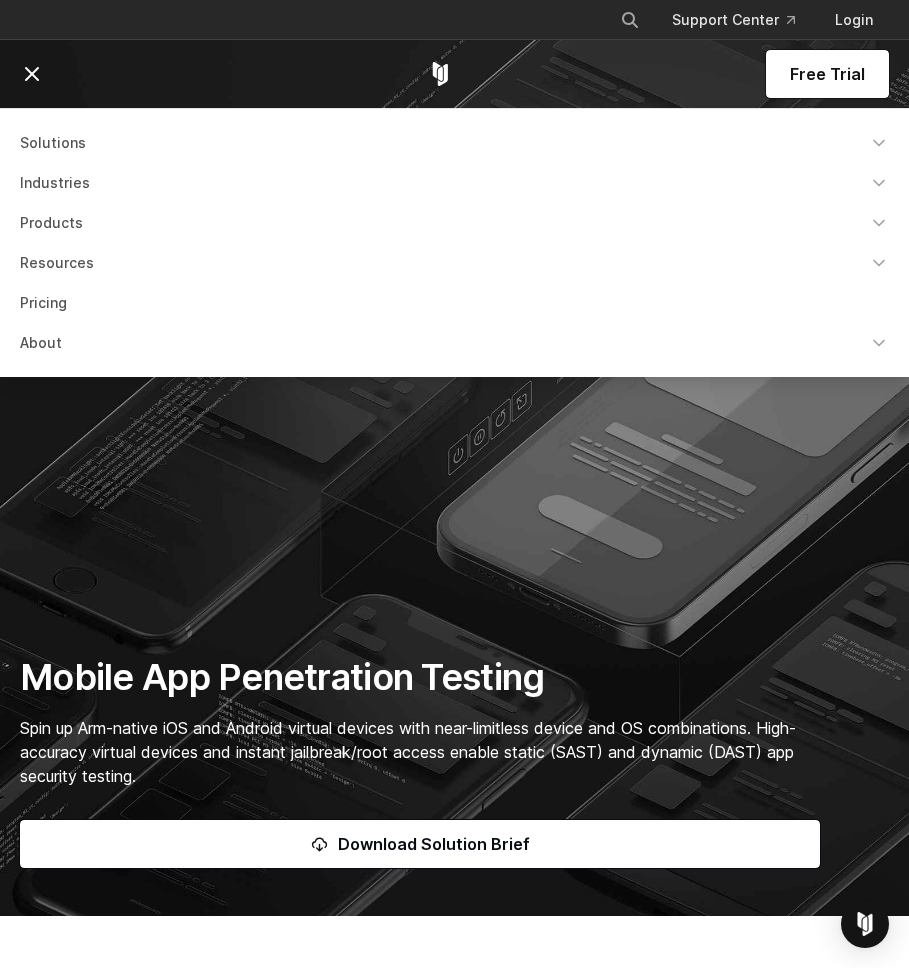 click on "Solutions" at bounding box center (454, 143) 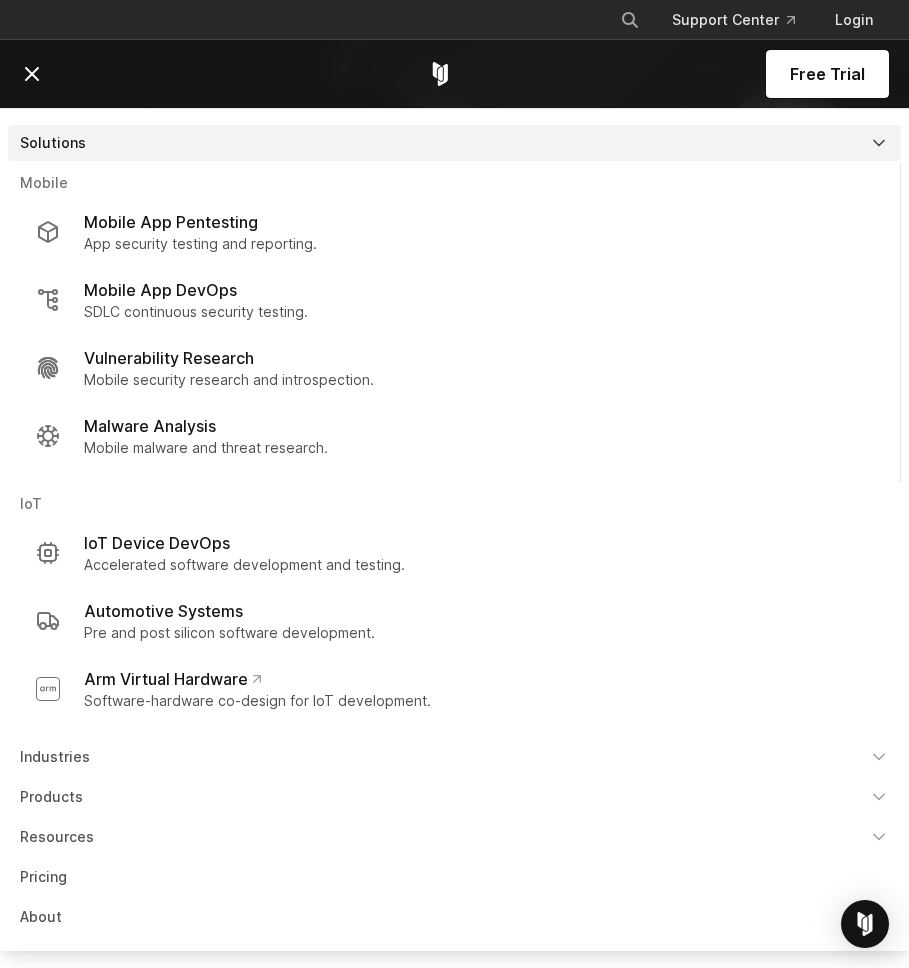 click on "Industries" at bounding box center [454, 757] 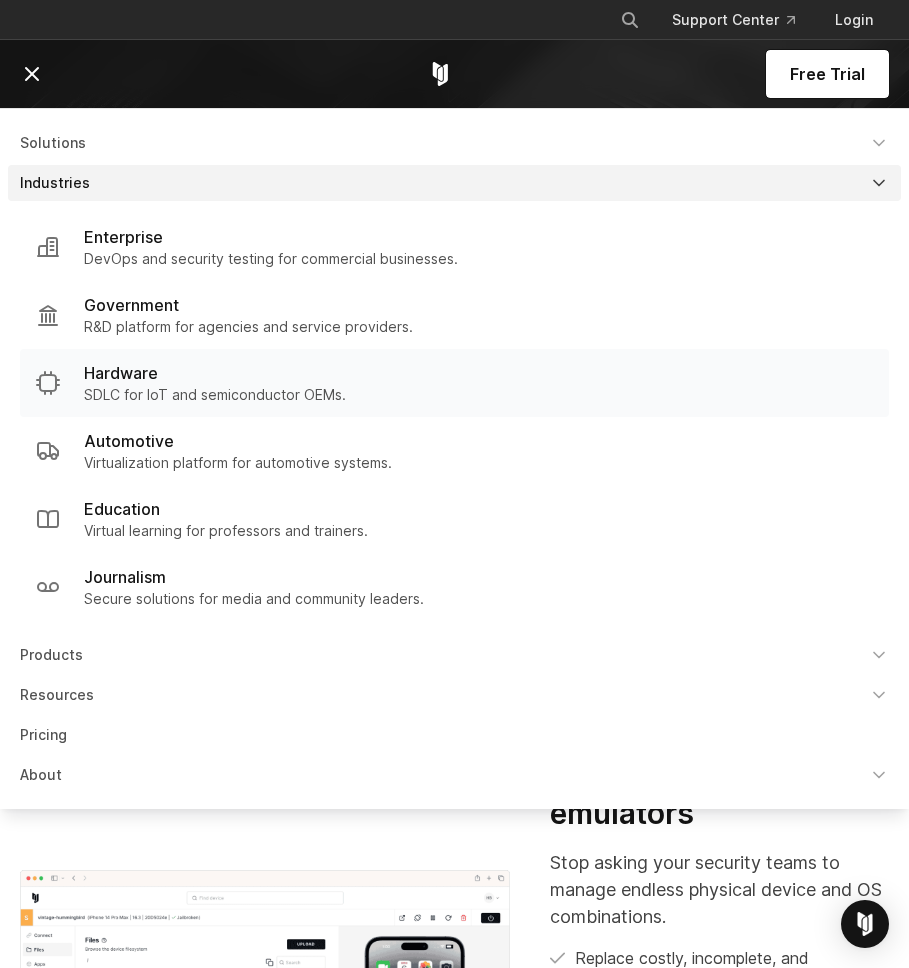 scroll, scrollTop: 491, scrollLeft: 0, axis: vertical 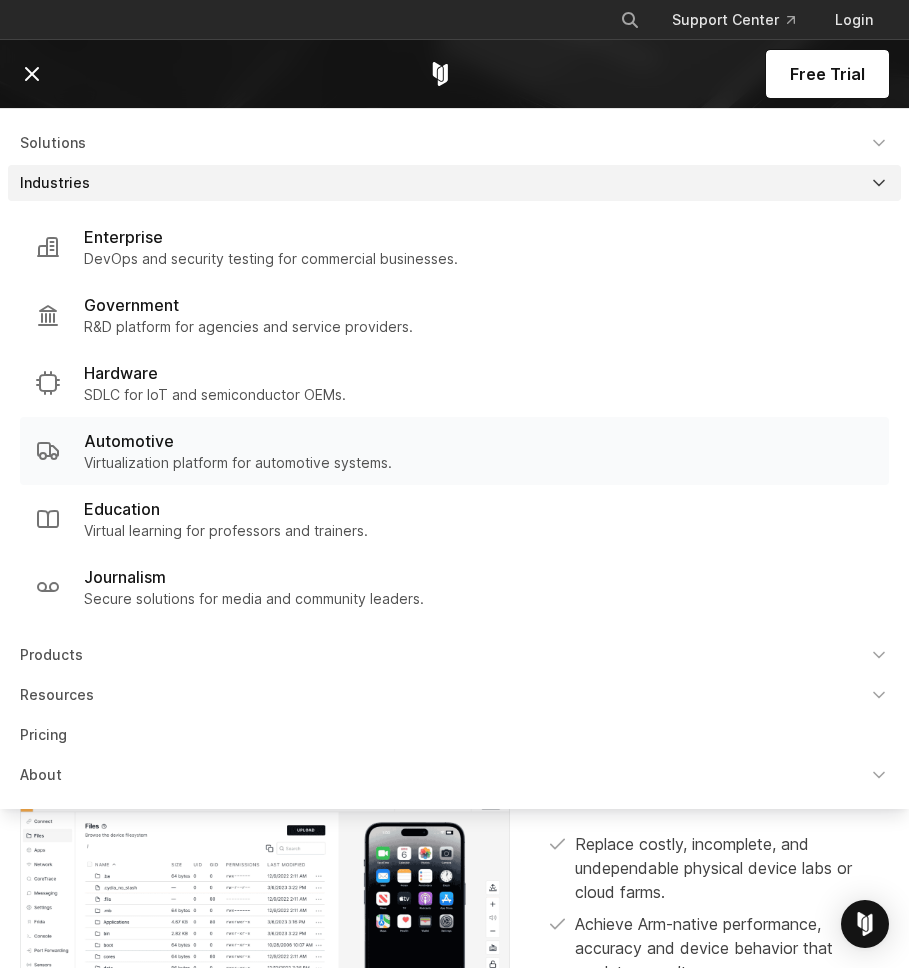 click on "Automotive
Virtualization platform for automotive systems." at bounding box center (454, 451) 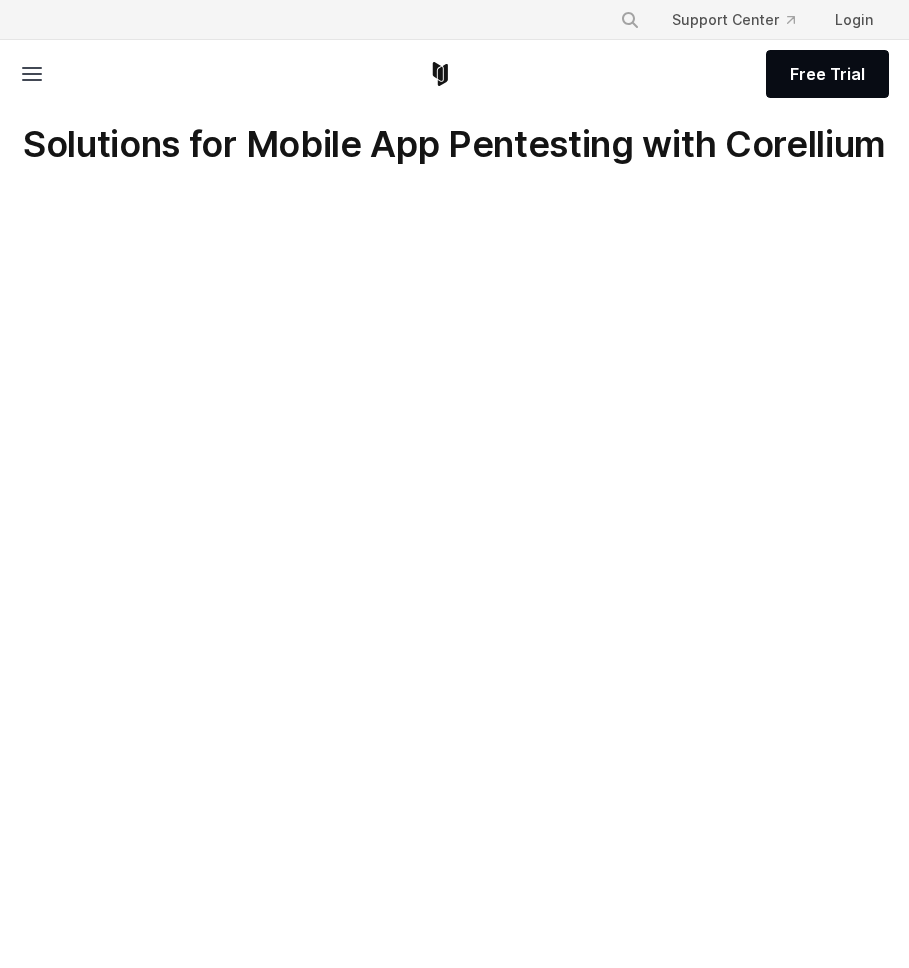scroll, scrollTop: 0, scrollLeft: 0, axis: both 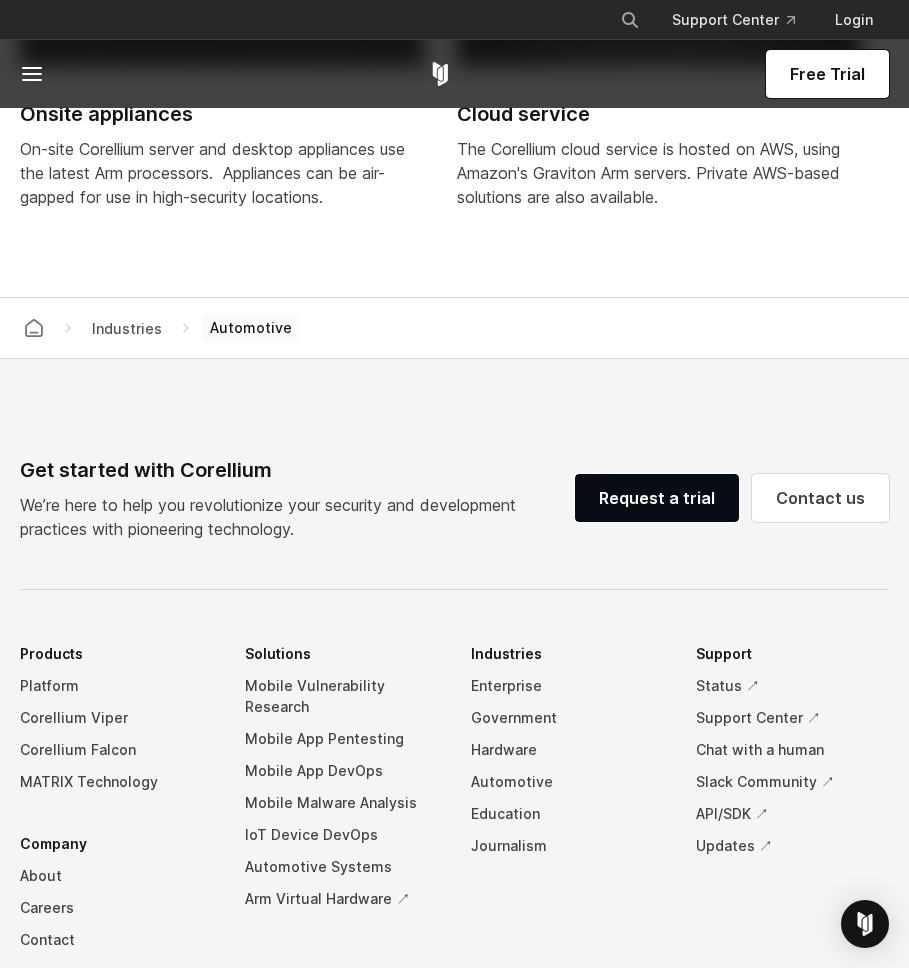 click 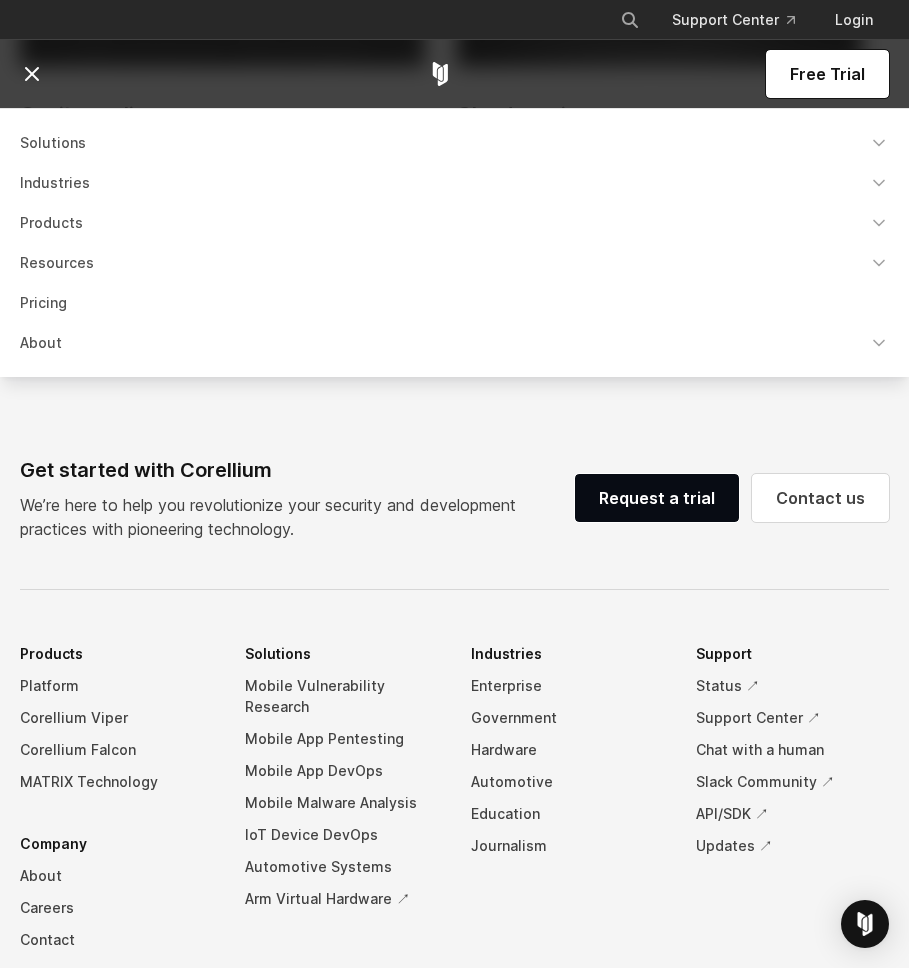 click on "Products" at bounding box center [454, 223] 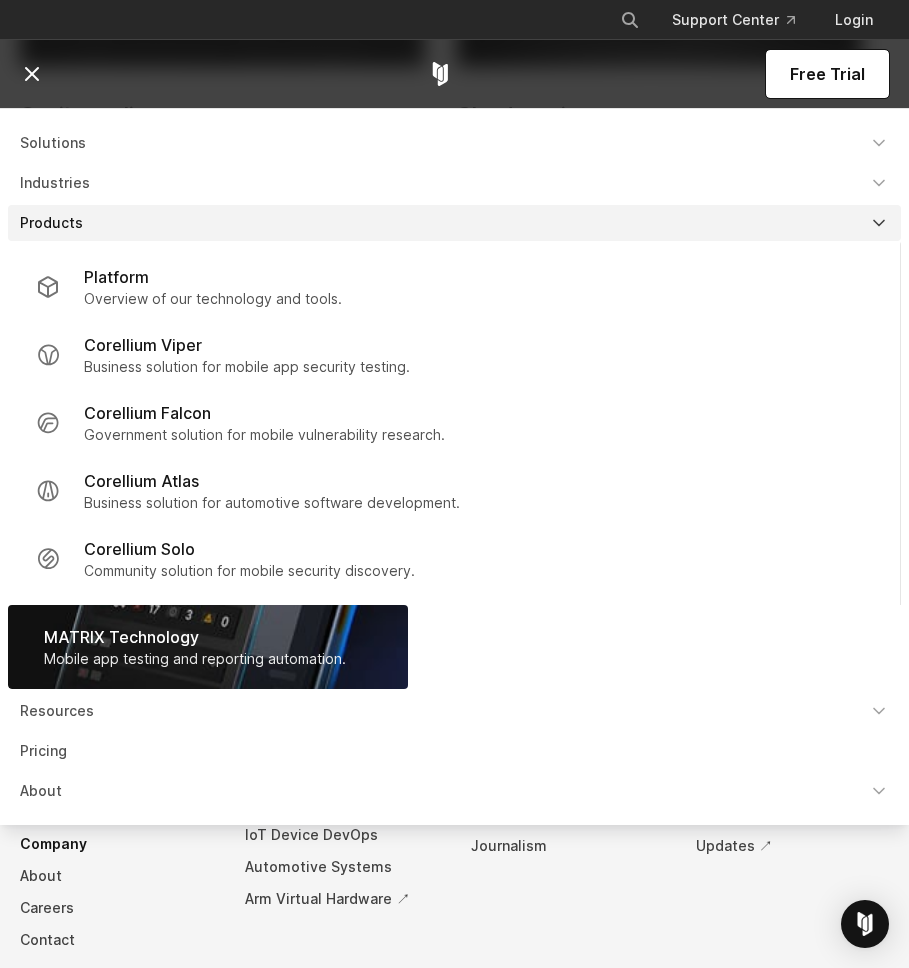 click on "MATRIX Technology" at bounding box center [195, 637] 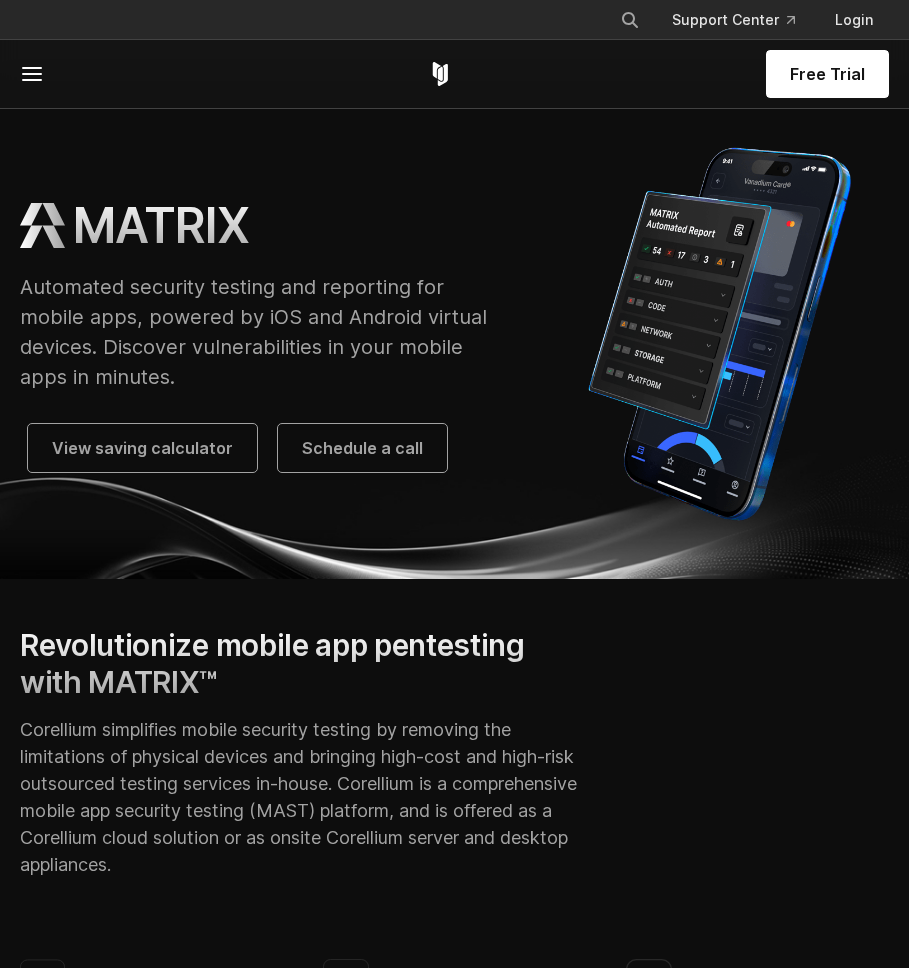 scroll, scrollTop: 936, scrollLeft: 0, axis: vertical 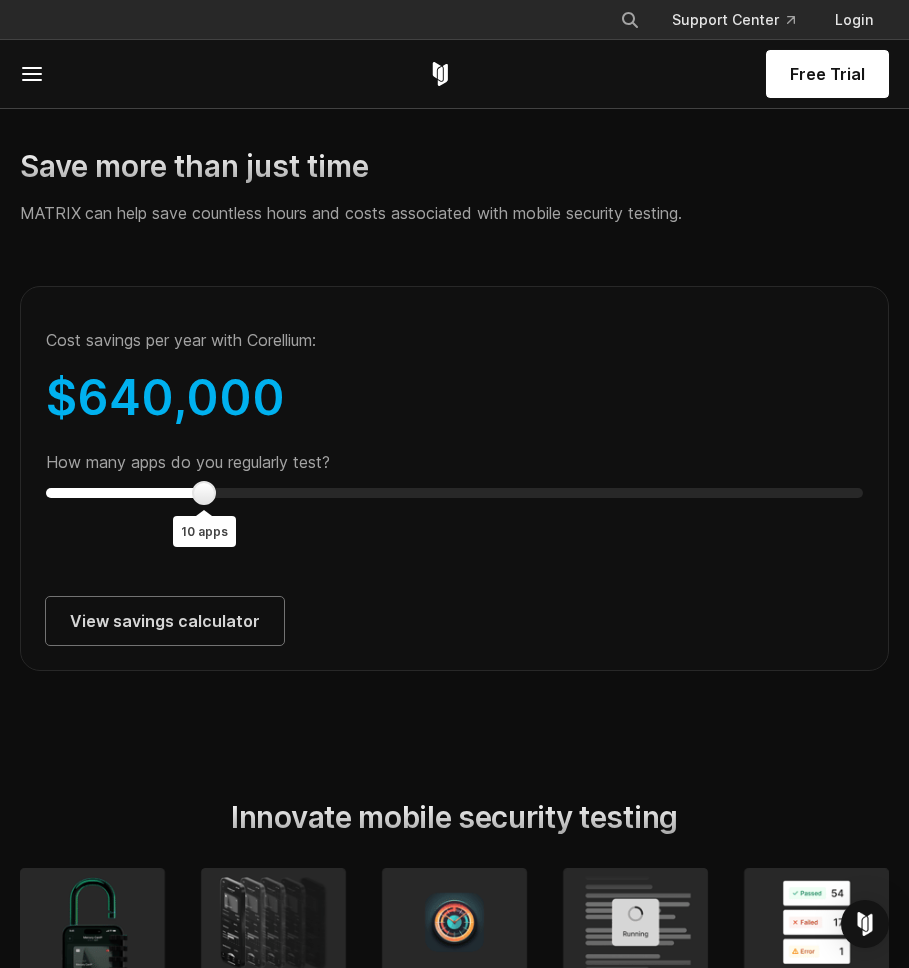 click on "Free Trial
Solutions" at bounding box center (454, 74) 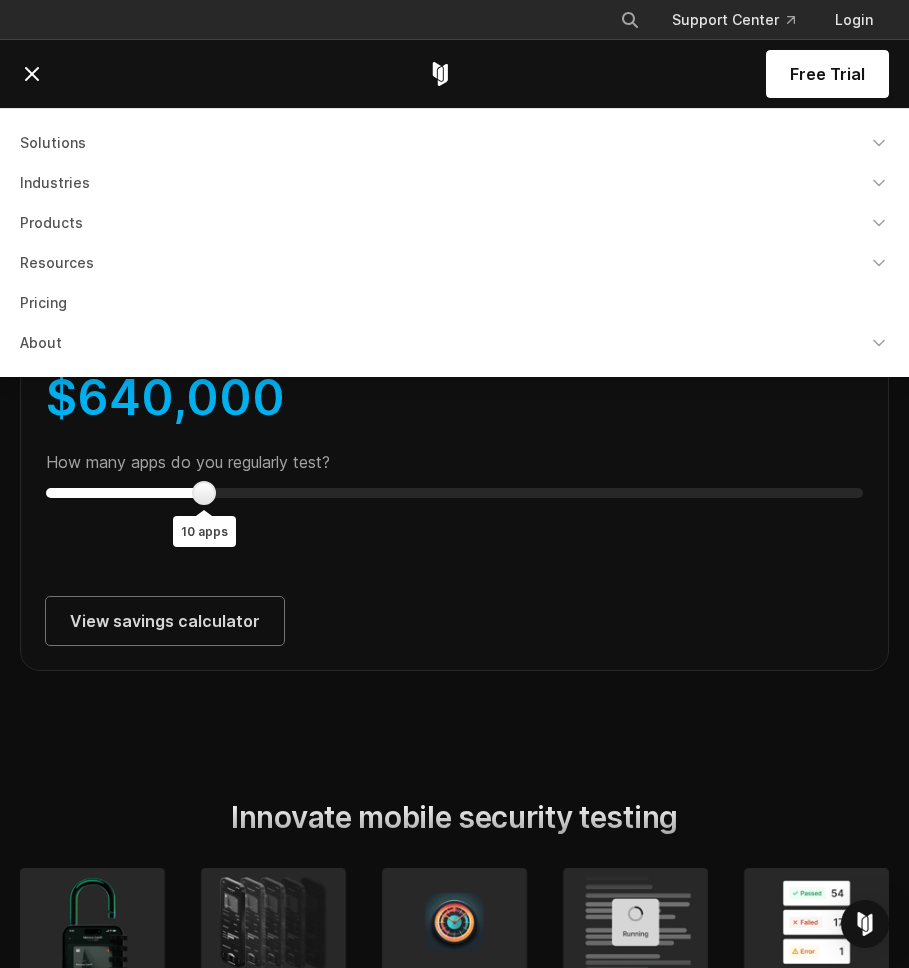 click on "Industries" at bounding box center [454, 183] 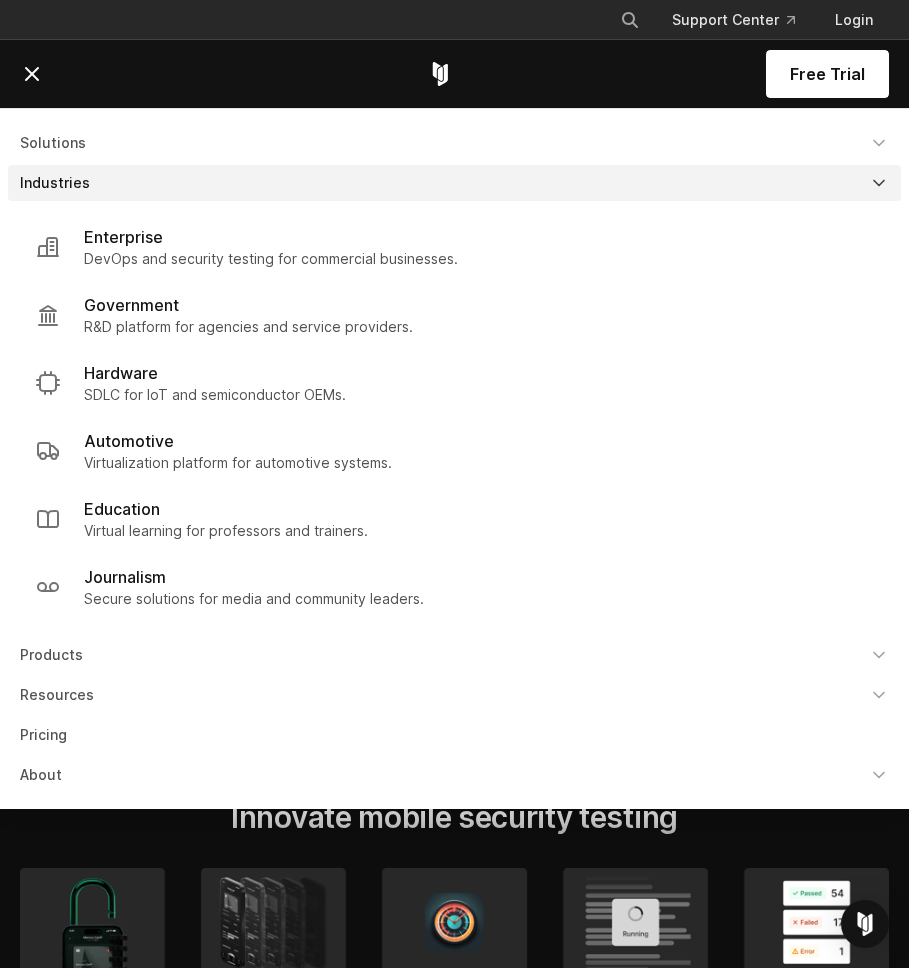 click on "Products" at bounding box center [454, 655] 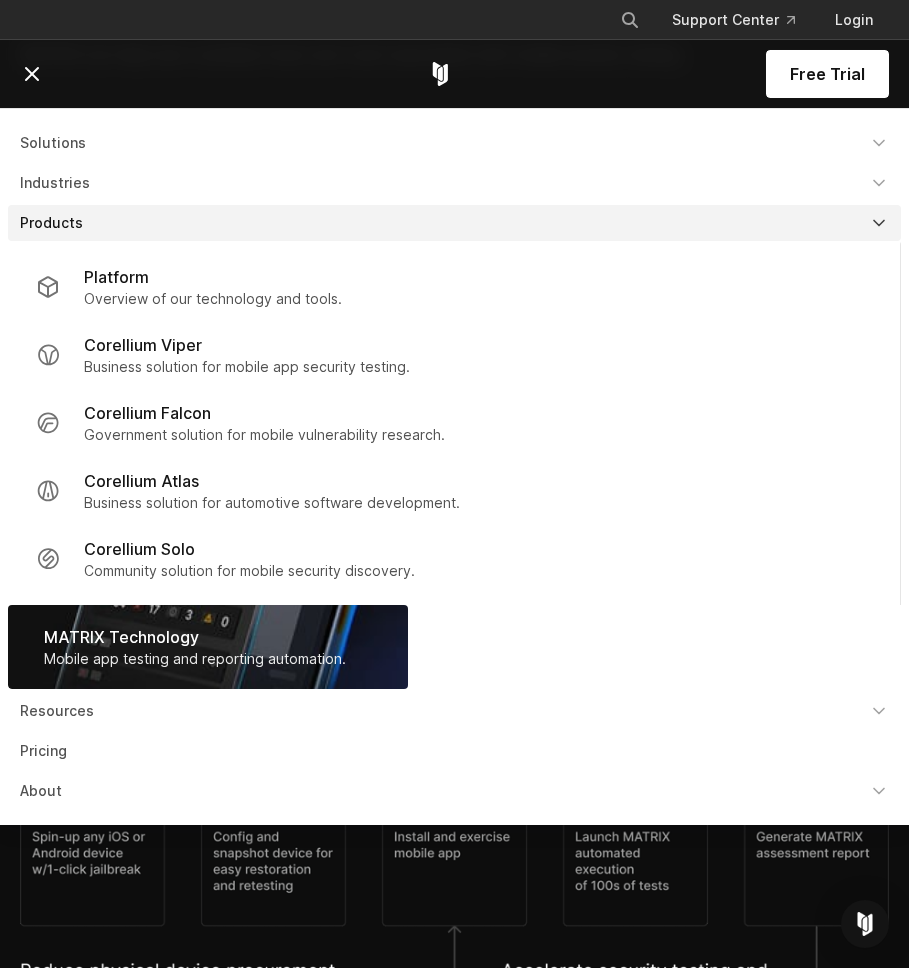scroll, scrollTop: 5383, scrollLeft: 0, axis: vertical 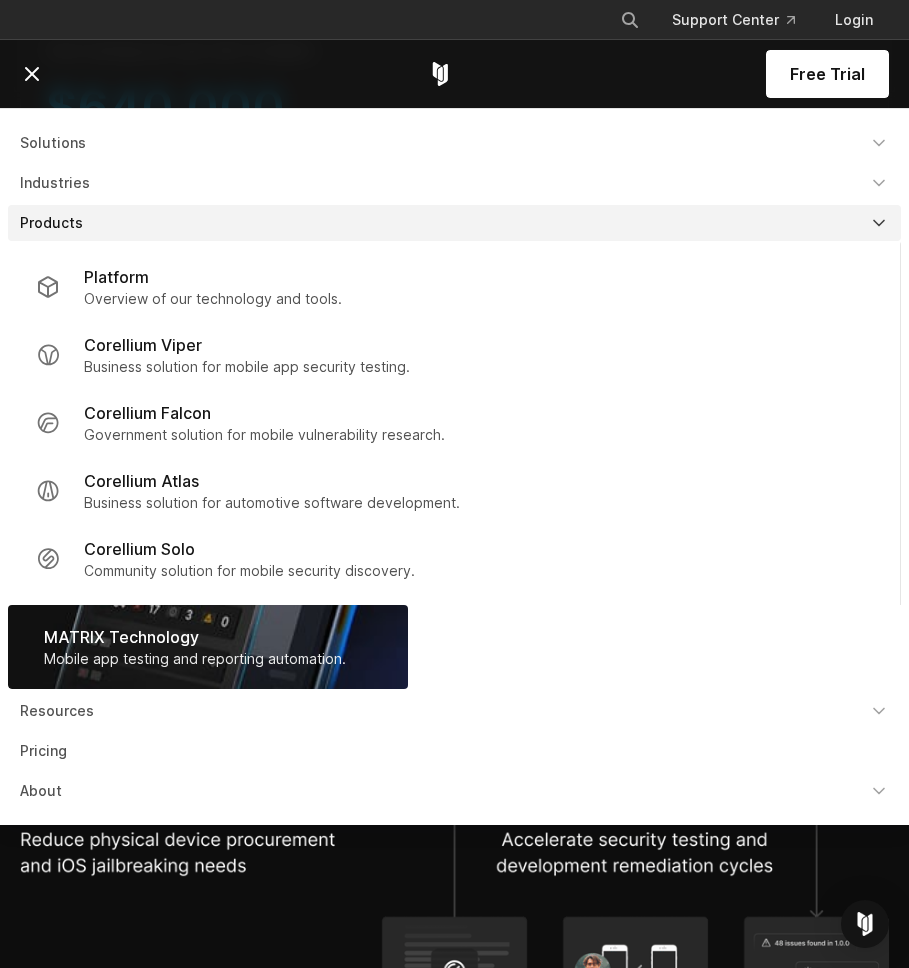 click on "Resources" at bounding box center [454, 711] 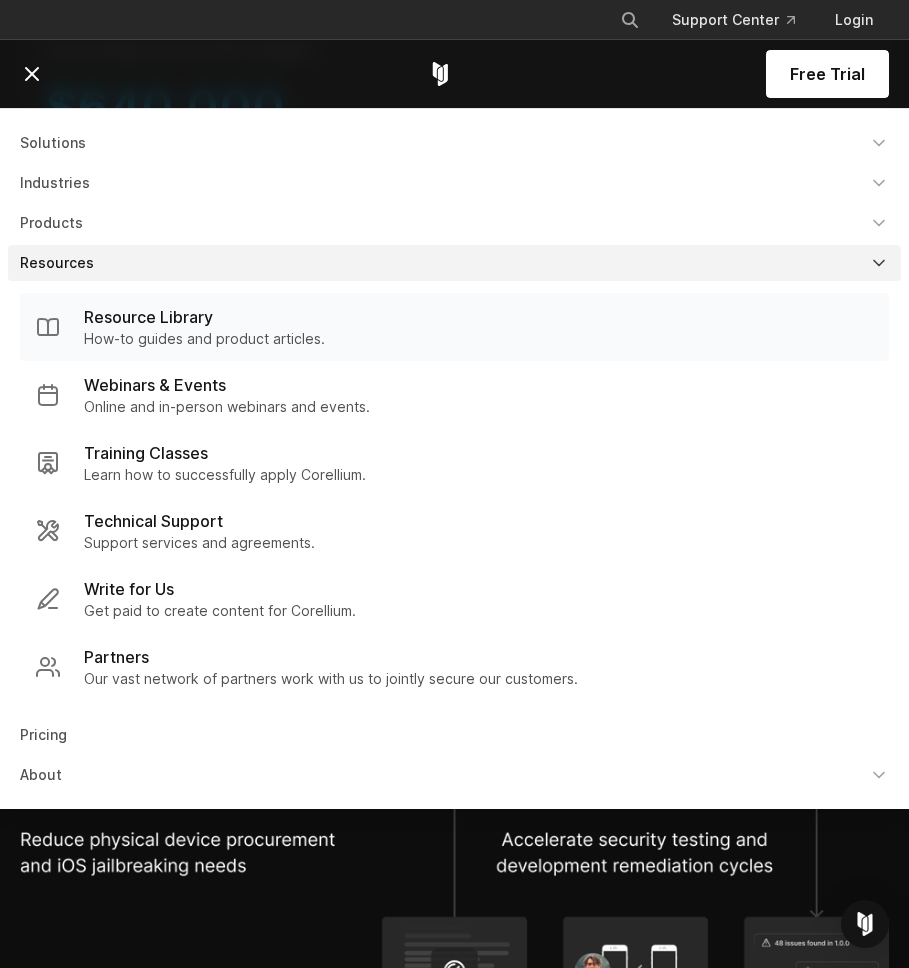 click on "Resource Library" at bounding box center [148, 317] 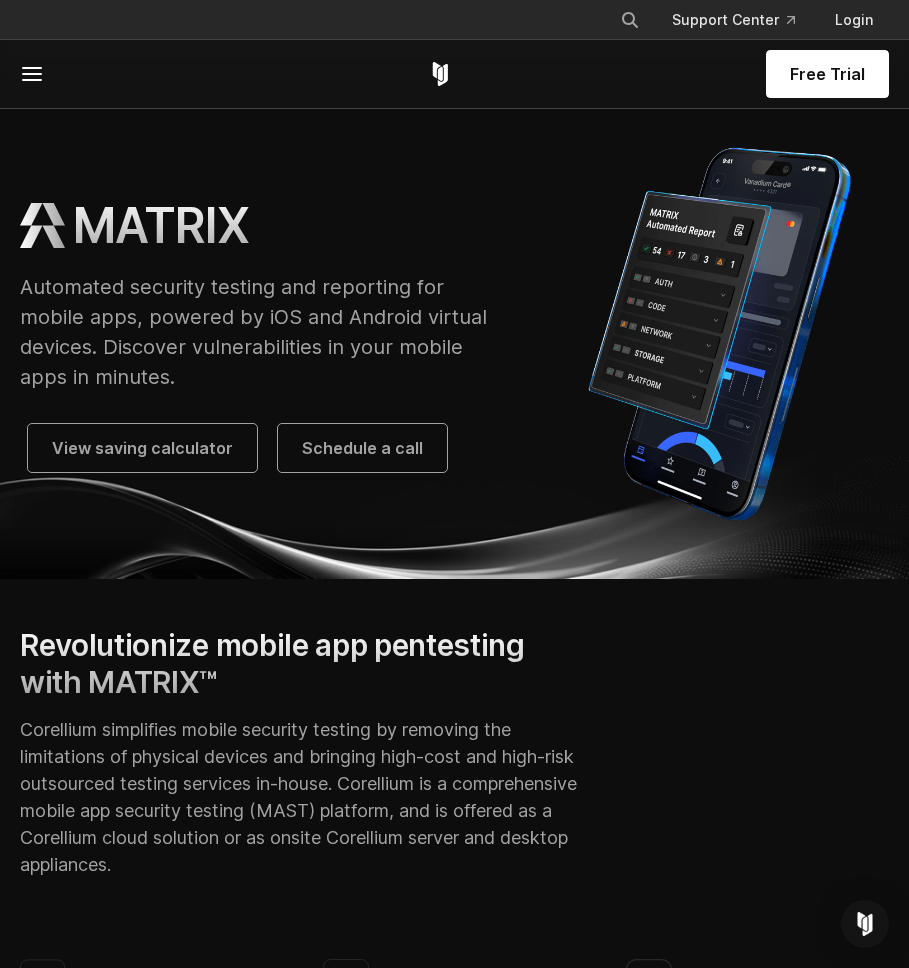 scroll, scrollTop: 0, scrollLeft: 0, axis: both 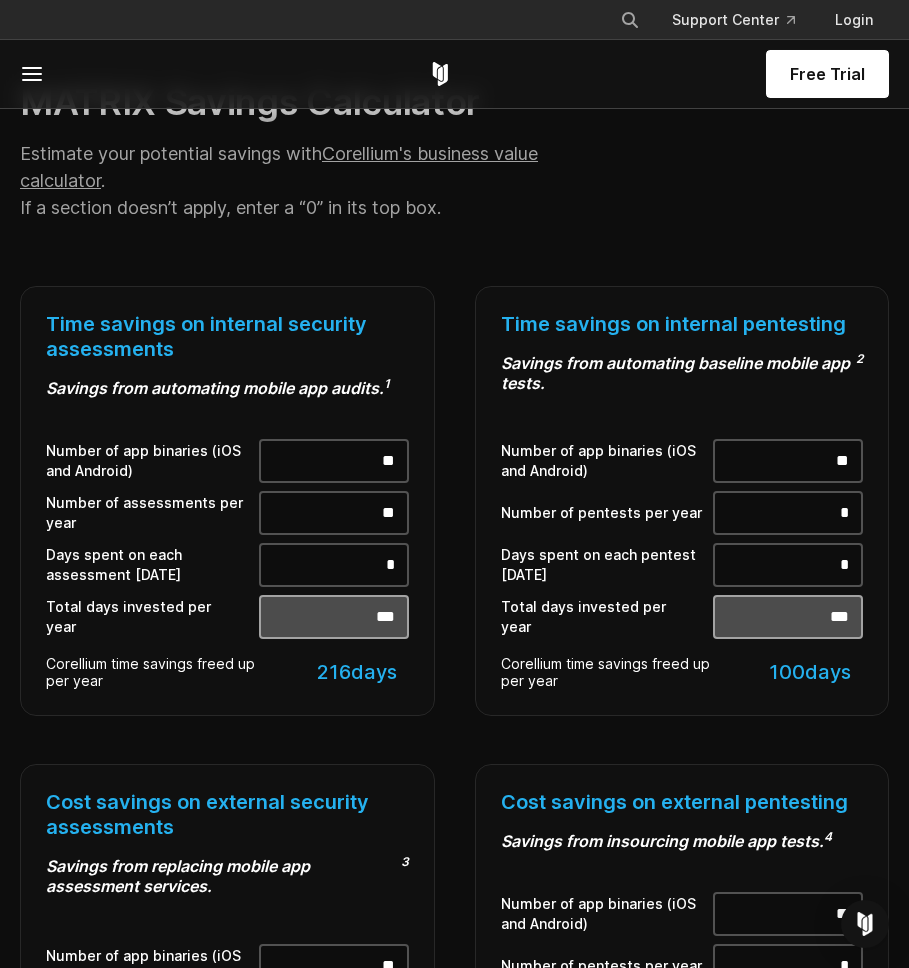 click on "**" at bounding box center (334, 461) 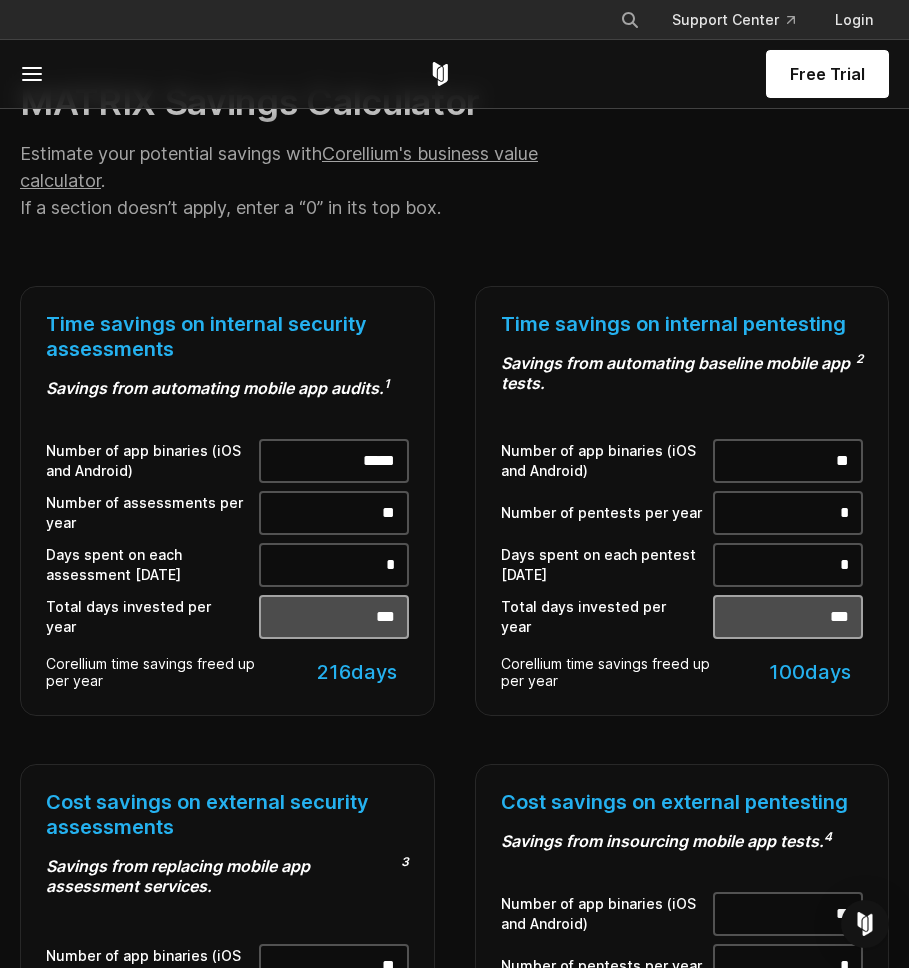 type on "*****" 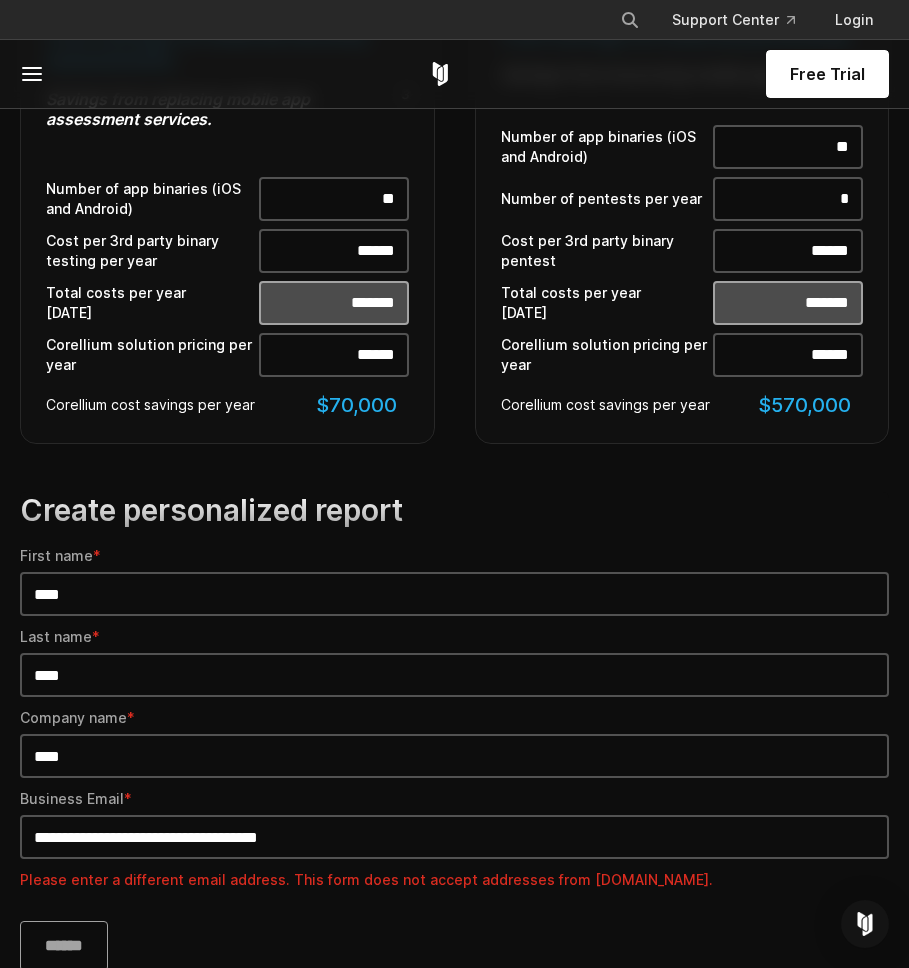 scroll, scrollTop: 1499, scrollLeft: 0, axis: vertical 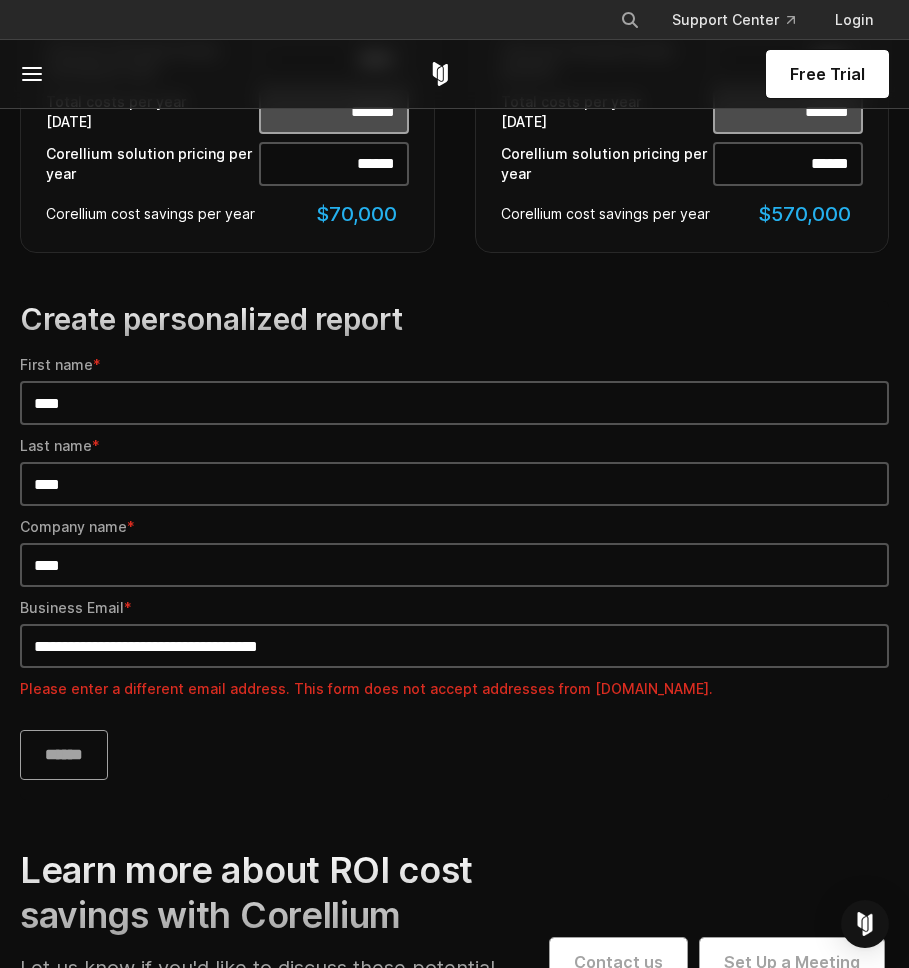 drag, startPoint x: 433, startPoint y: 649, endPoint x: 33, endPoint y: 643, distance: 400.04498 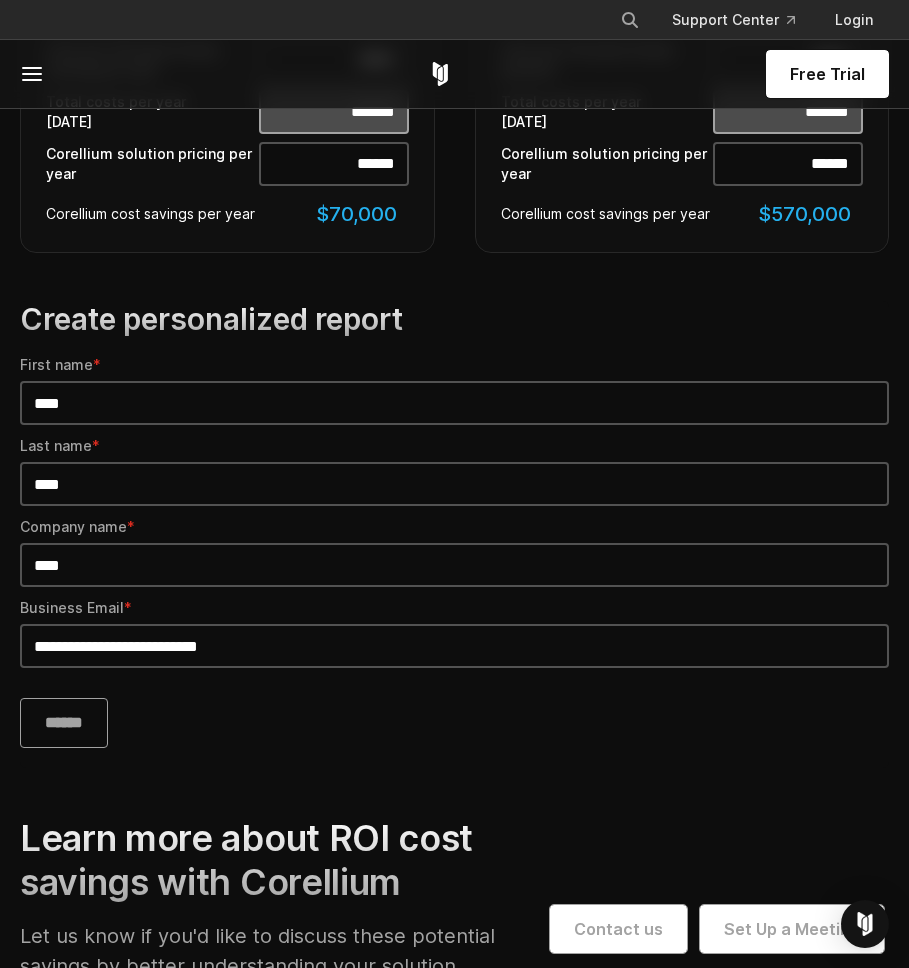 type on "**********" 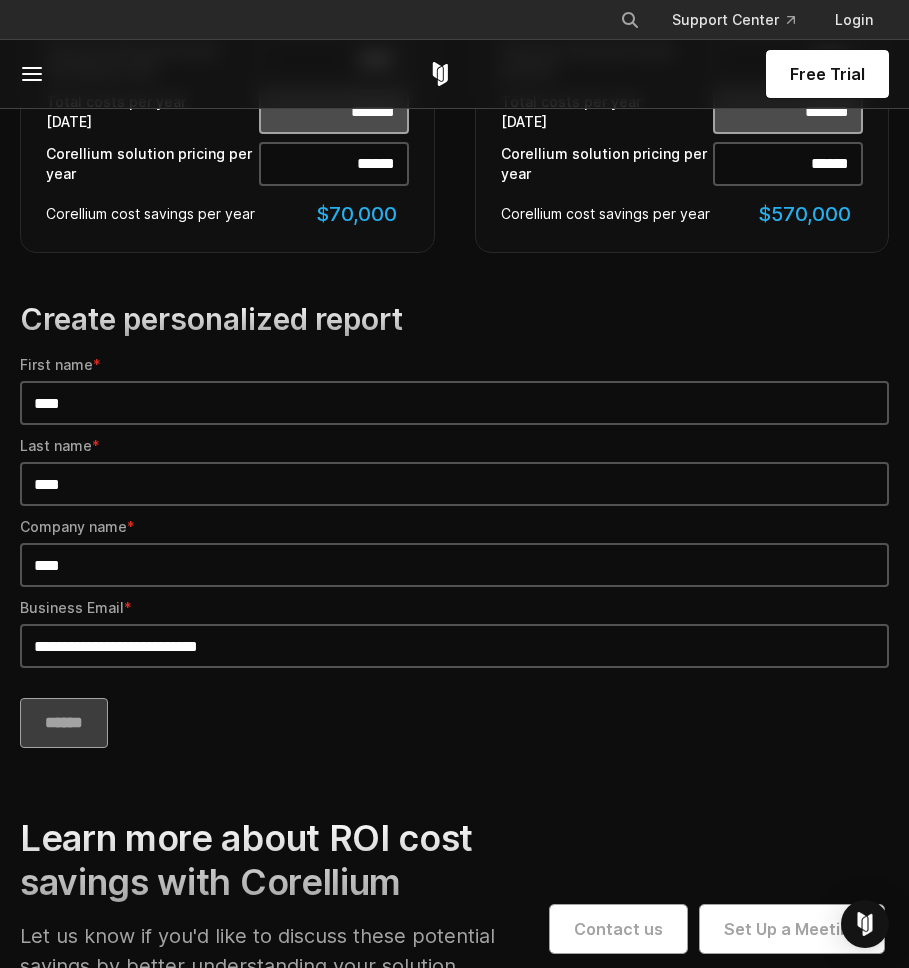 click on "******" at bounding box center [64, 723] 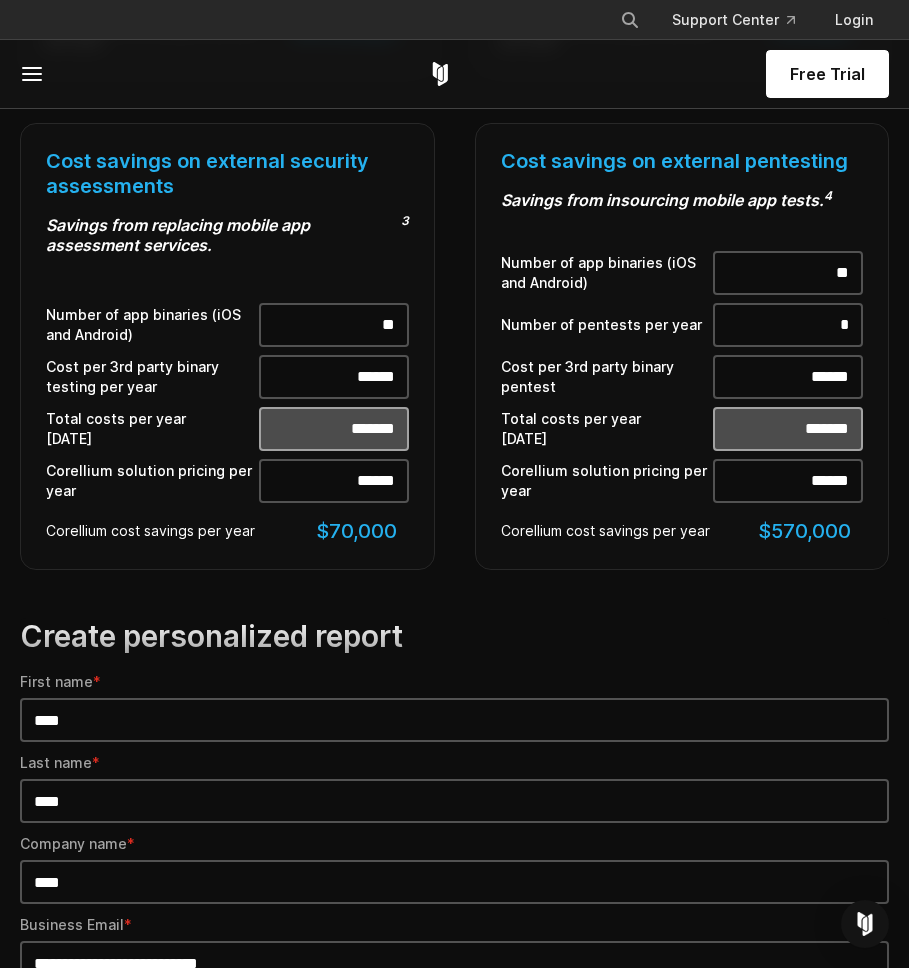 scroll, scrollTop: 965, scrollLeft: 0, axis: vertical 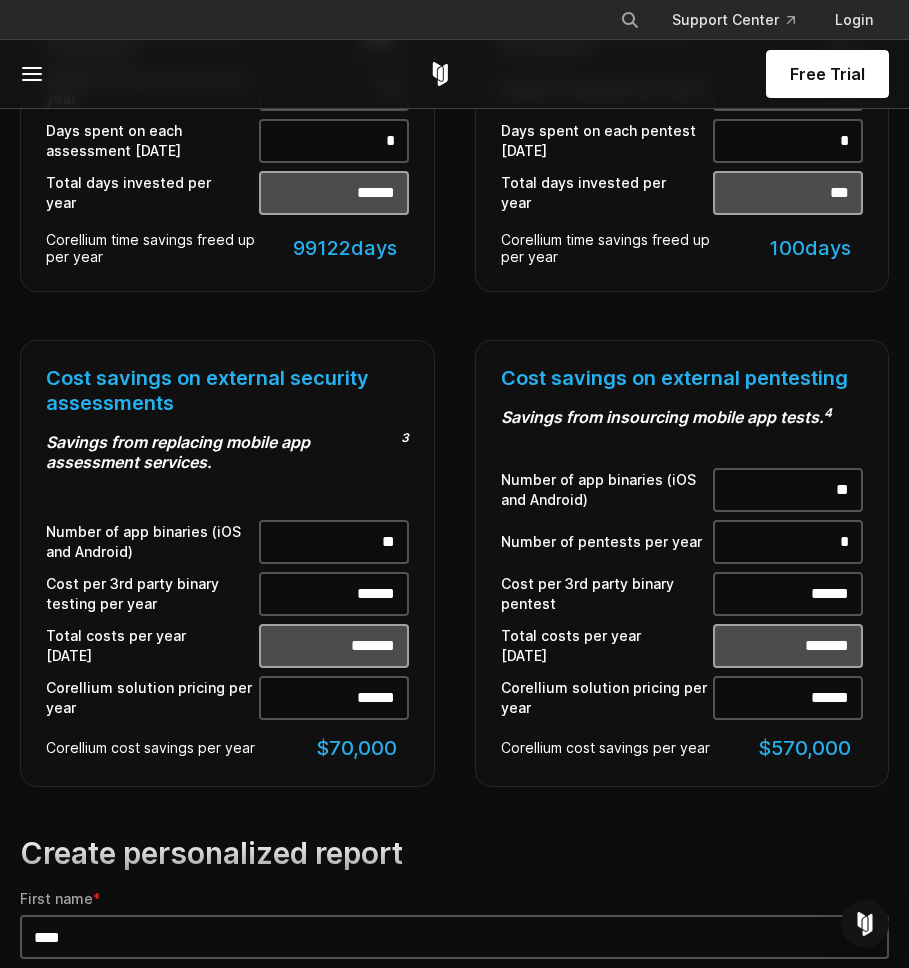 click on "**" at bounding box center [334, 542] 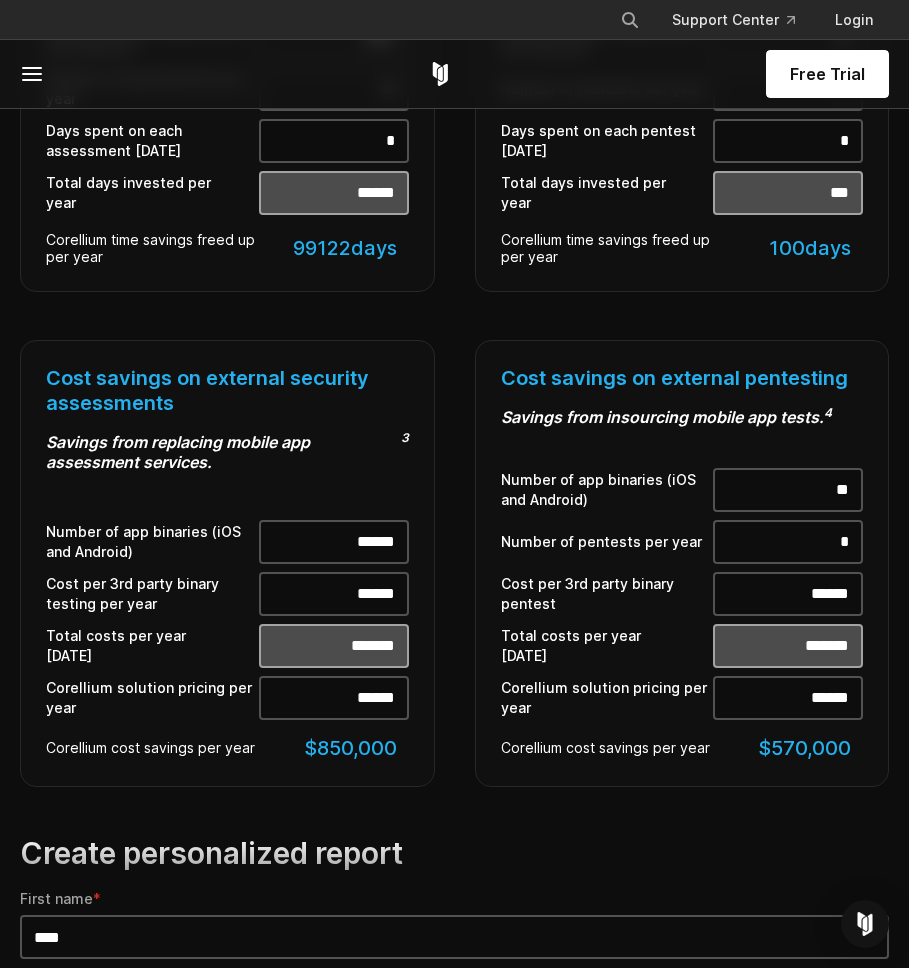 type on "******" 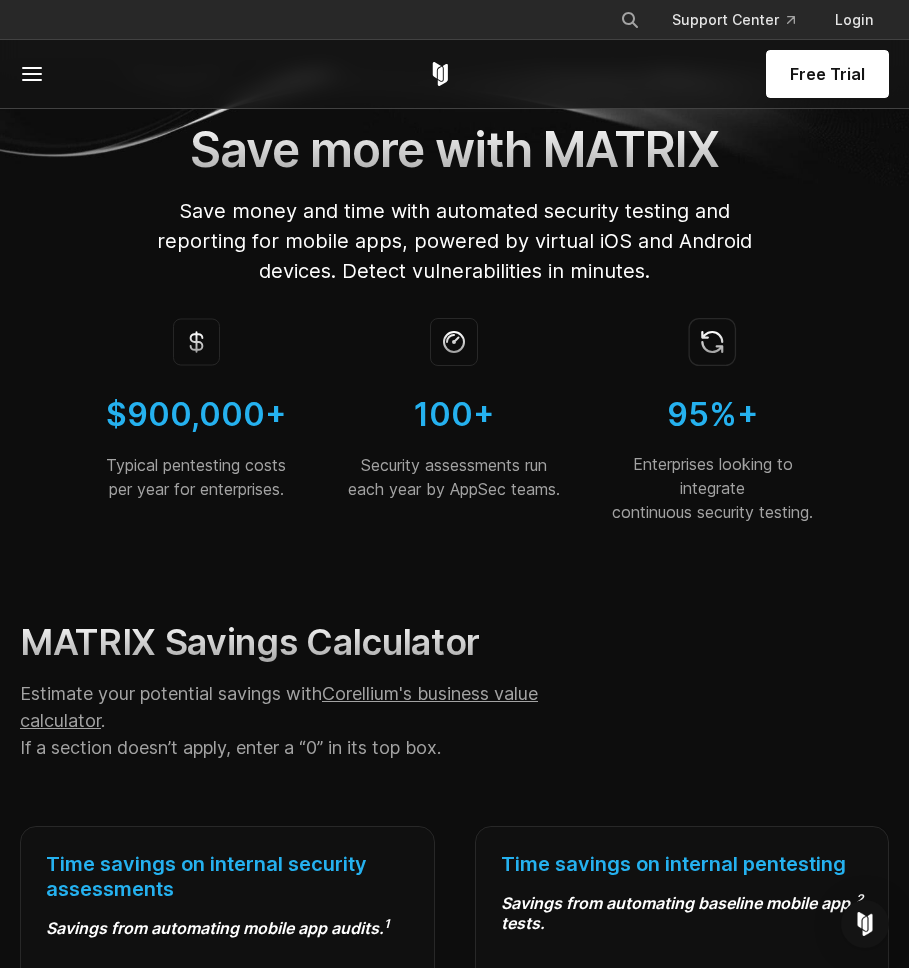 scroll, scrollTop: 0, scrollLeft: 0, axis: both 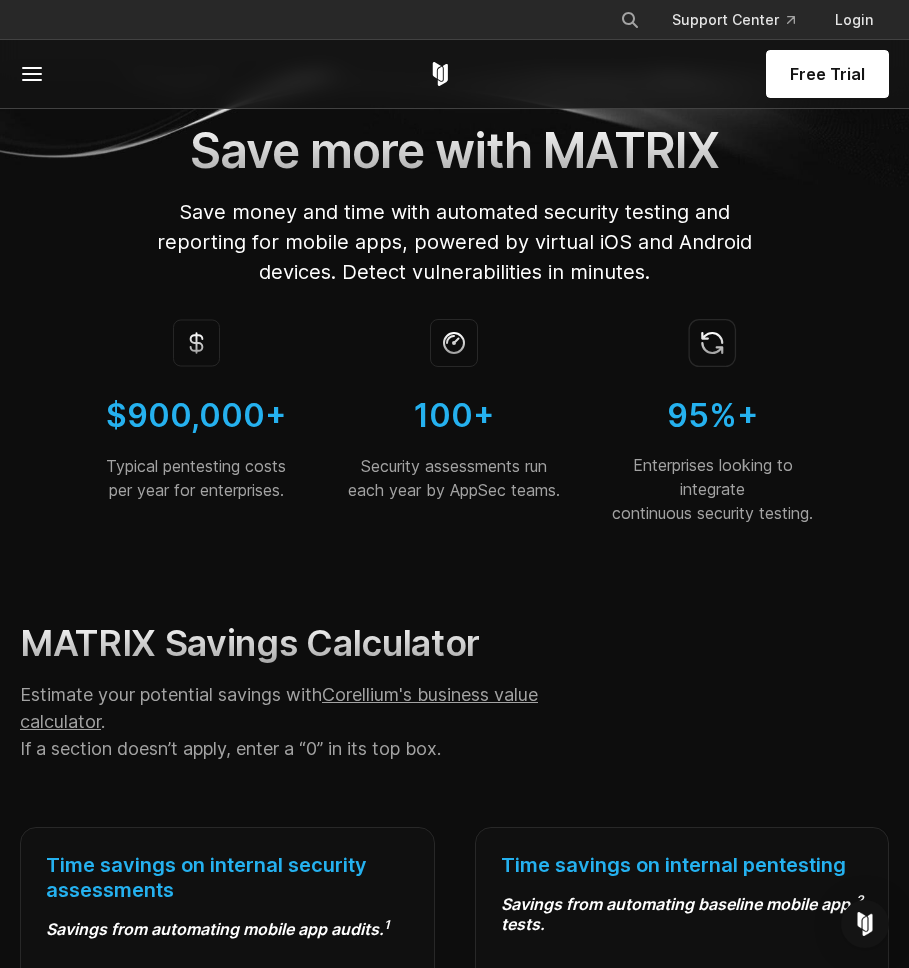 click 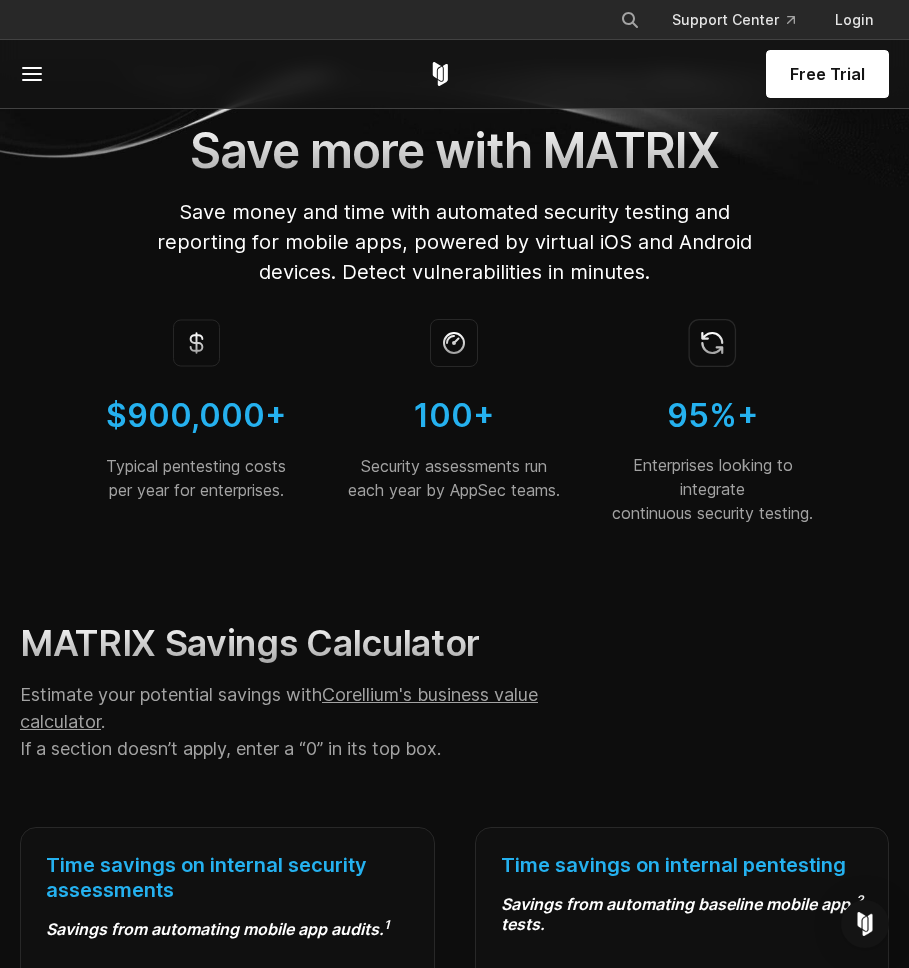 click 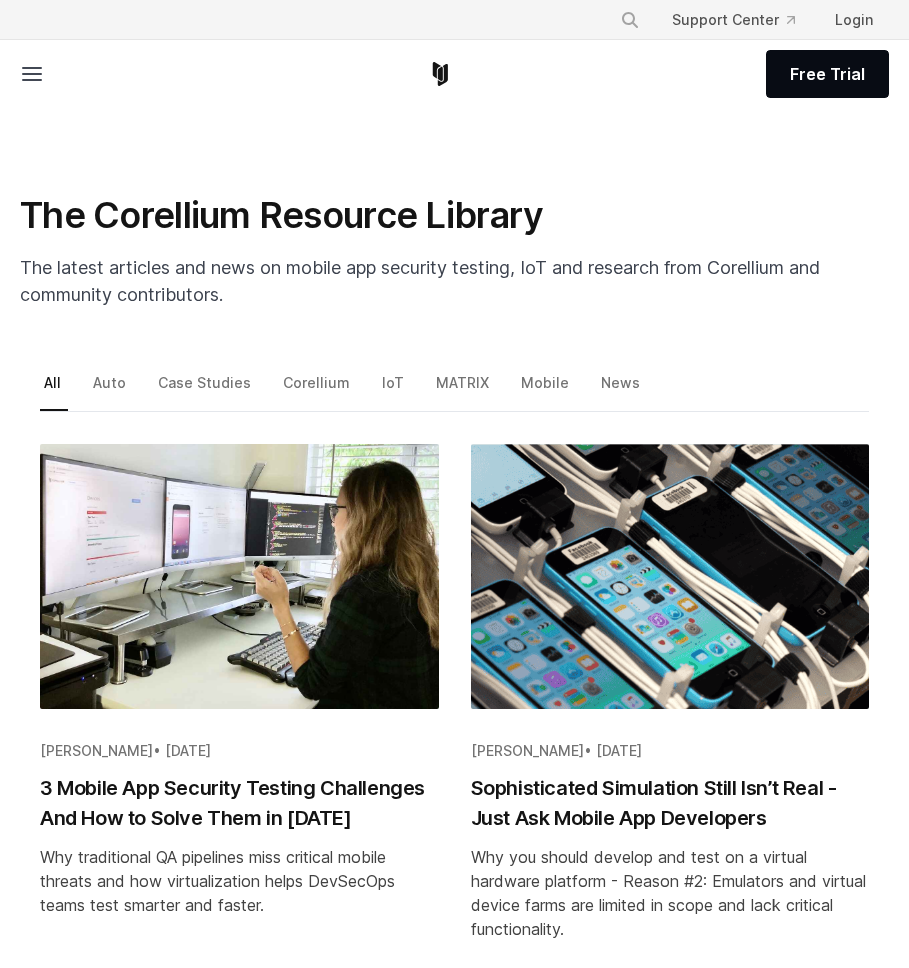 scroll, scrollTop: 685, scrollLeft: 0, axis: vertical 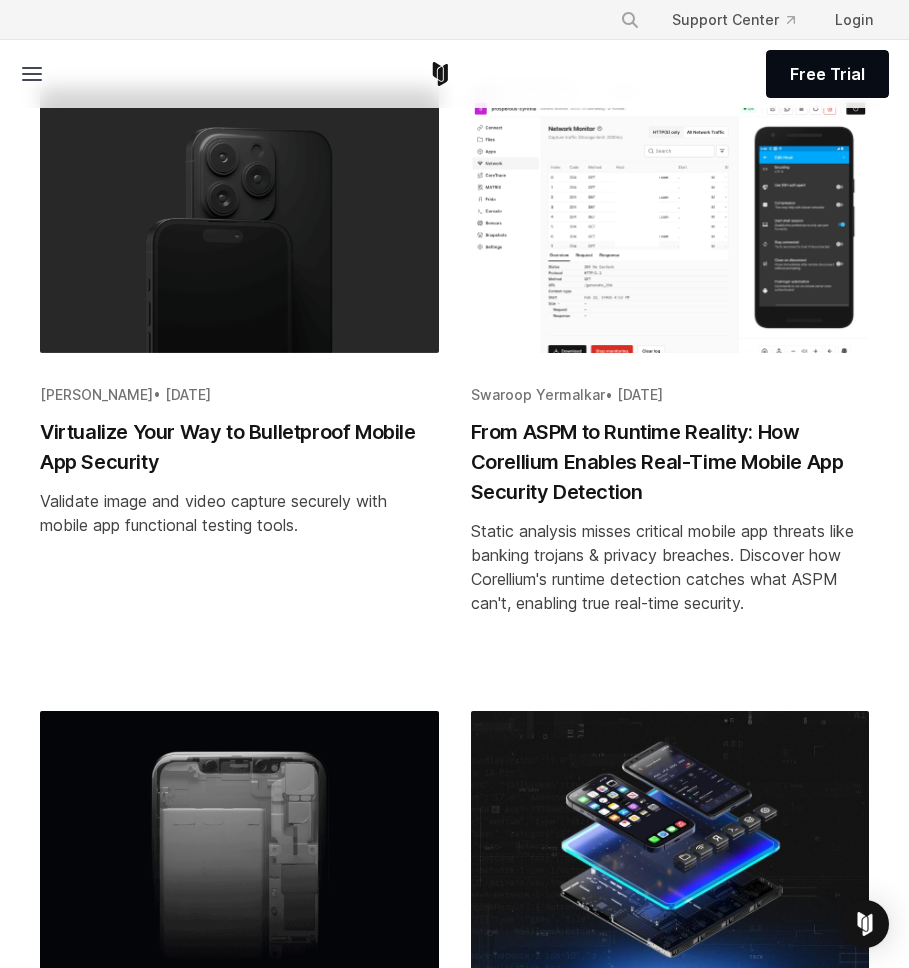 click 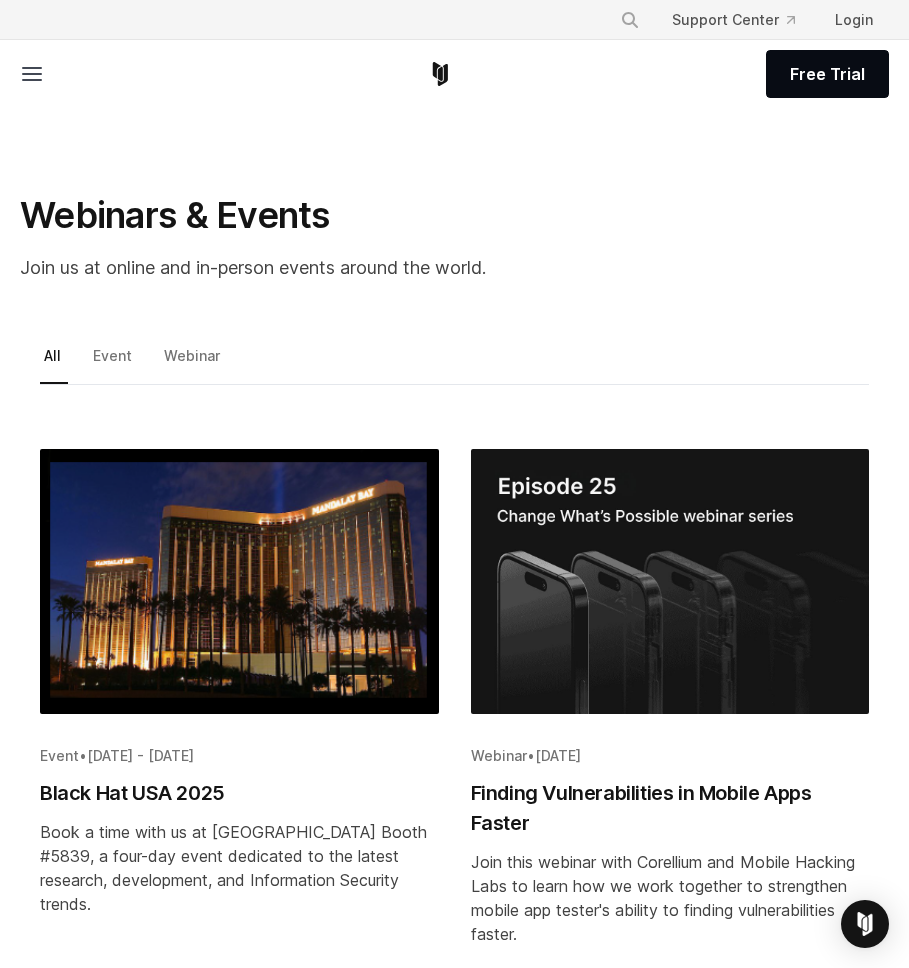 scroll, scrollTop: 0, scrollLeft: 0, axis: both 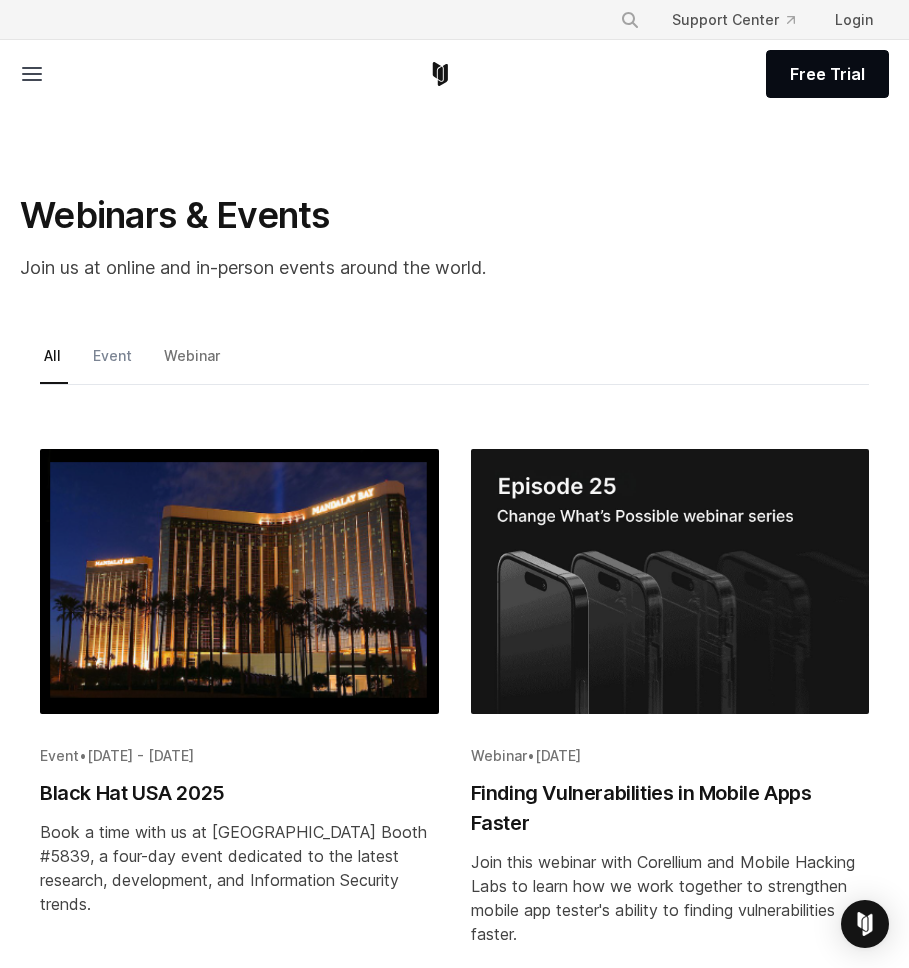 click on "Event" at bounding box center [114, 363] 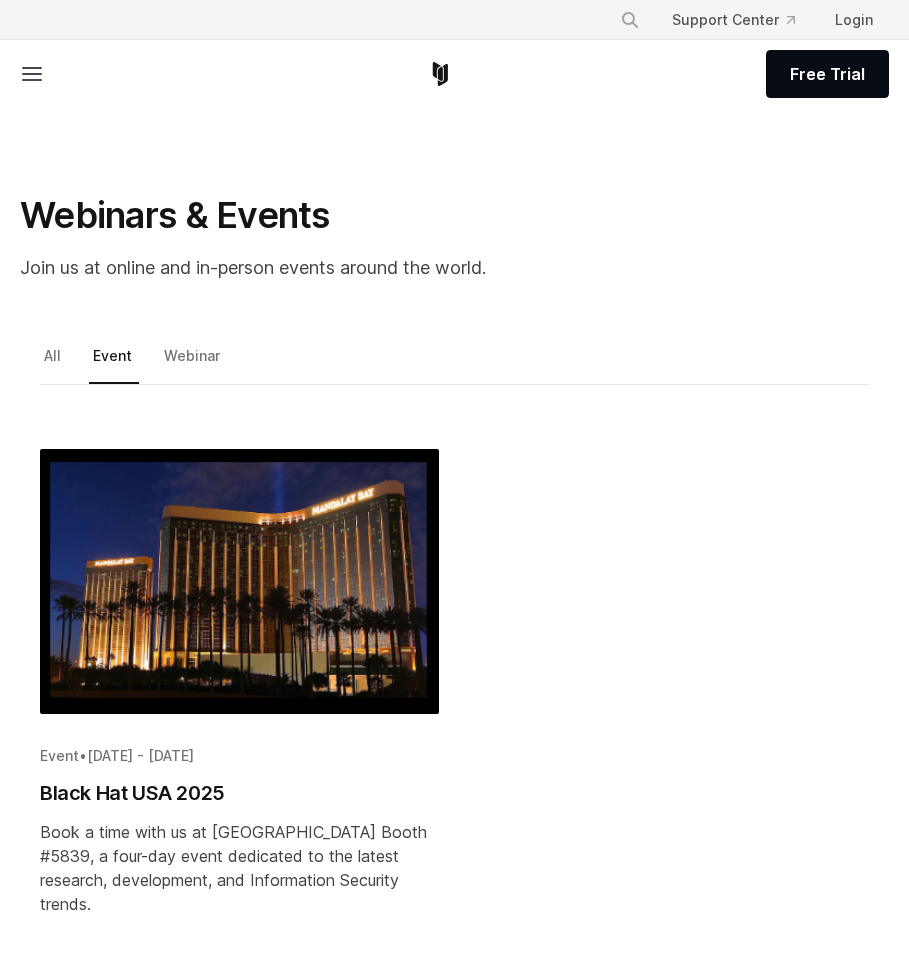 scroll, scrollTop: 0, scrollLeft: 0, axis: both 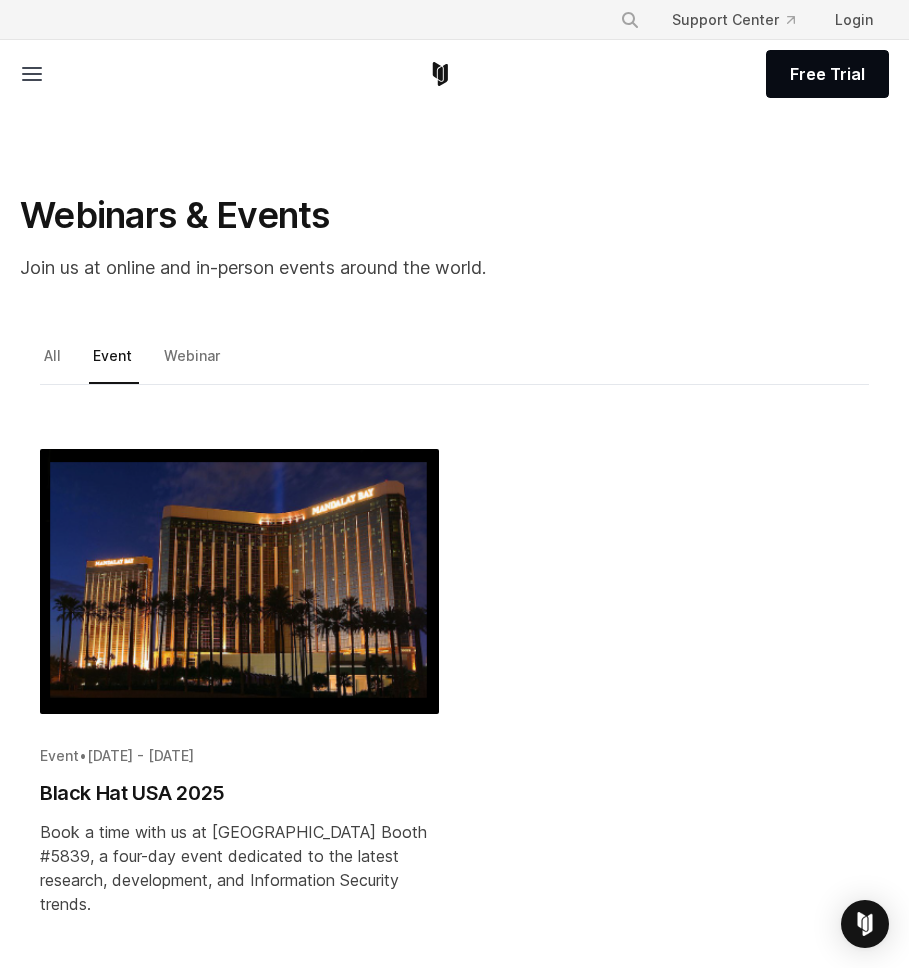 click at bounding box center (239, 582) 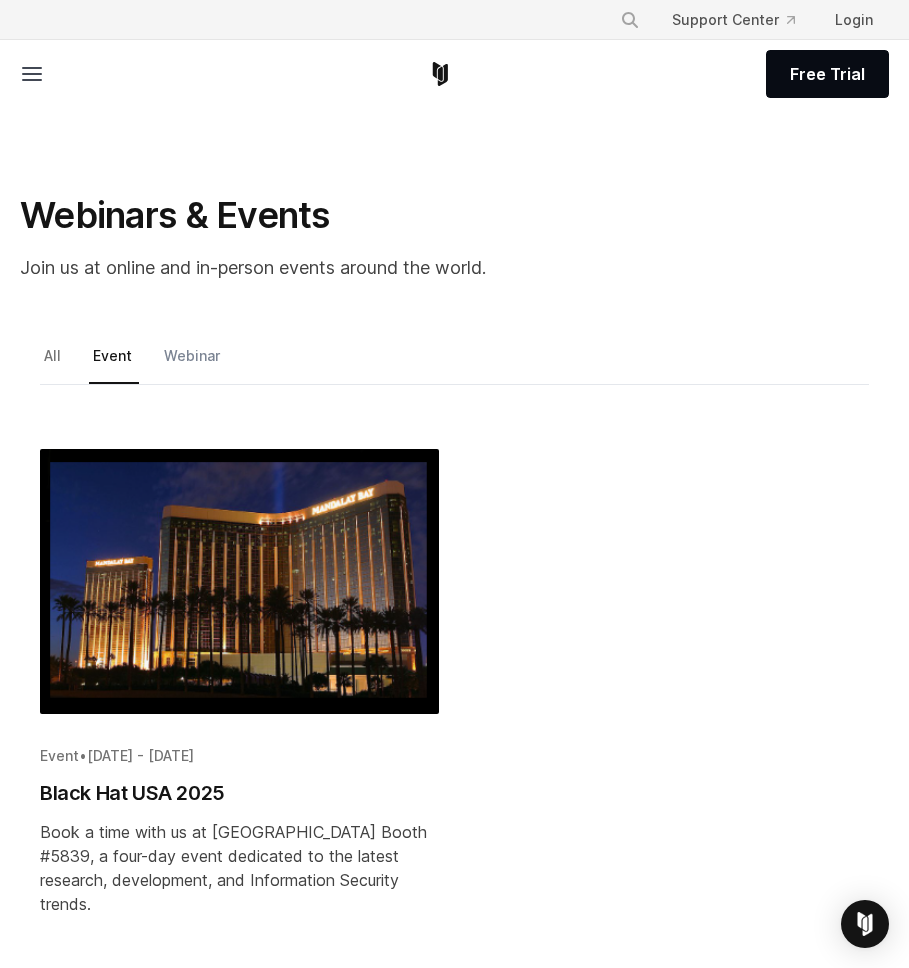 click on "Webinar" at bounding box center [193, 363] 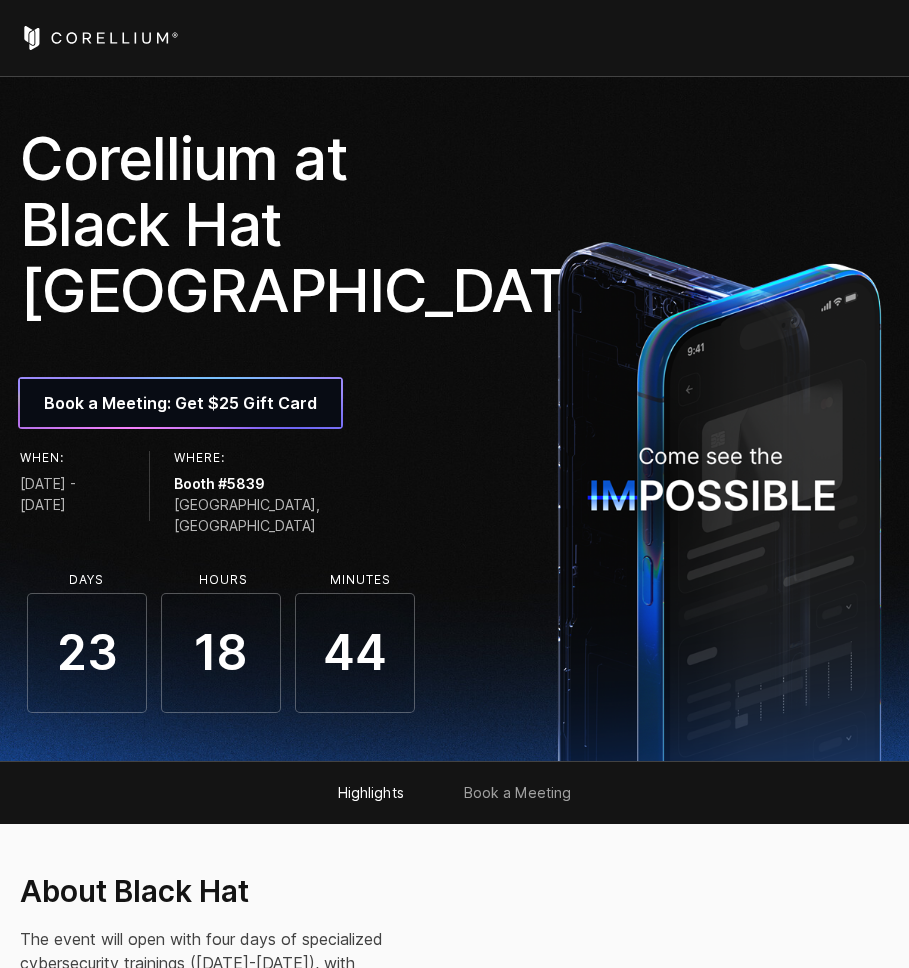 scroll, scrollTop: 0, scrollLeft: 0, axis: both 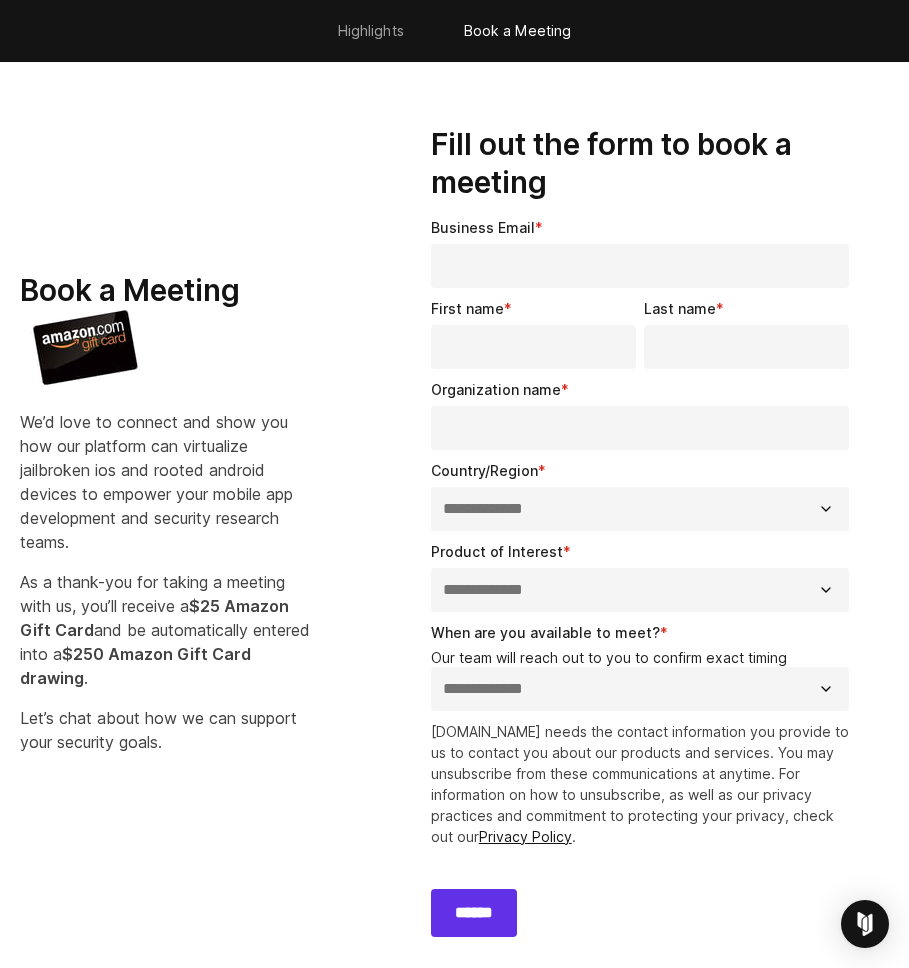 click on "Business Email *" at bounding box center [640, 266] 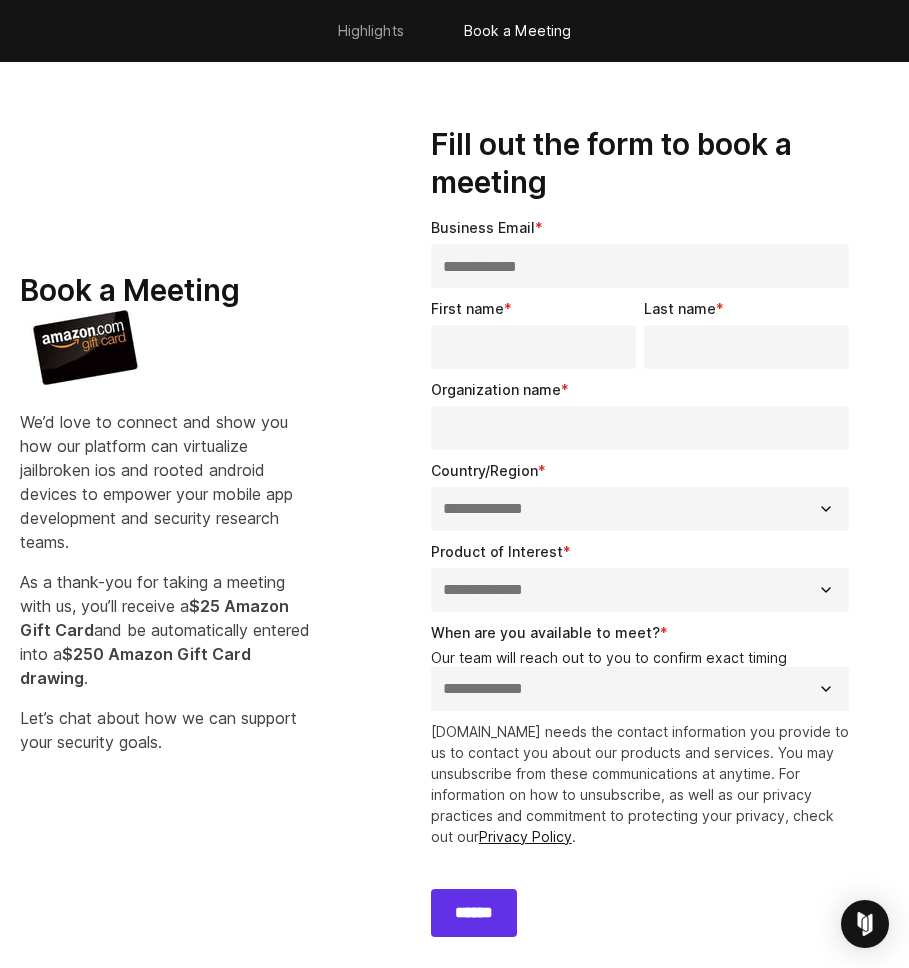 click on "First name *" at bounding box center (533, 347) 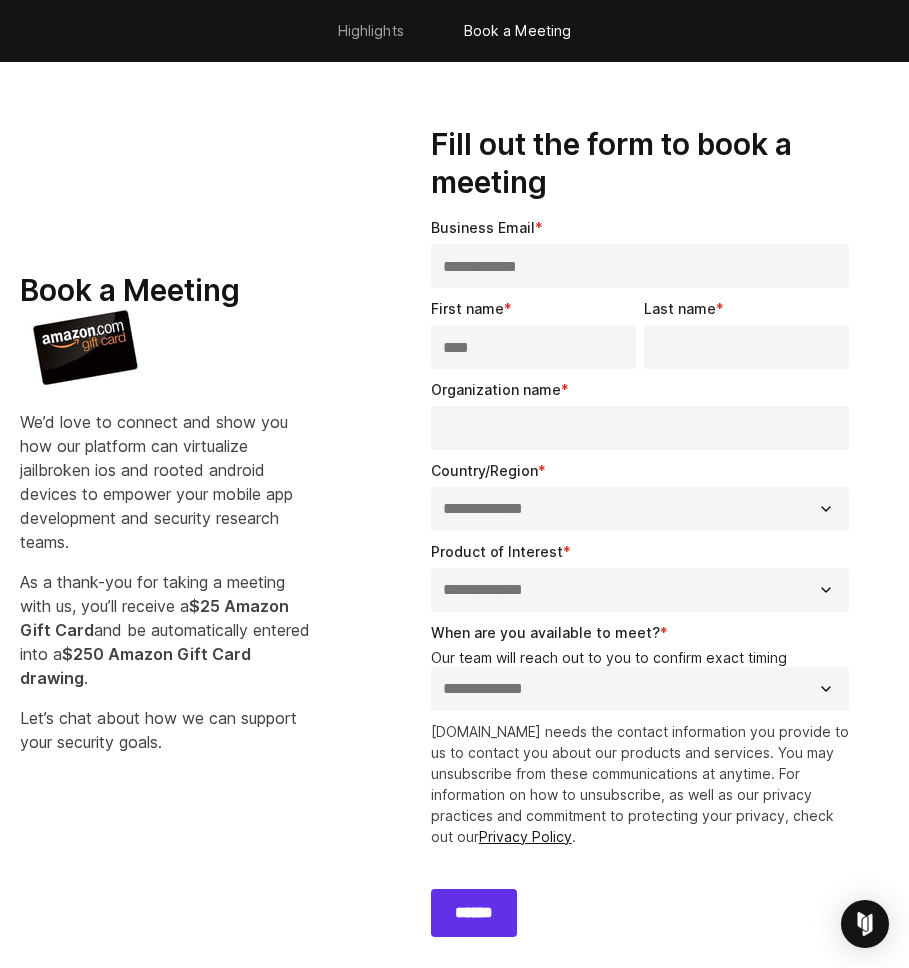 click on "First name * ****" at bounding box center (537, 333) 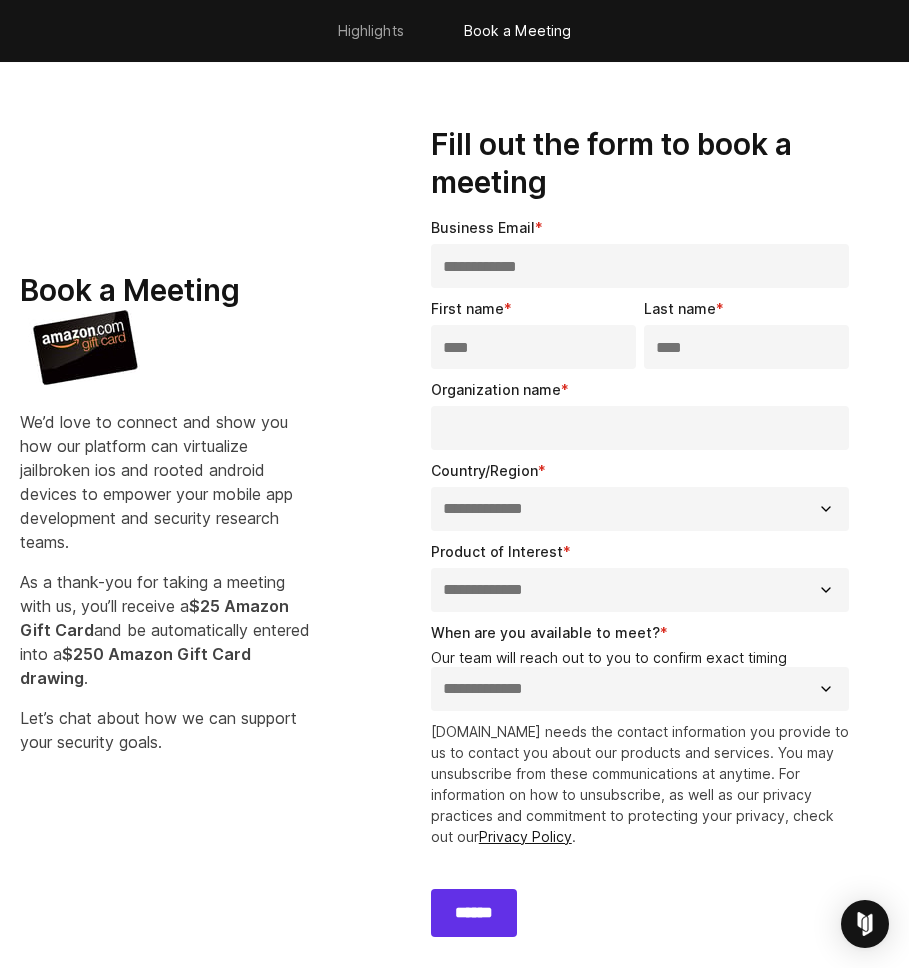 click on "Organization name *" at bounding box center (640, 428) 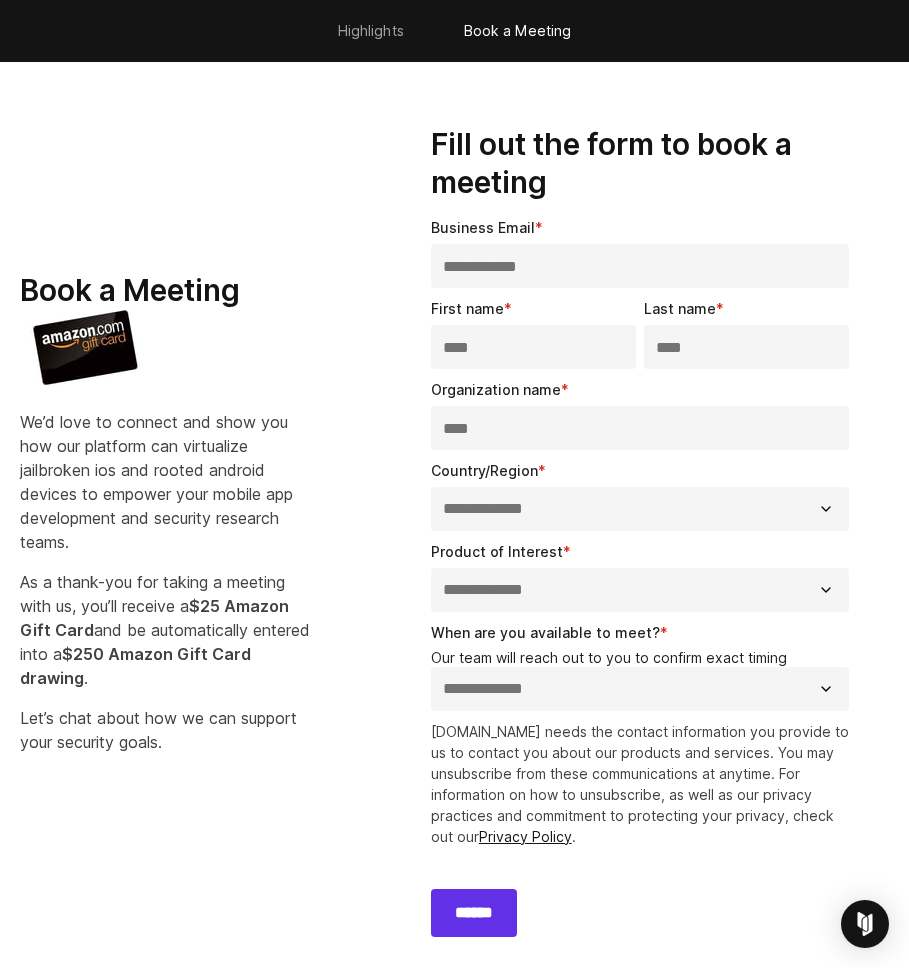click on "**********" at bounding box center [640, 509] 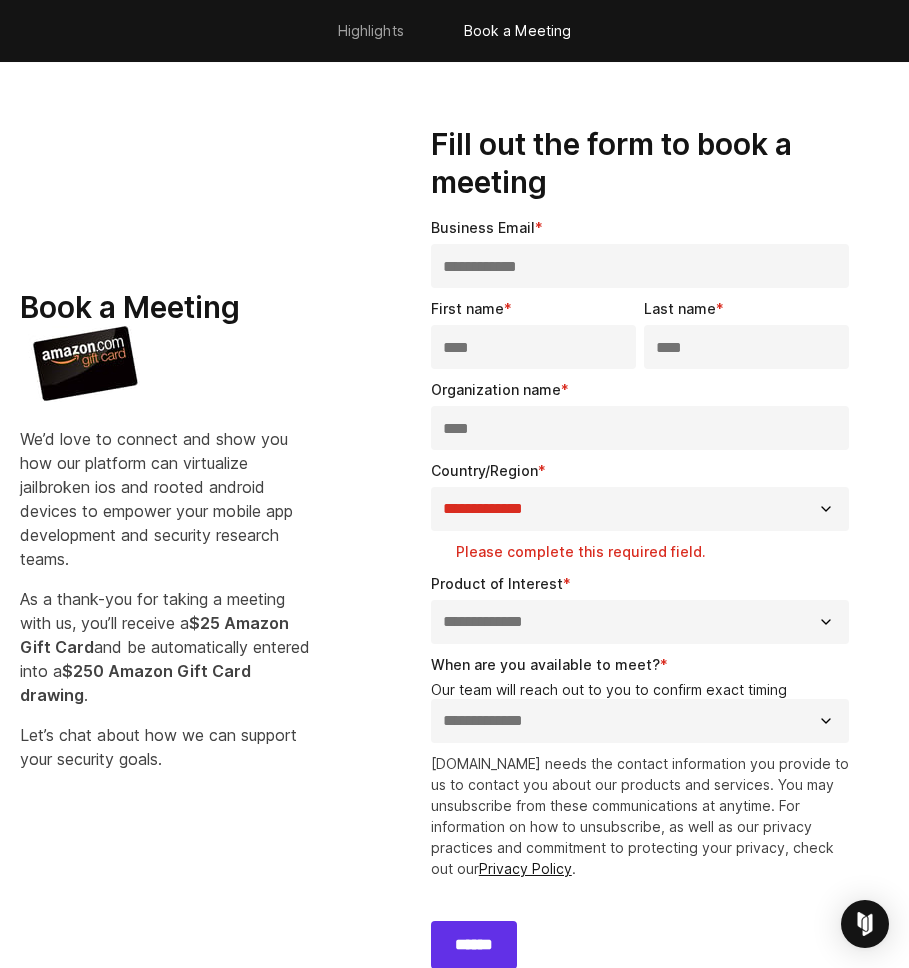 click on "**********" at bounding box center [640, 509] 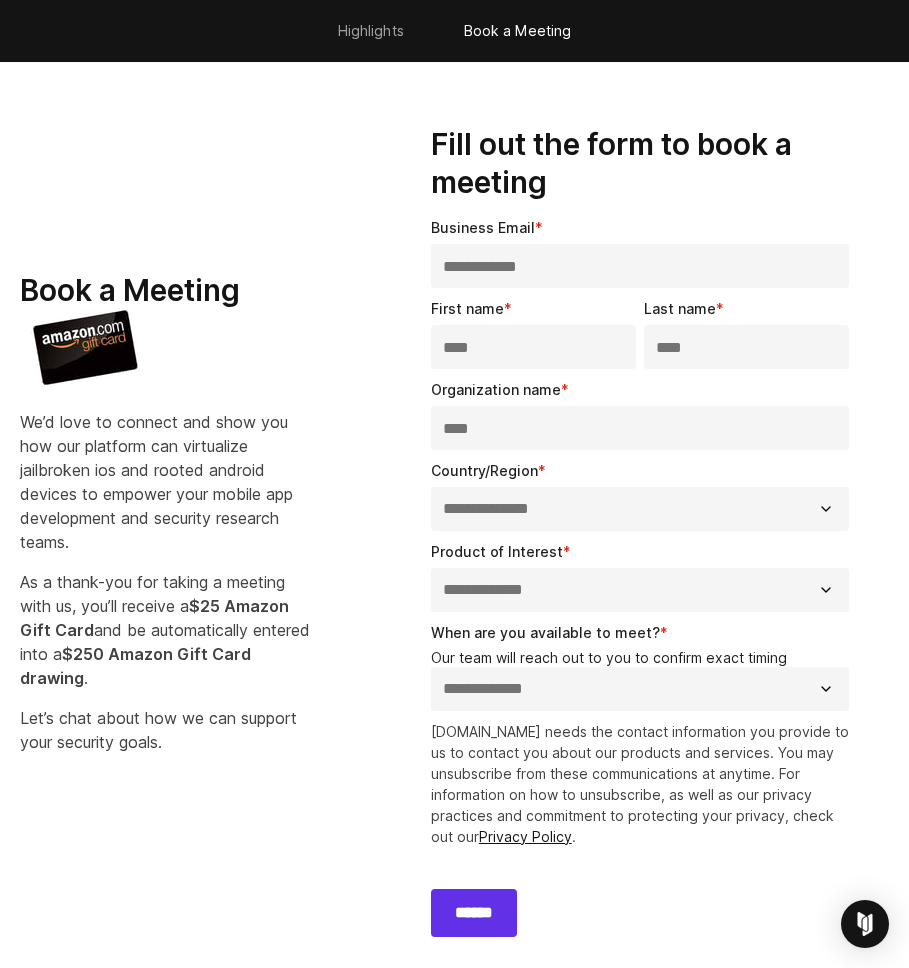 click on "**********" at bounding box center [640, 590] 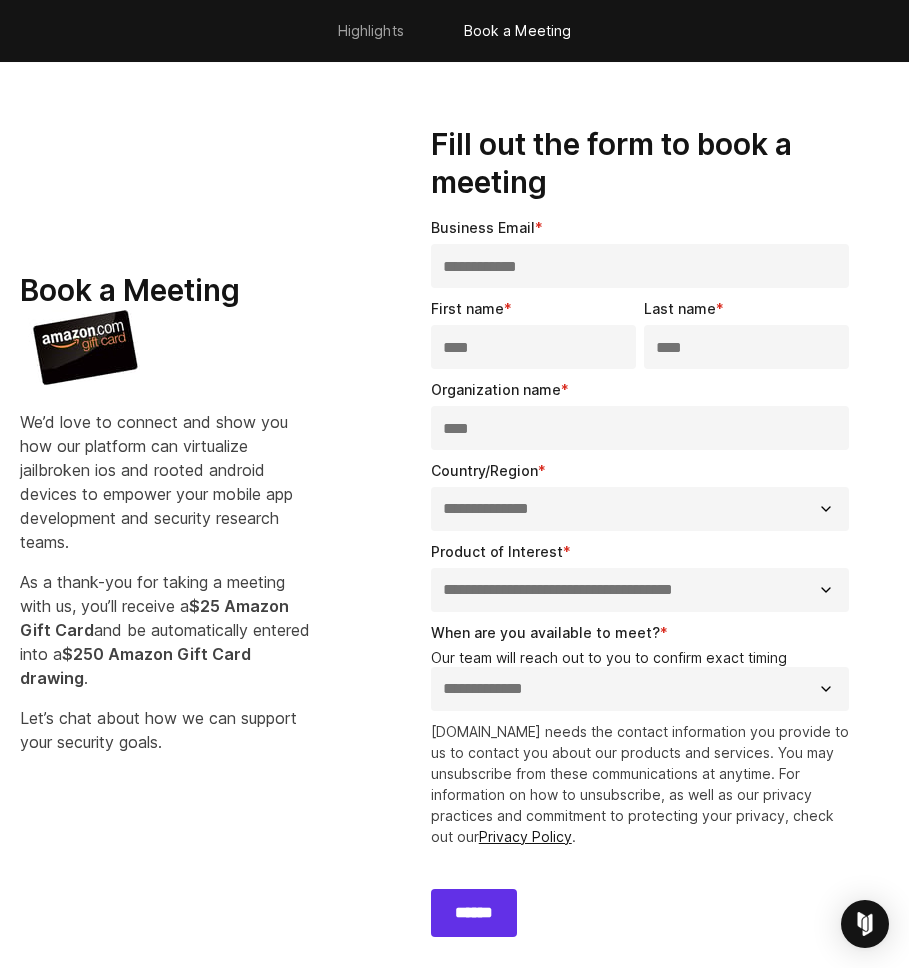 click on "**********" at bounding box center [640, 689] 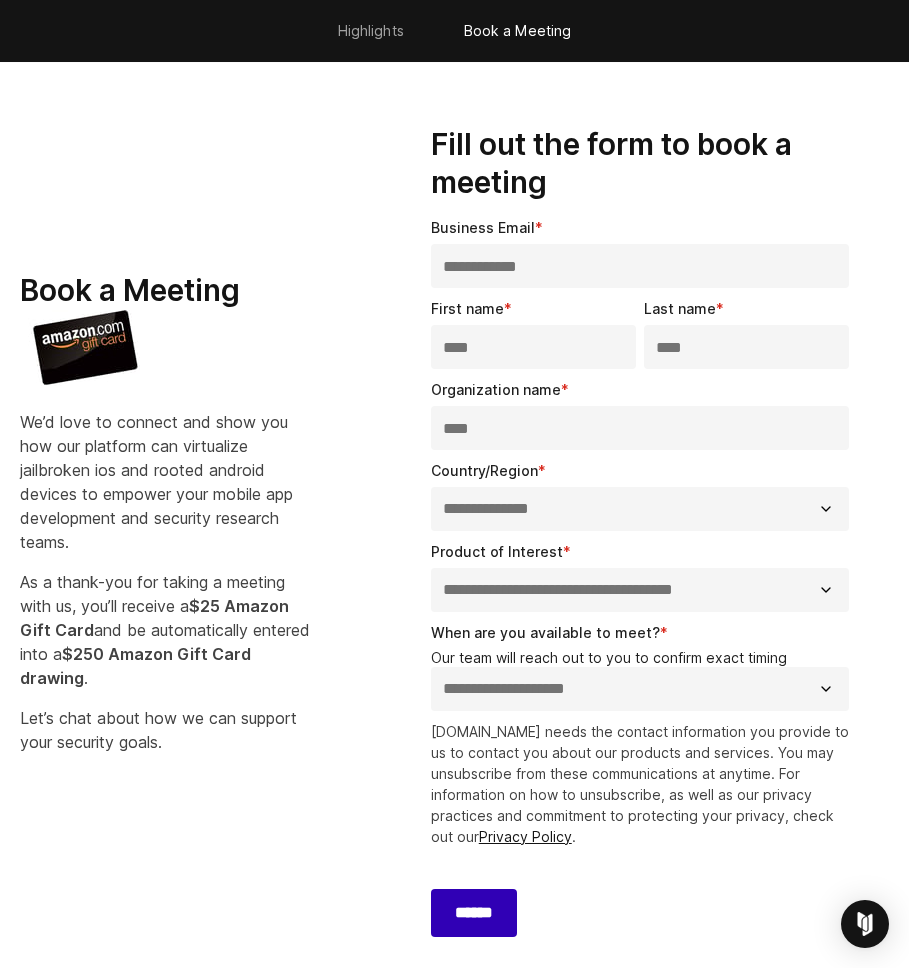 click on "******" at bounding box center [474, 913] 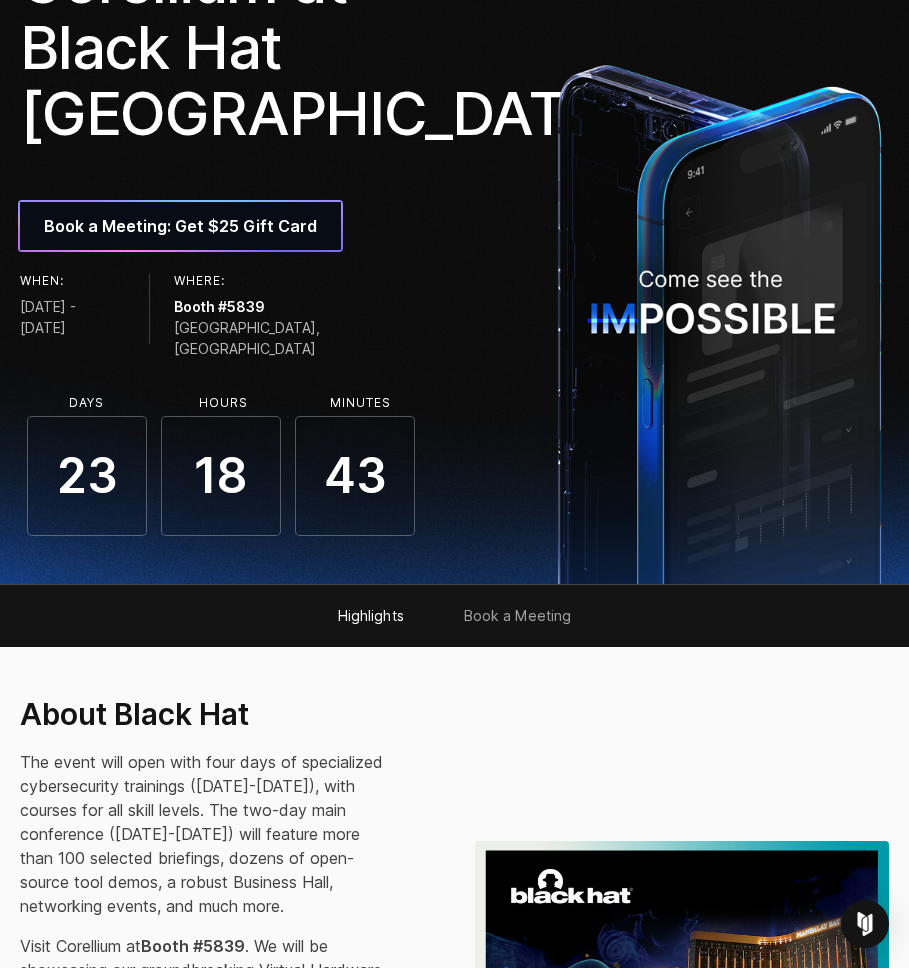 scroll, scrollTop: 0, scrollLeft: 0, axis: both 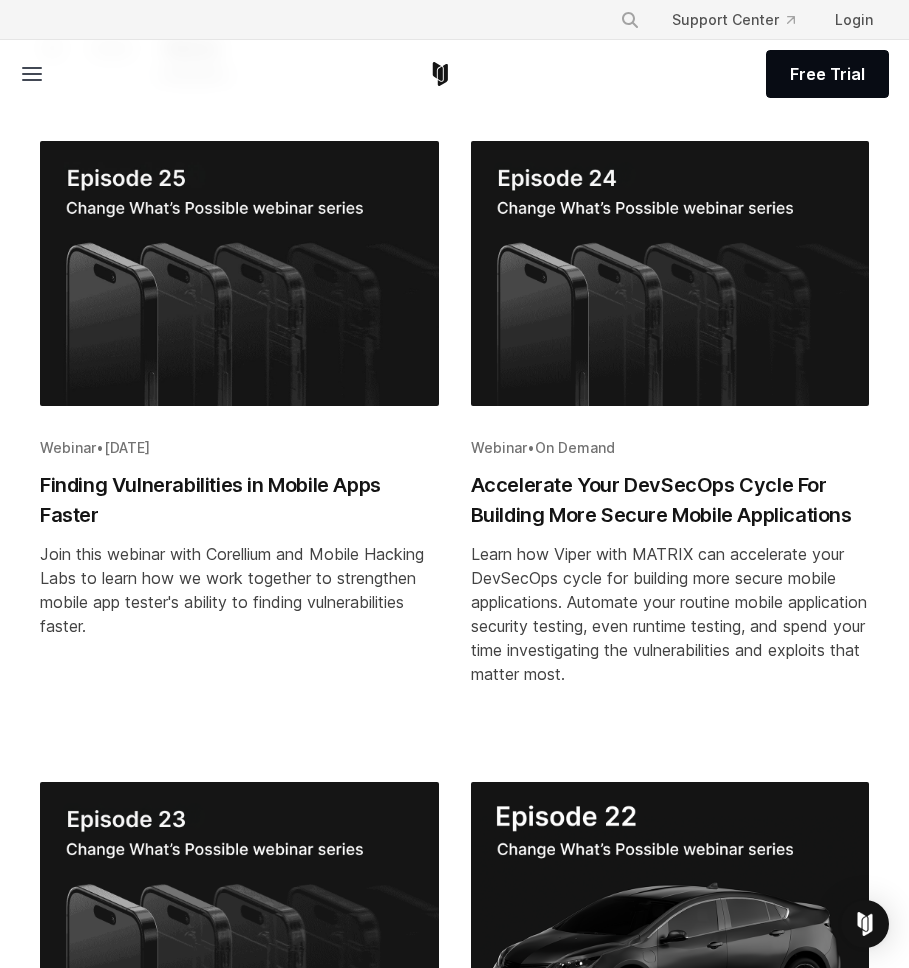 click on "Finding Vulnerabilities in Mobile Apps Faster" at bounding box center (239, 500) 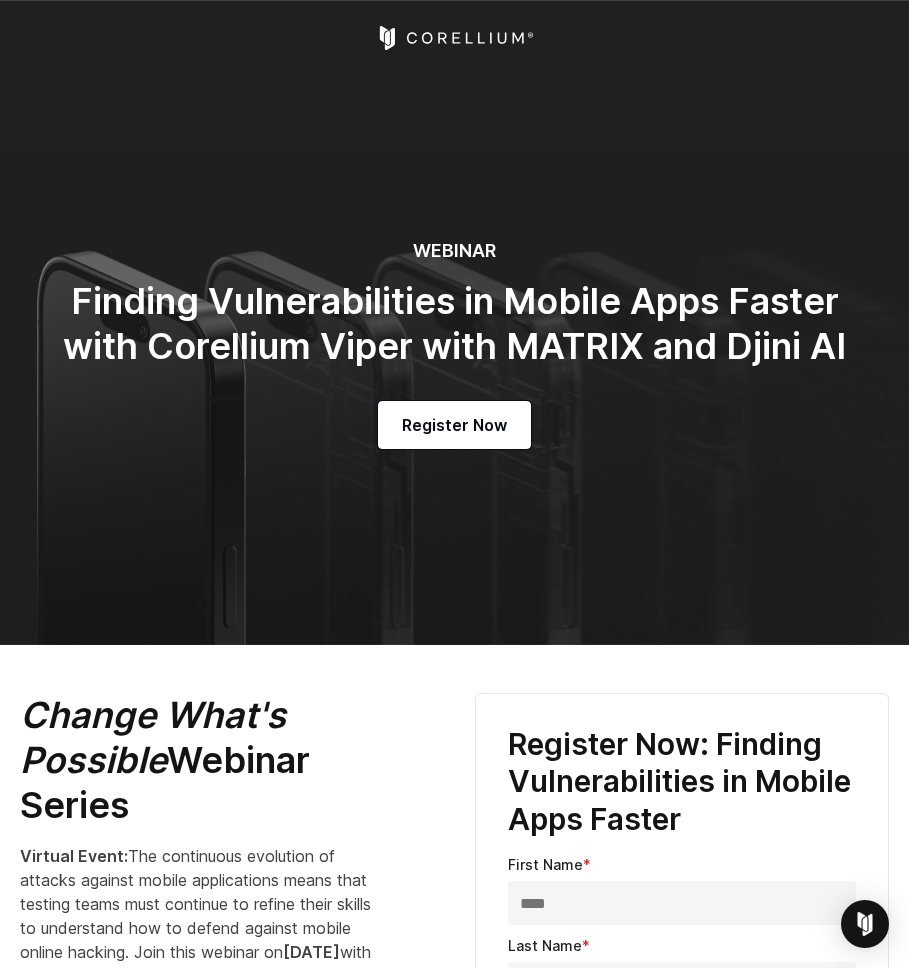 select on "*******" 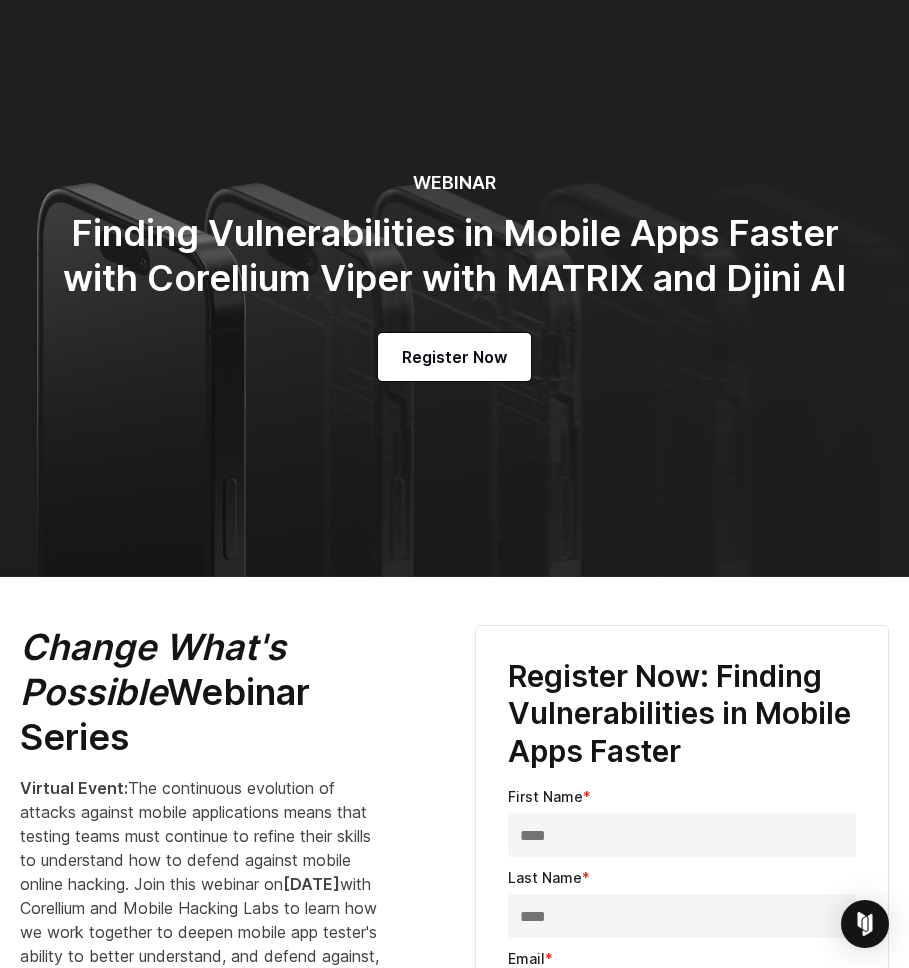 scroll, scrollTop: 0, scrollLeft: 0, axis: both 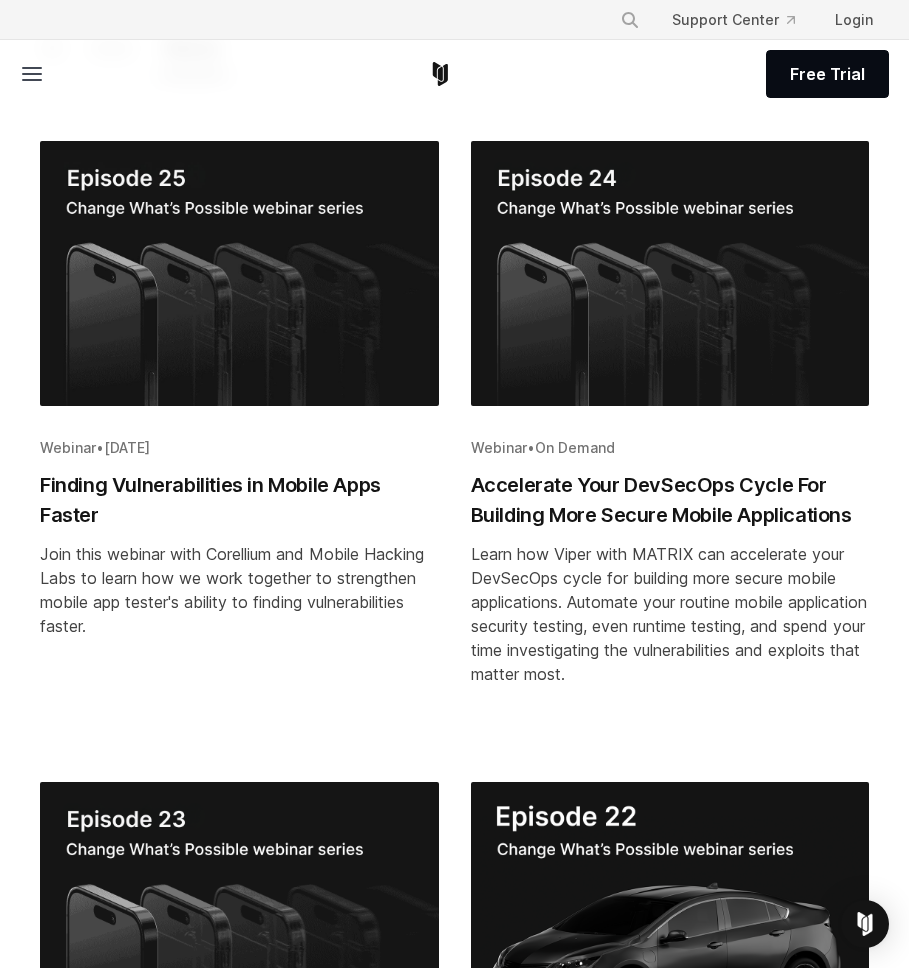click 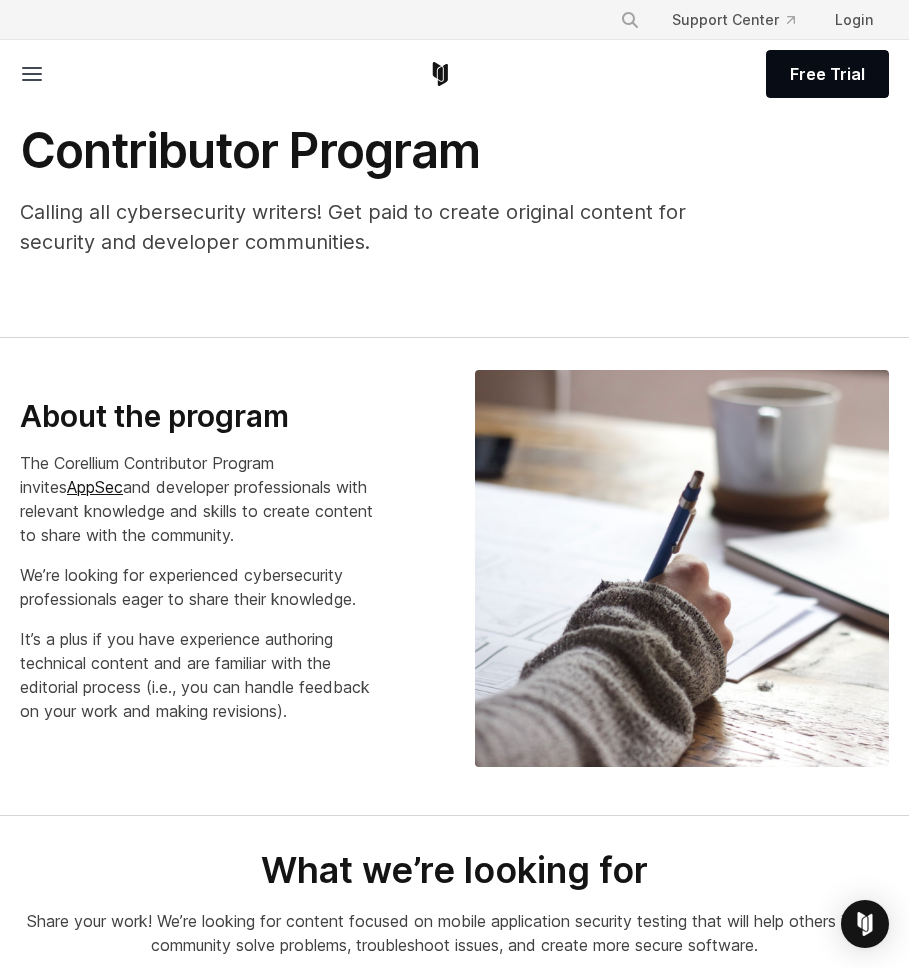 scroll, scrollTop: 0, scrollLeft: 0, axis: both 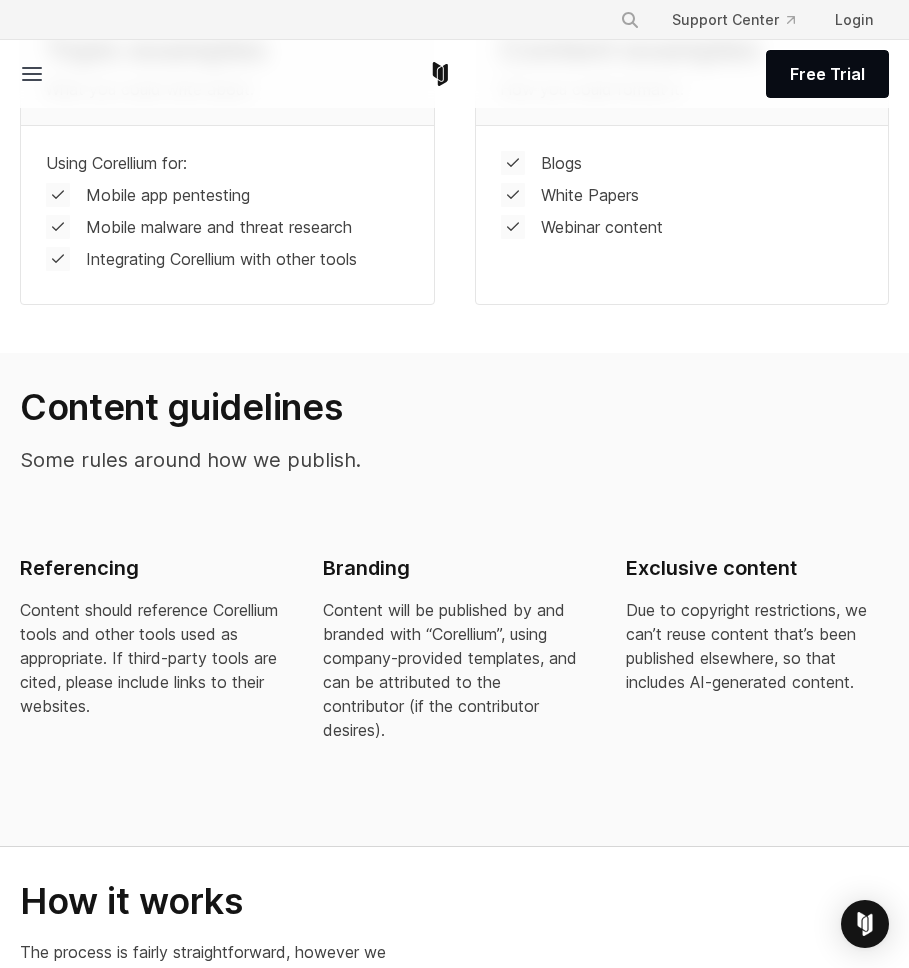 click 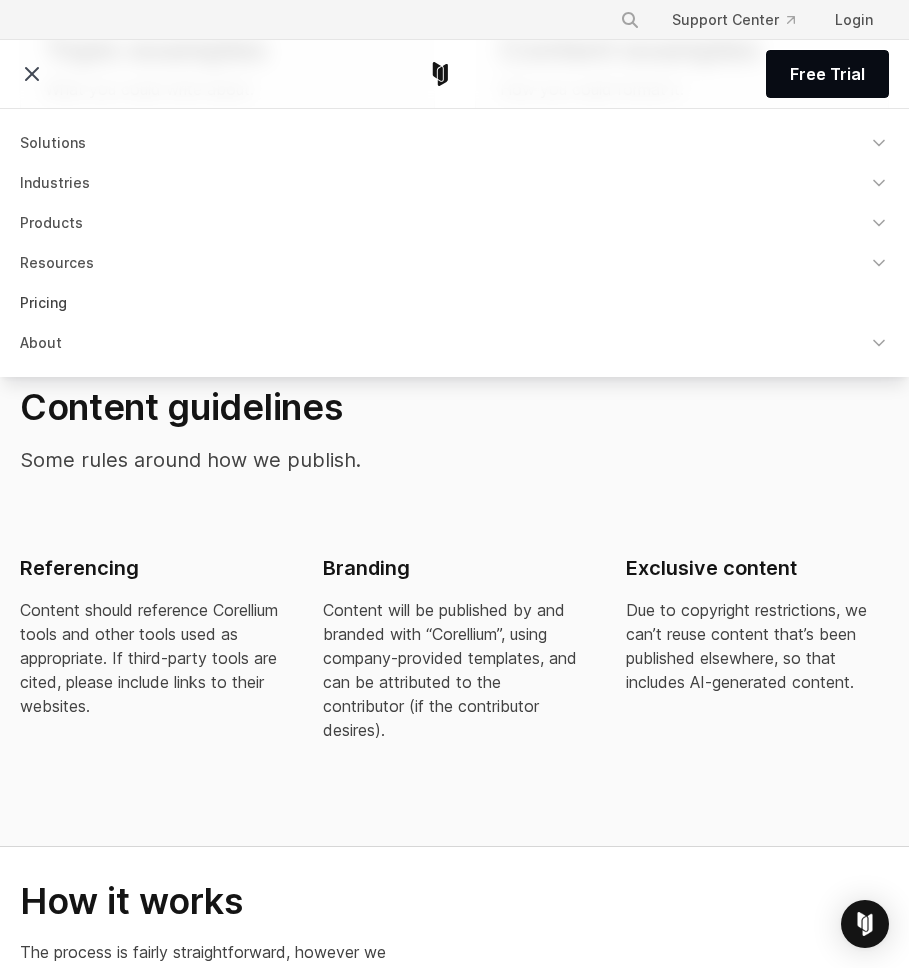 click on "Pricing" at bounding box center [454, 303] 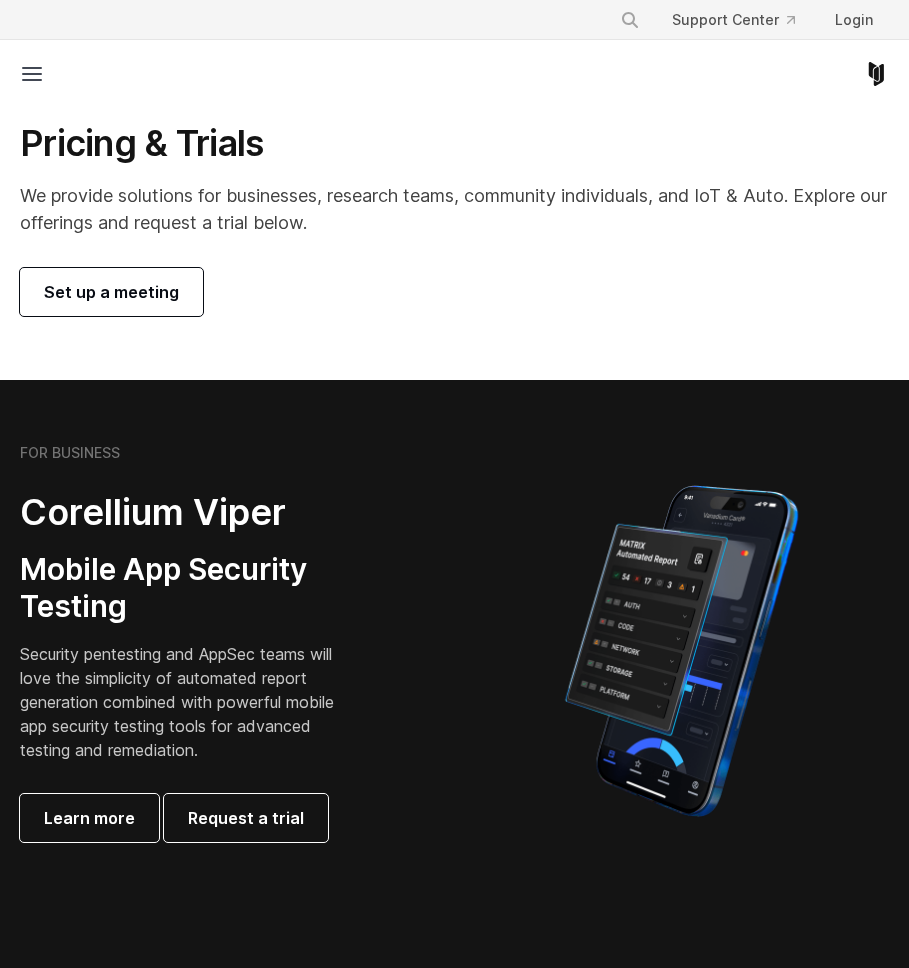 scroll, scrollTop: 0, scrollLeft: 0, axis: both 